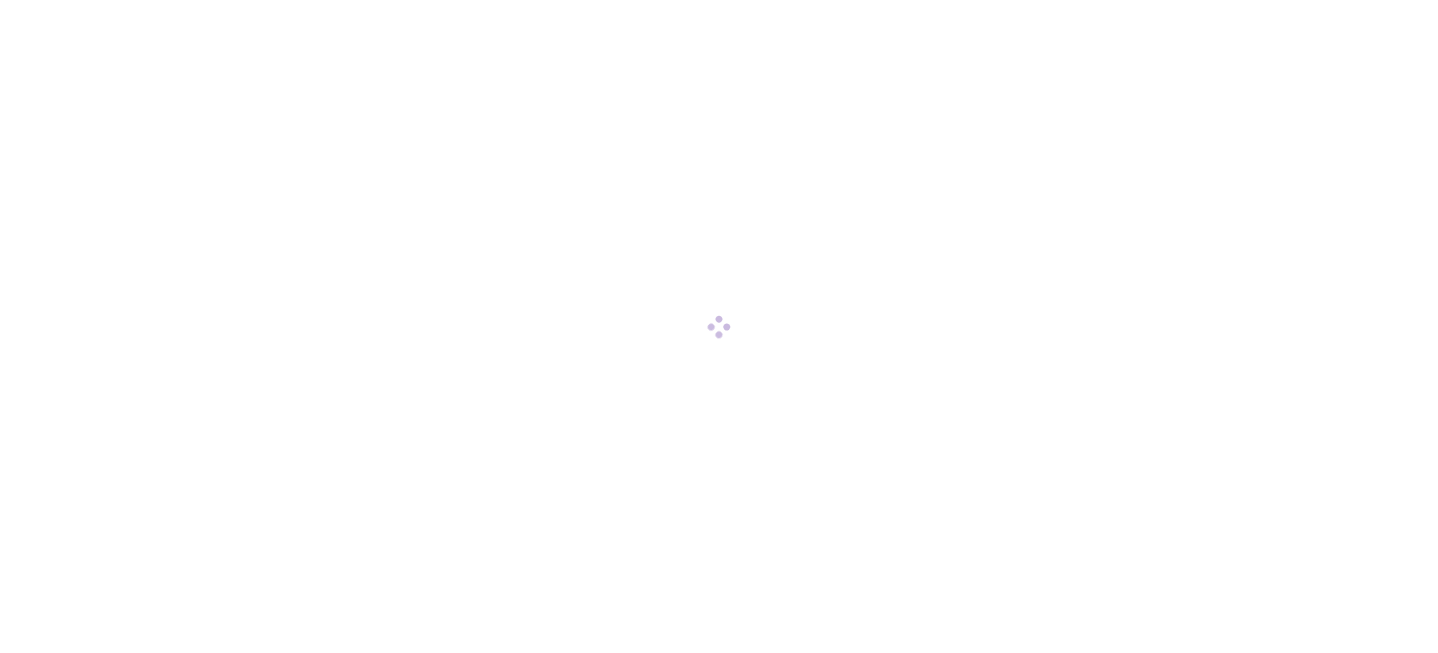 scroll, scrollTop: 0, scrollLeft: 0, axis: both 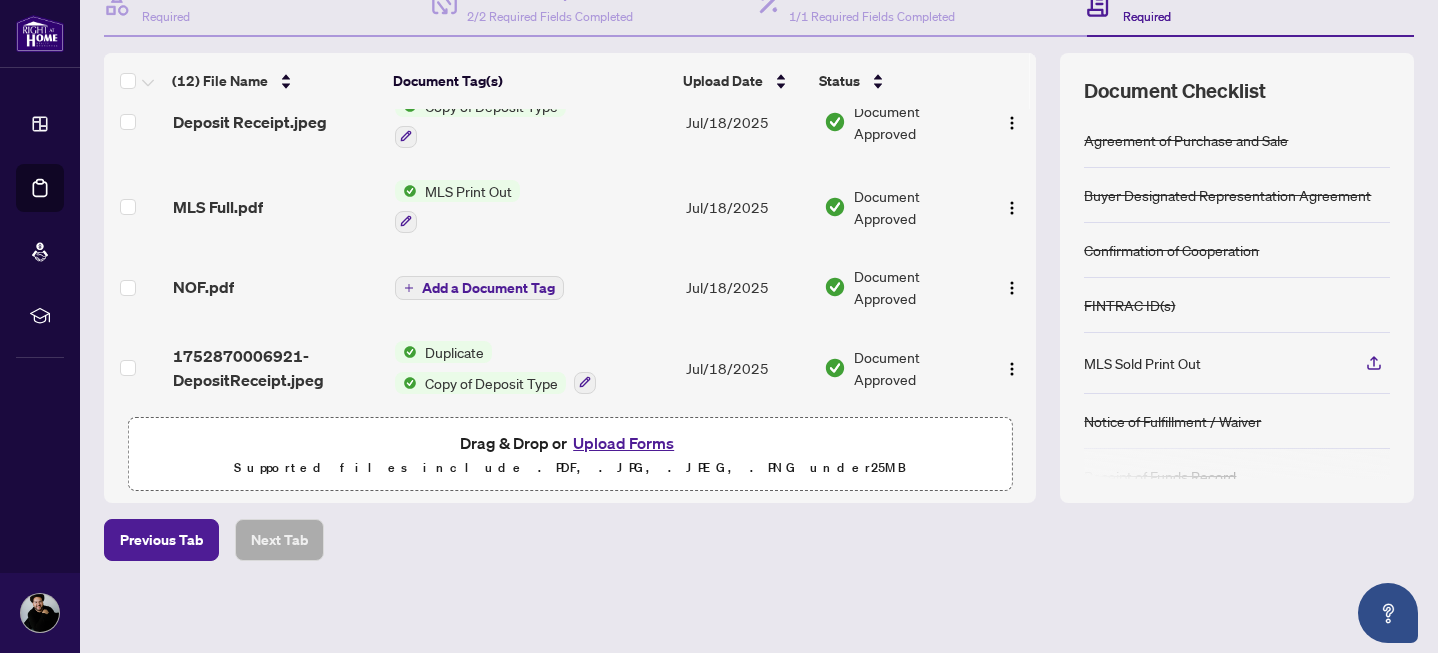 click on "Upload Forms" at bounding box center (623, 443) 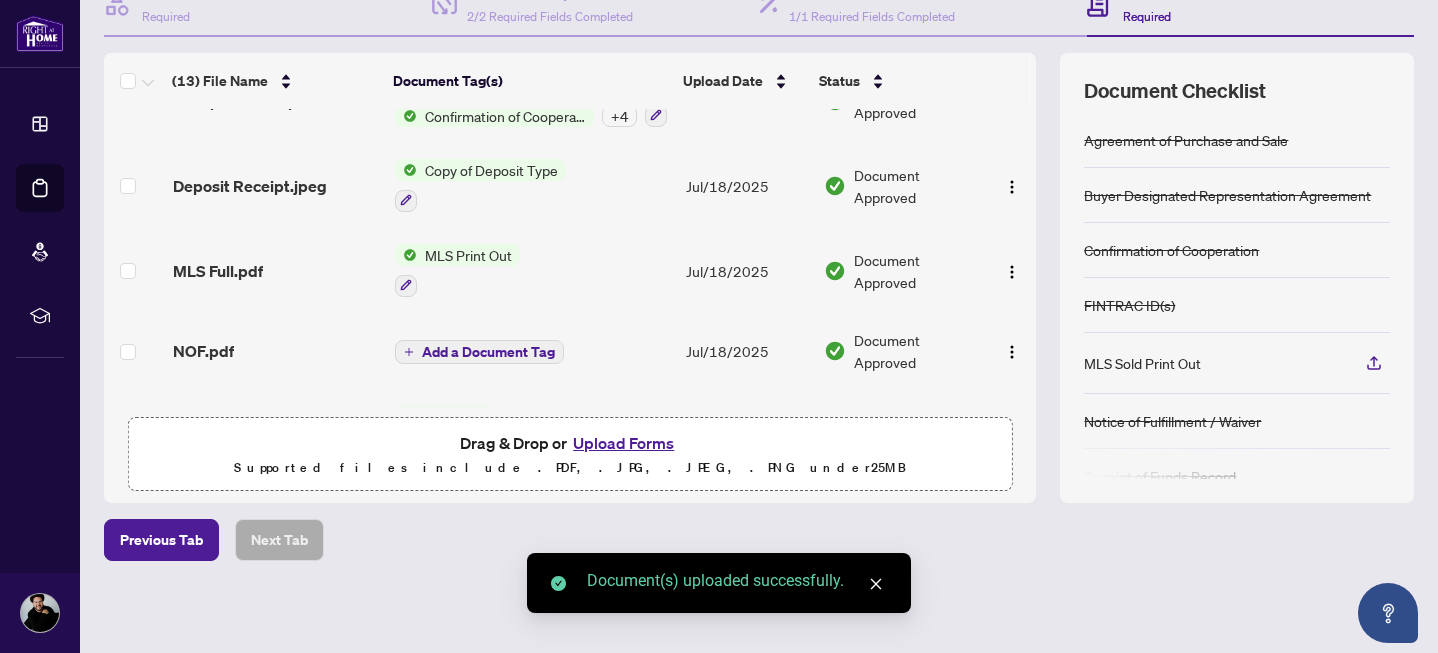 click 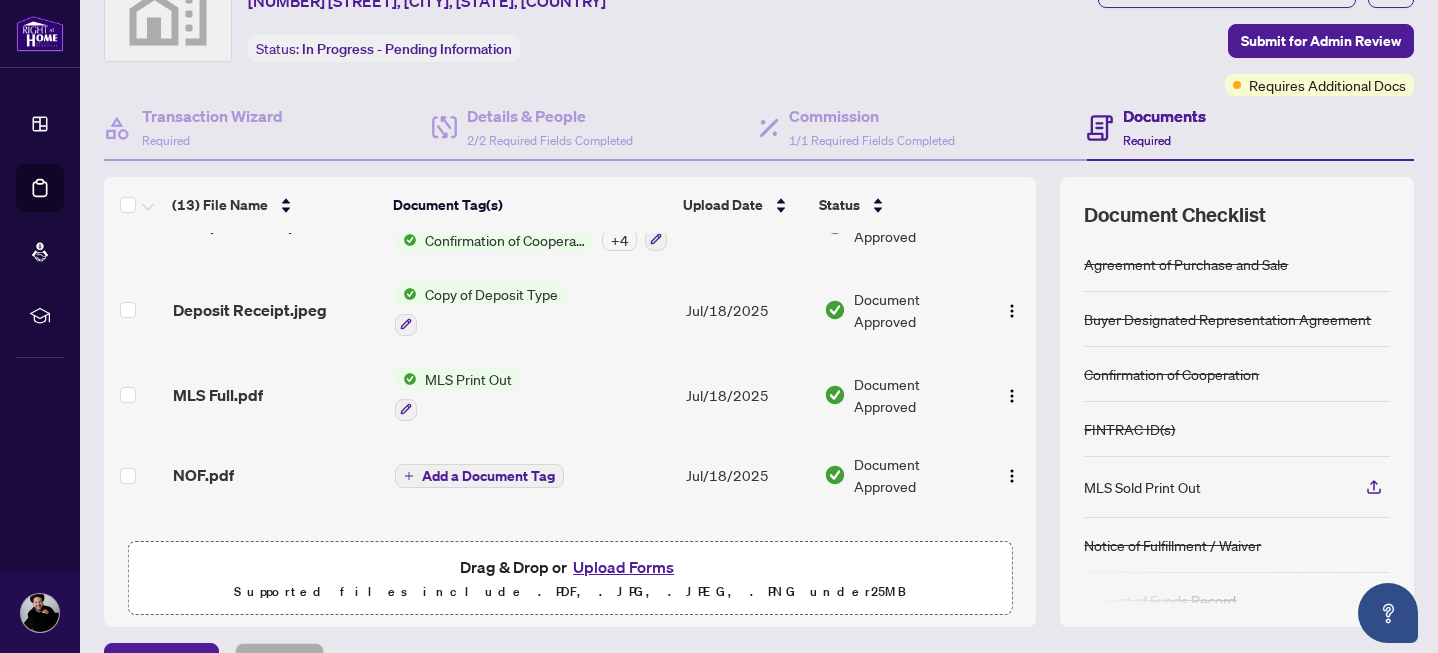 scroll, scrollTop: 95, scrollLeft: 0, axis: vertical 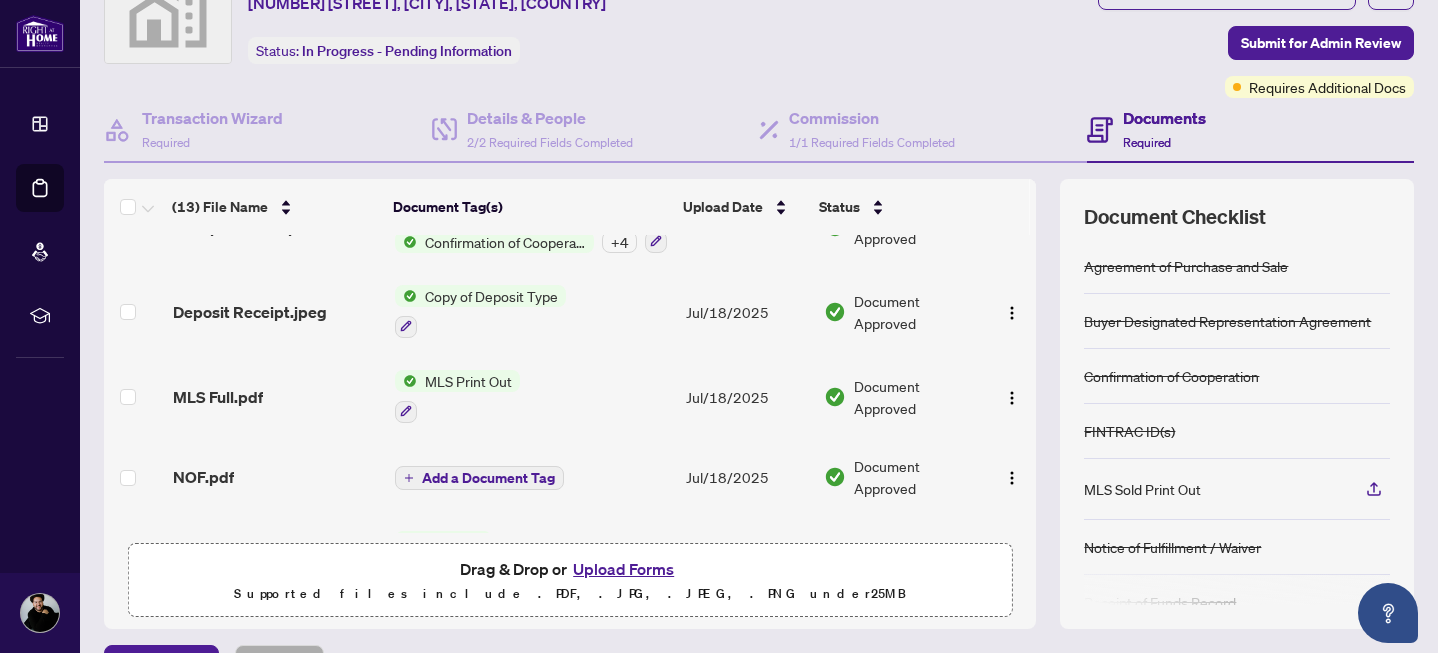 click on "Upload Forms" at bounding box center [623, 569] 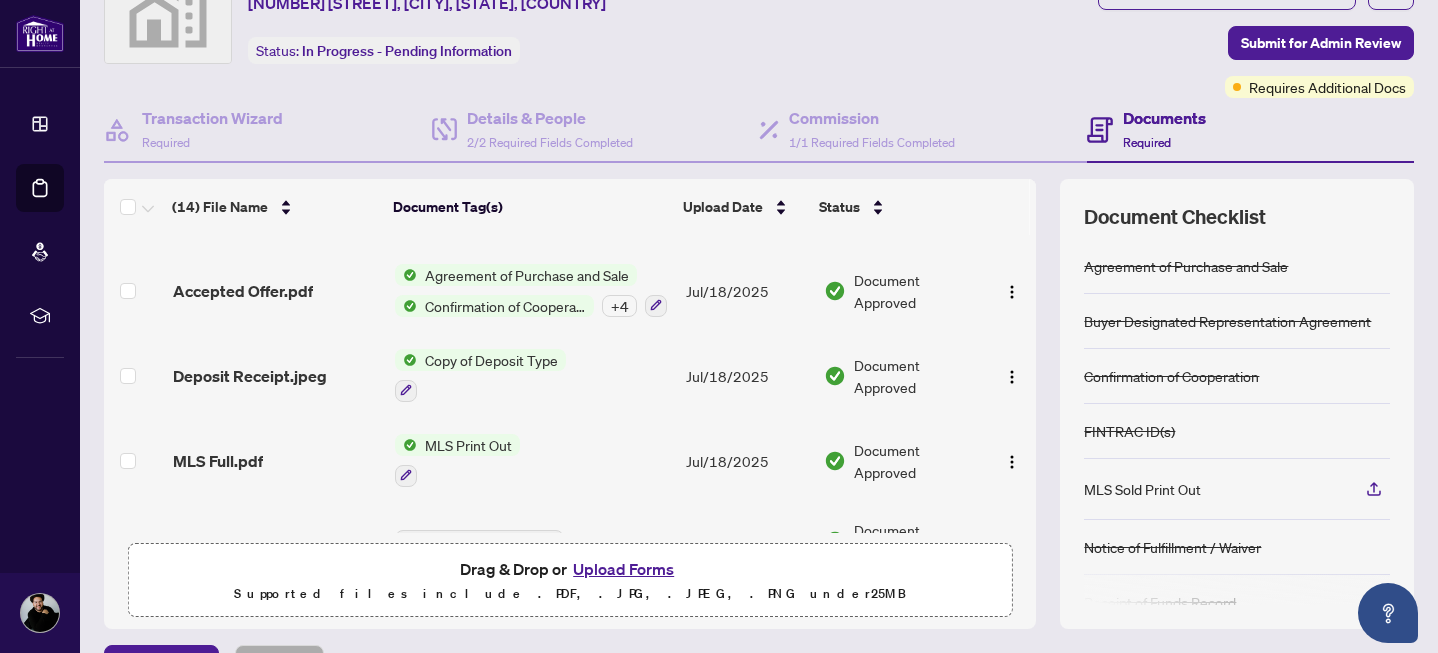 click on "Upload Forms" at bounding box center [623, 569] 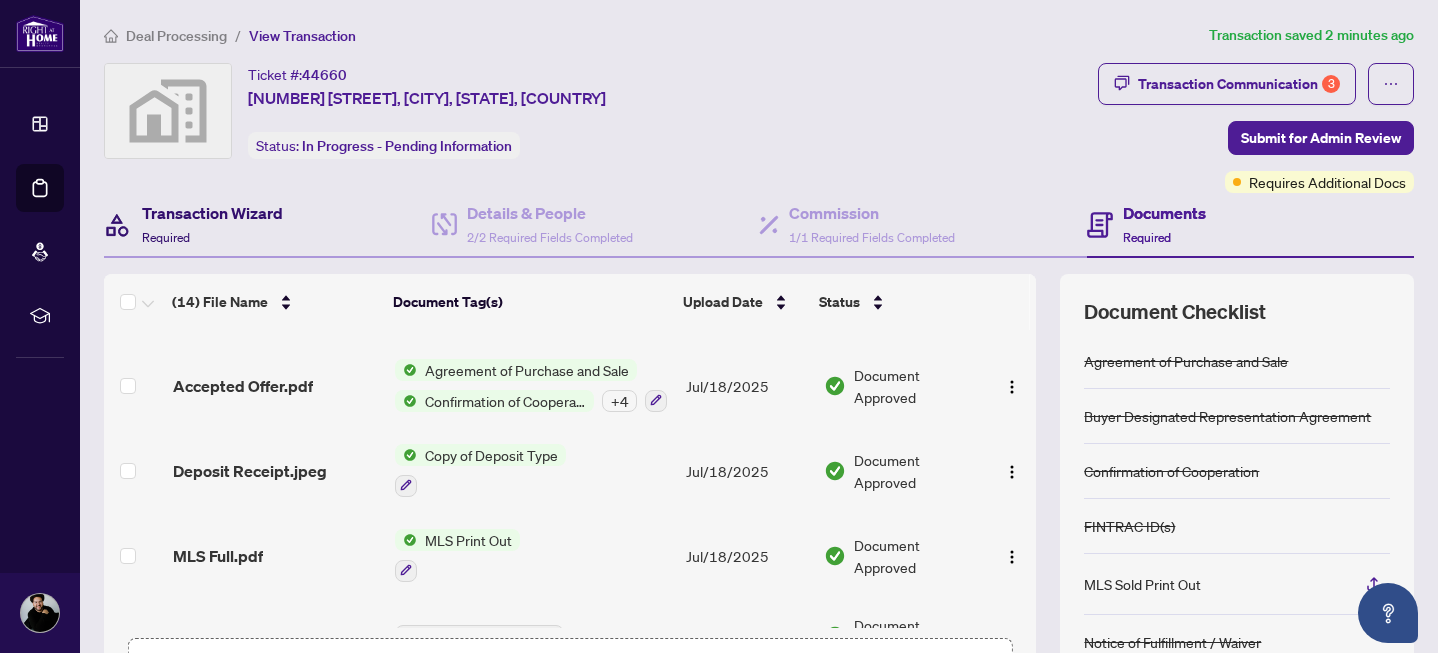 click on "Transaction Wizard" at bounding box center [212, 213] 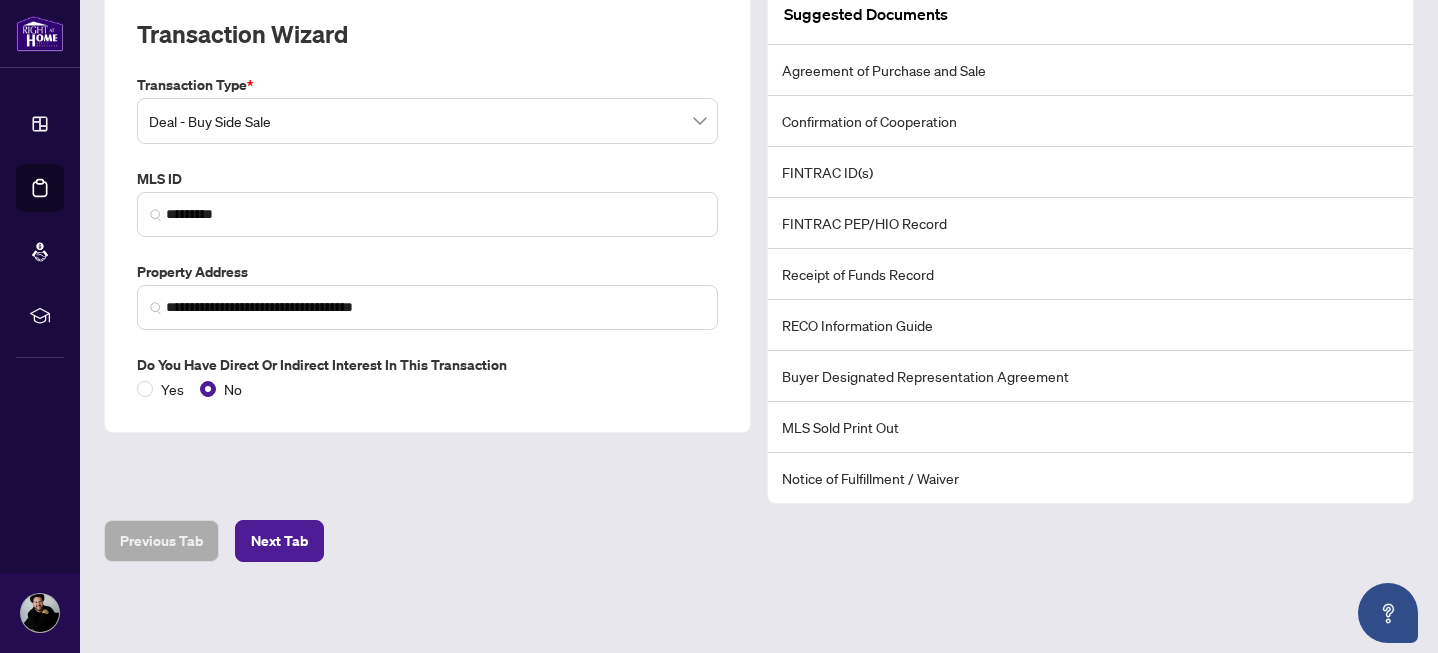 scroll, scrollTop: 0, scrollLeft: 0, axis: both 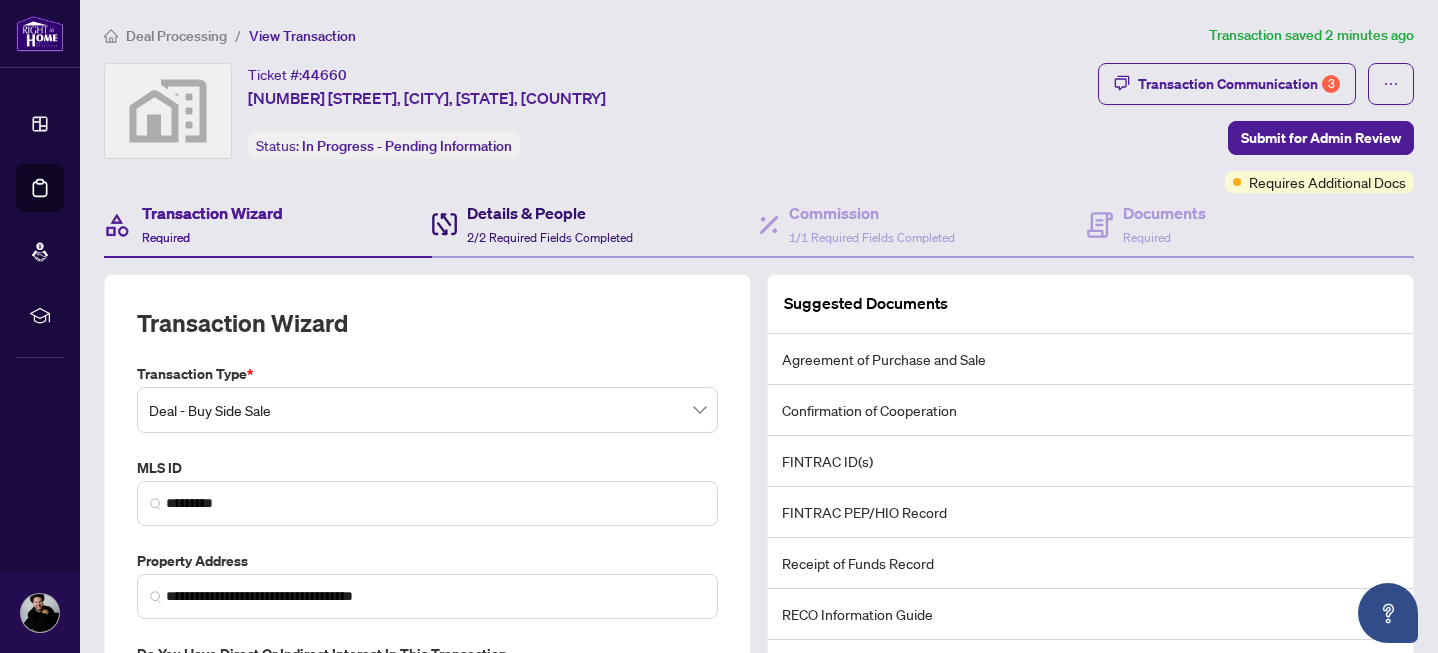 click on "Details & People" at bounding box center [550, 213] 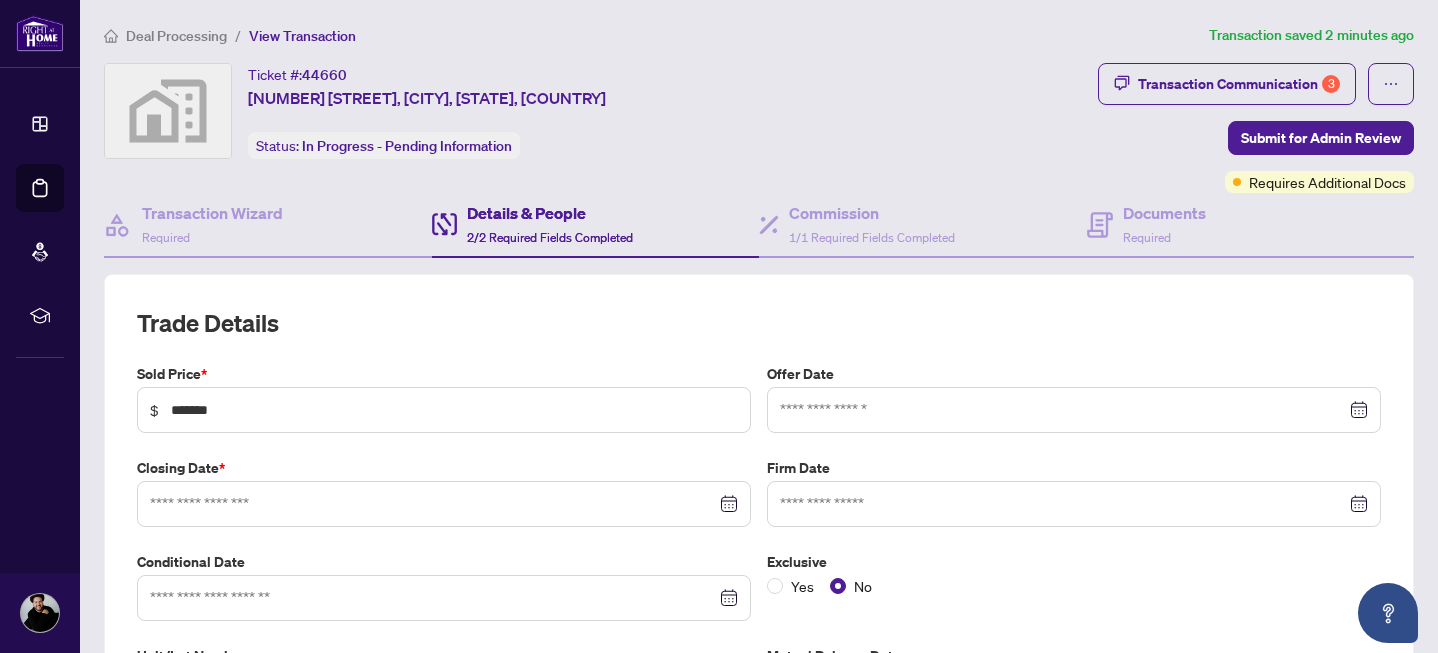 type on "**********" 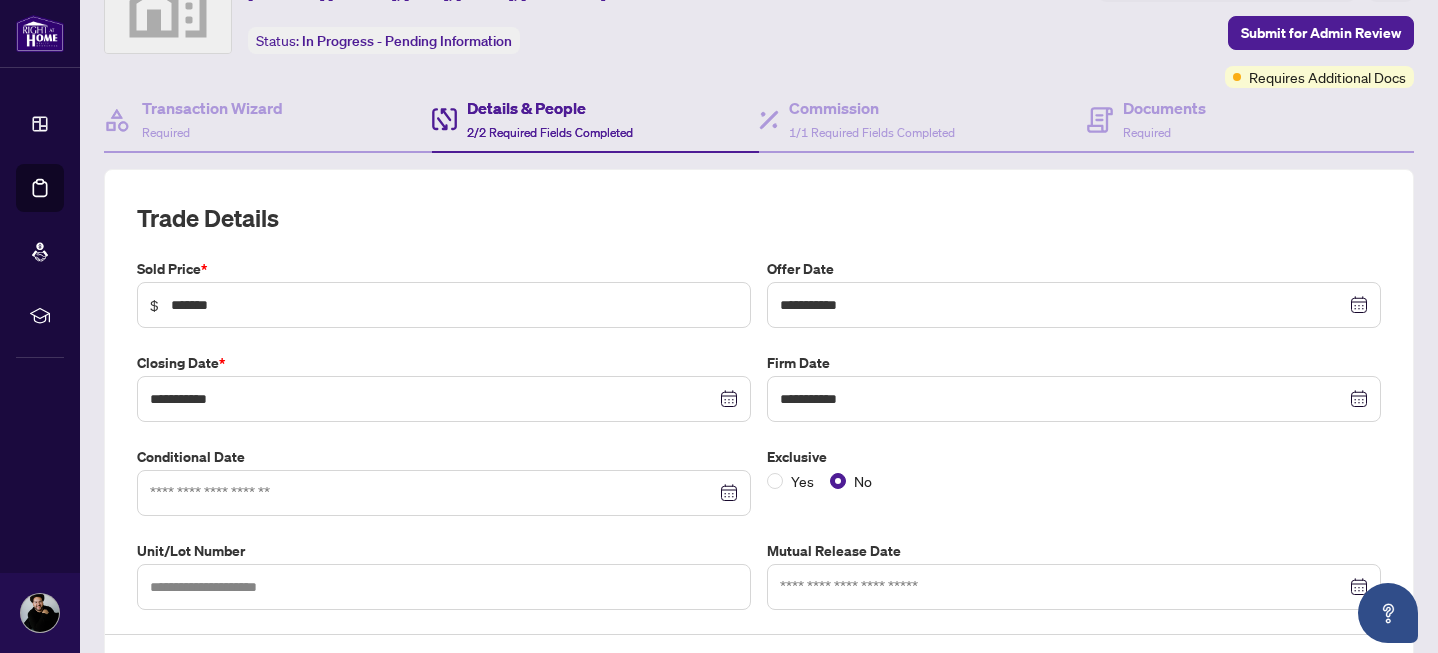 scroll, scrollTop: 116, scrollLeft: 0, axis: vertical 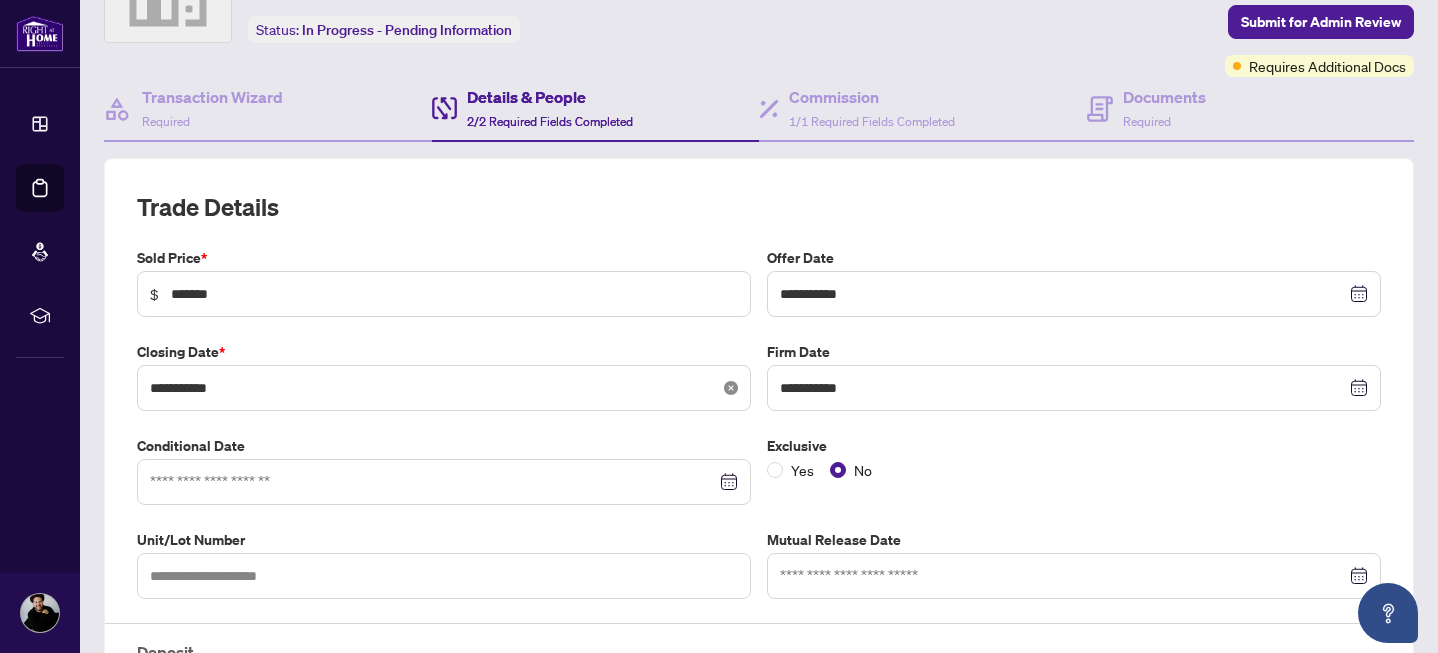 click 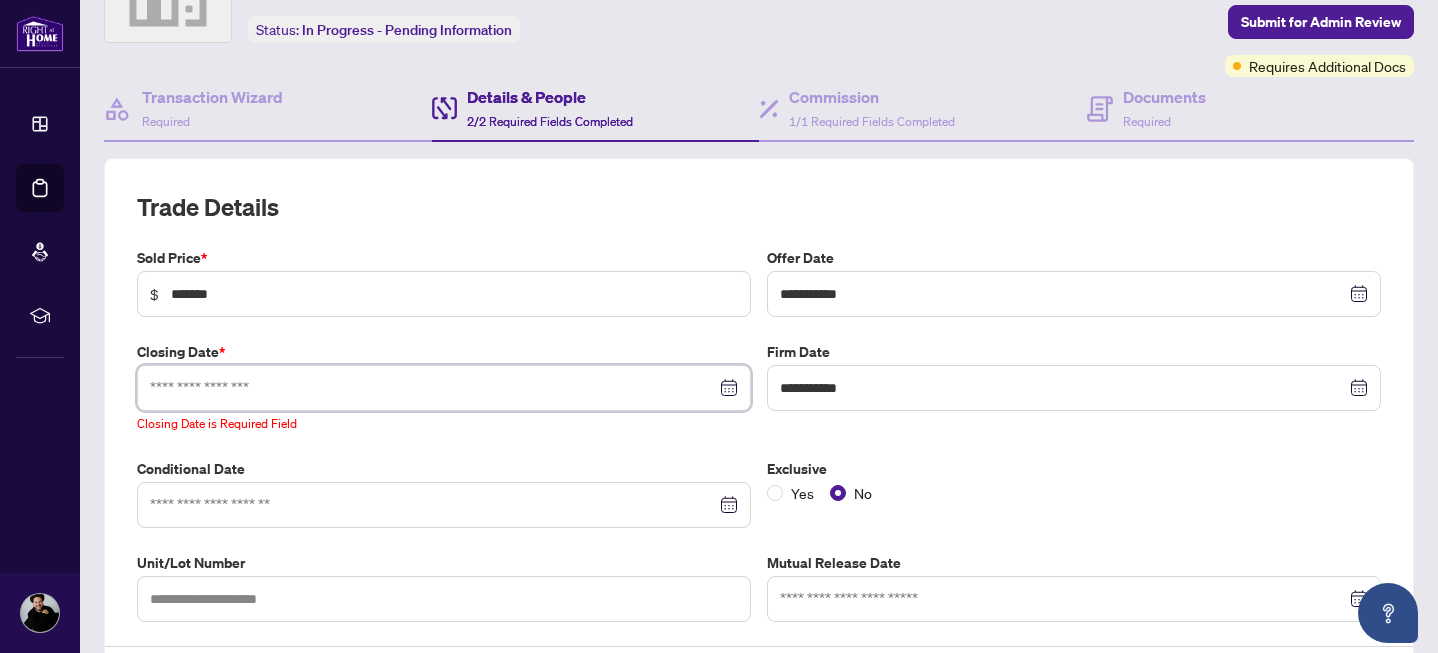 click at bounding box center (433, 388) 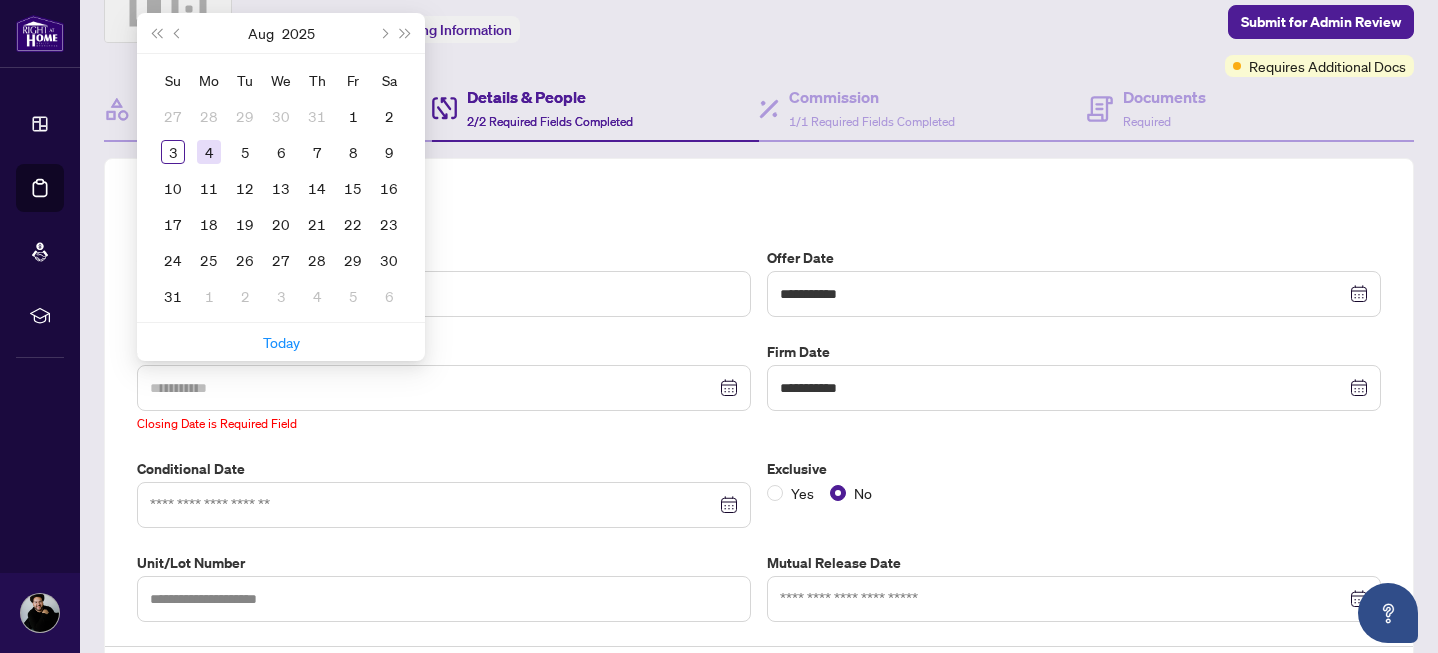 click on "4" at bounding box center [209, 152] 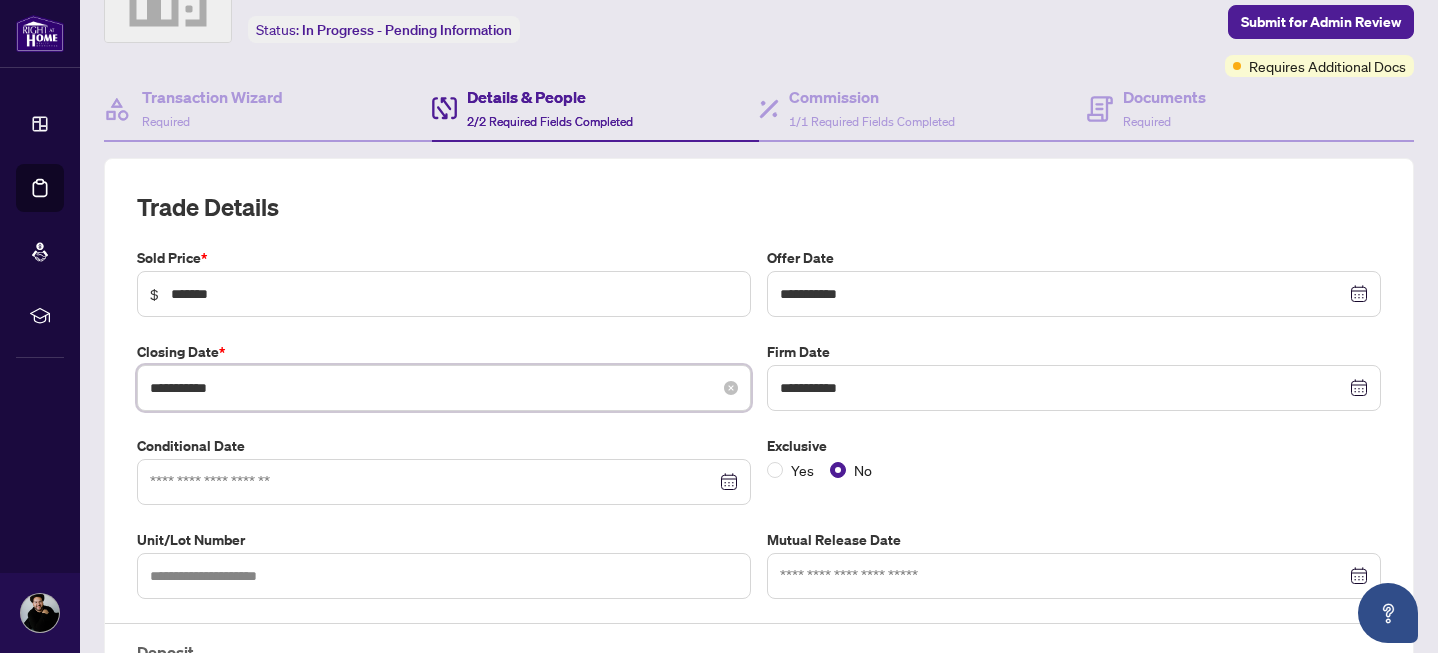 click on "**********" at bounding box center [433, 388] 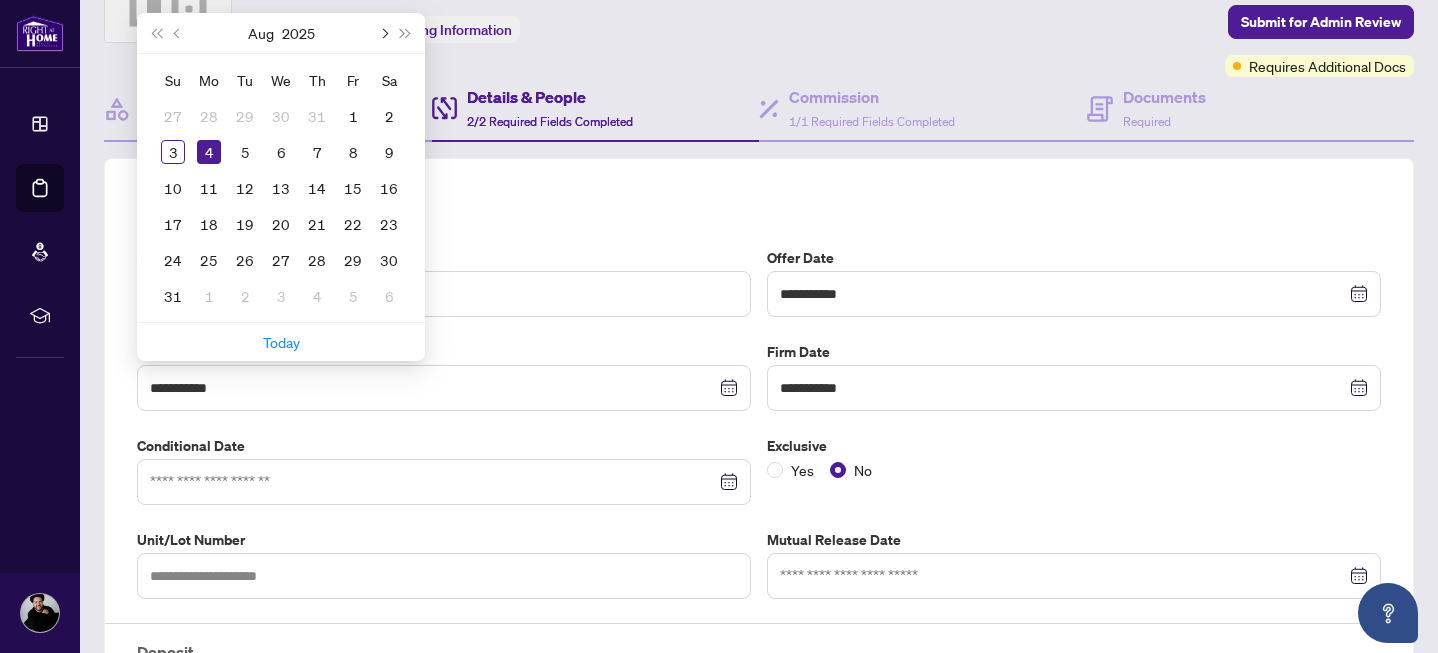 click at bounding box center (383, 33) 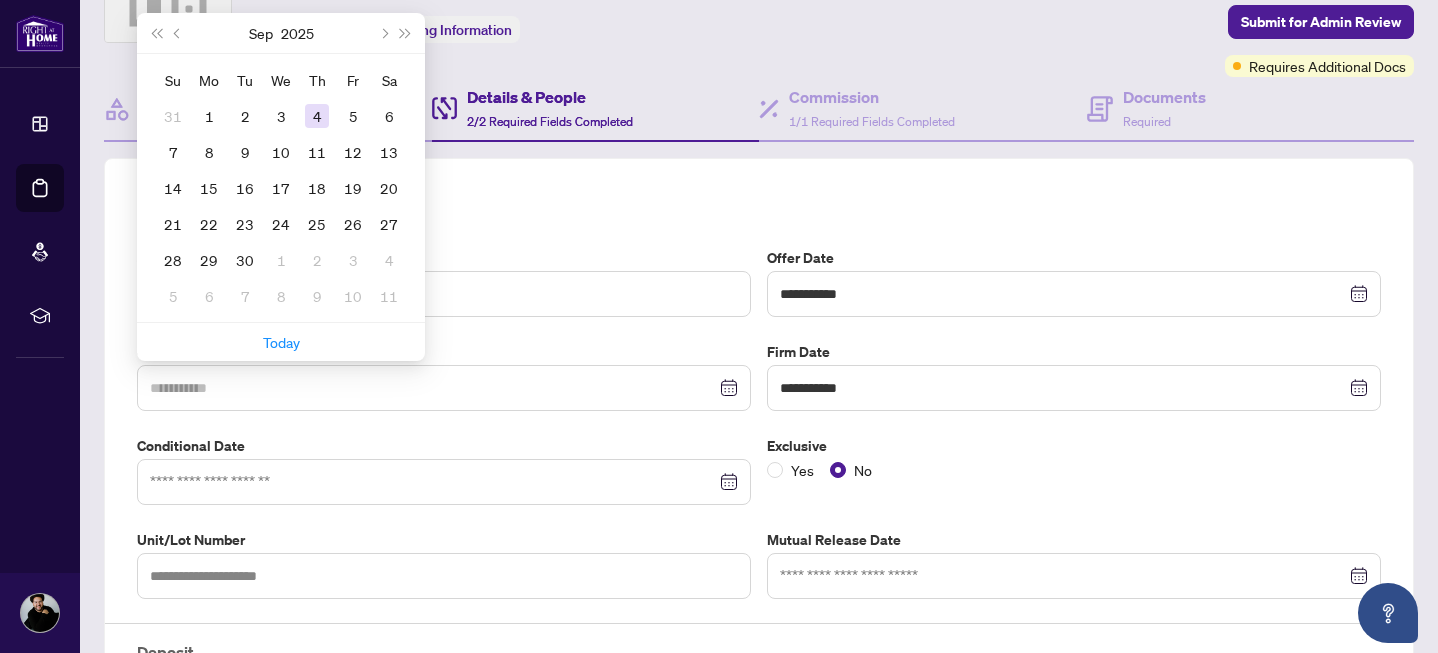 type on "**********" 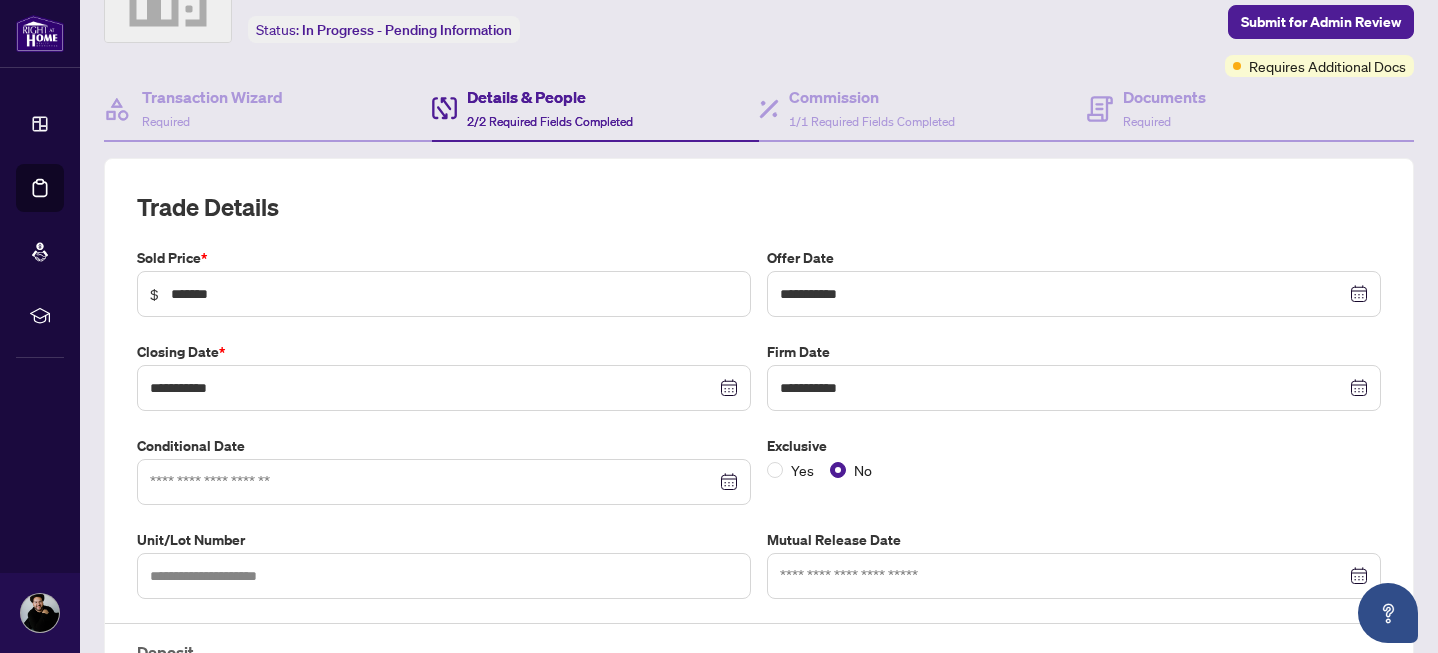 click on "**********" at bounding box center (1074, 376) 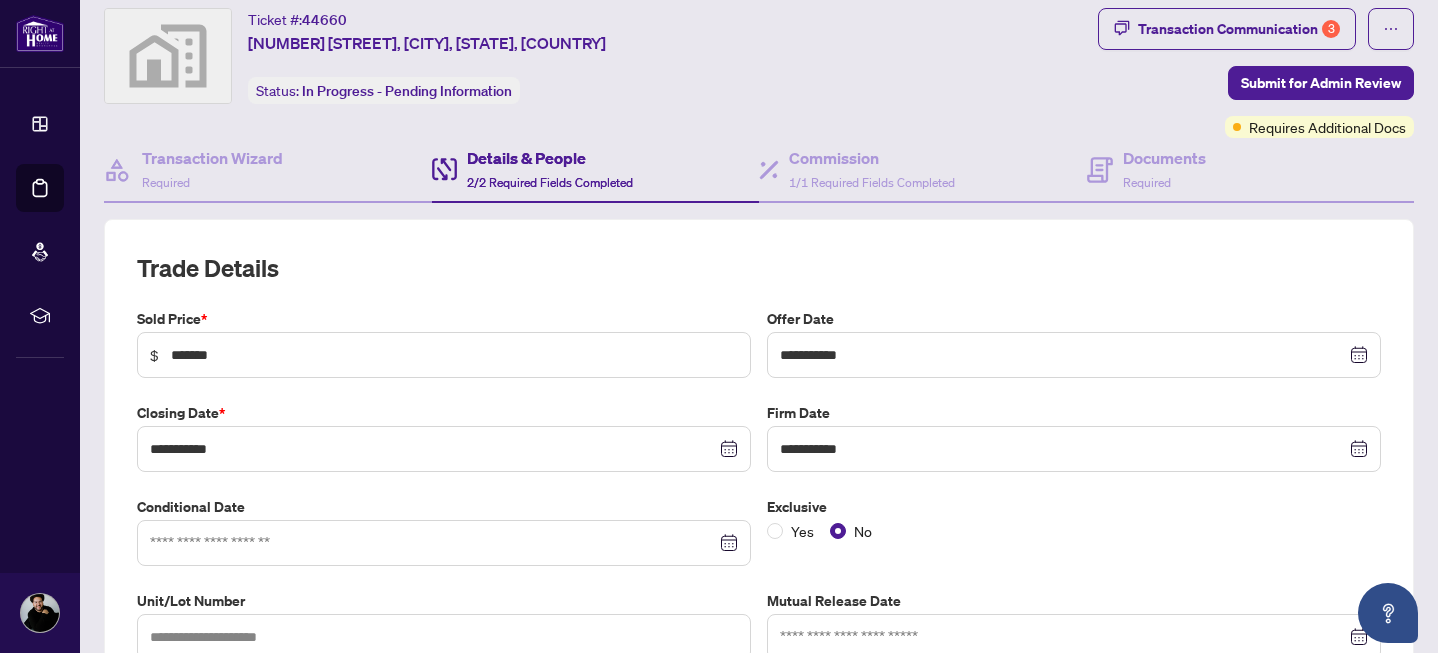scroll, scrollTop: 0, scrollLeft: 0, axis: both 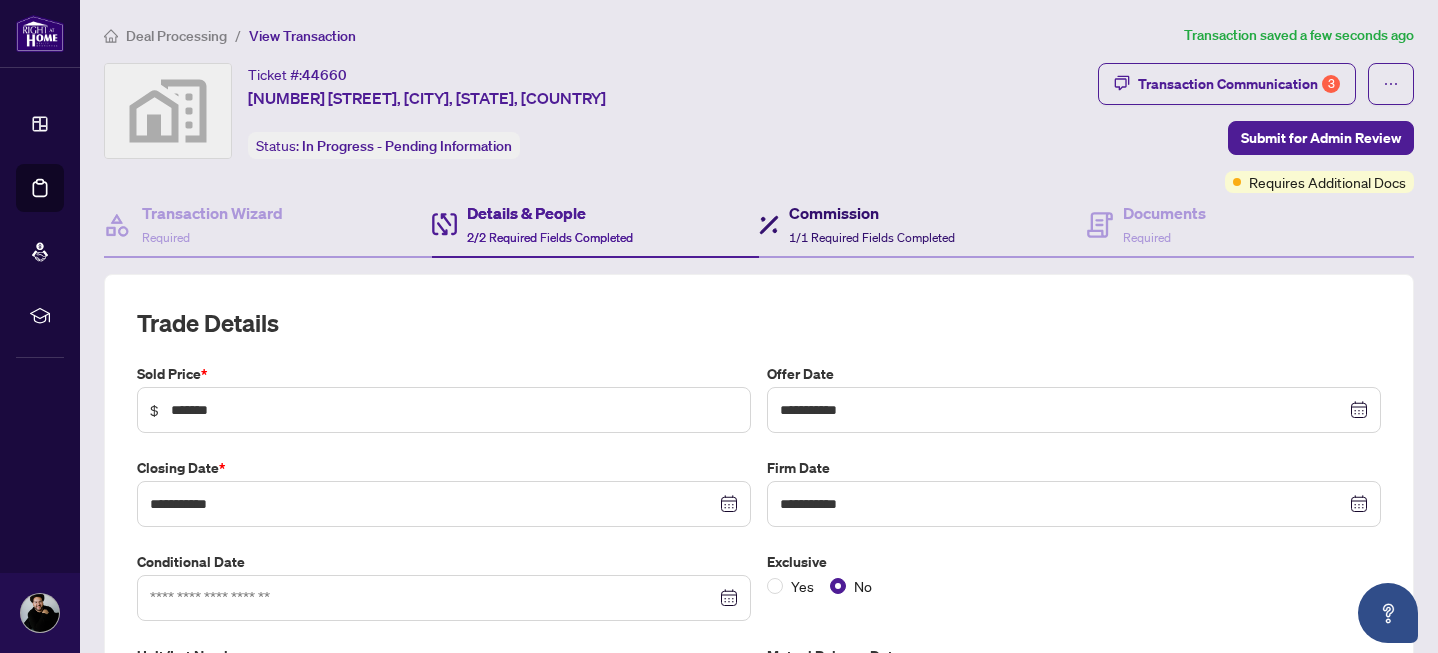 click on "Commission" at bounding box center [872, 213] 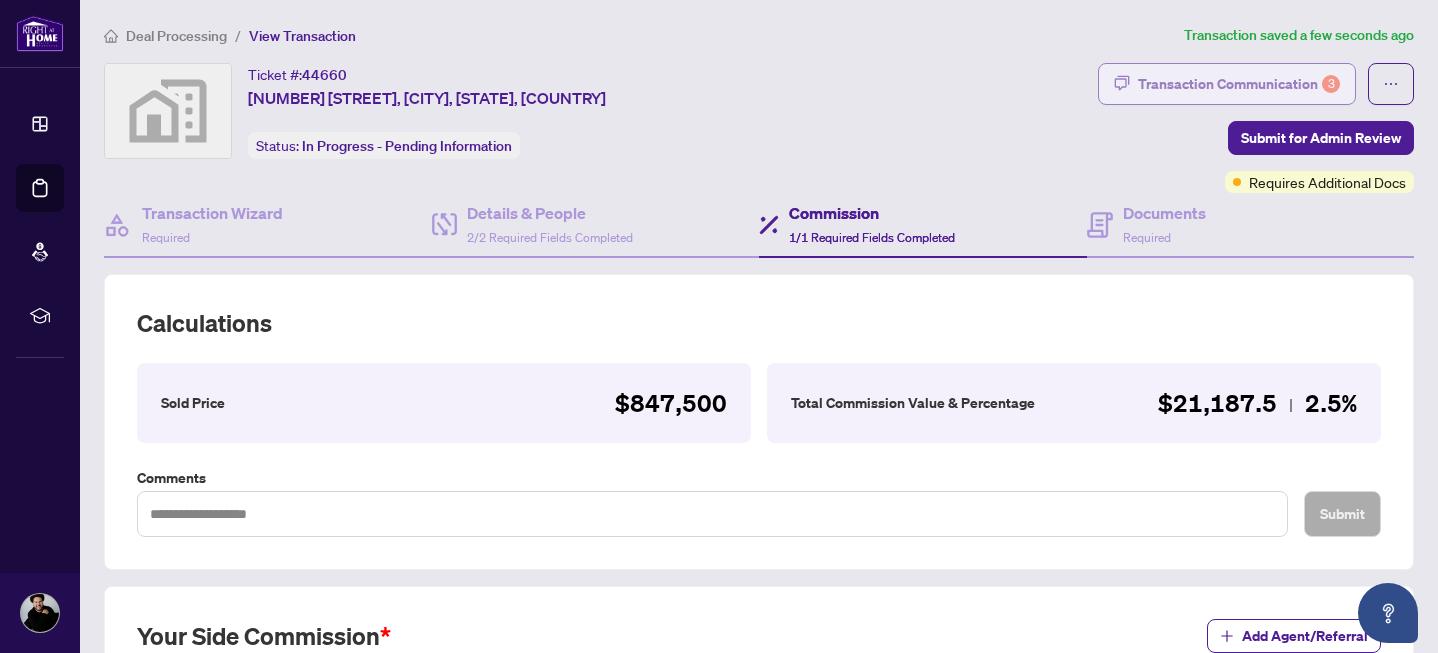 click on "Transaction Communication 3" at bounding box center (1239, 84) 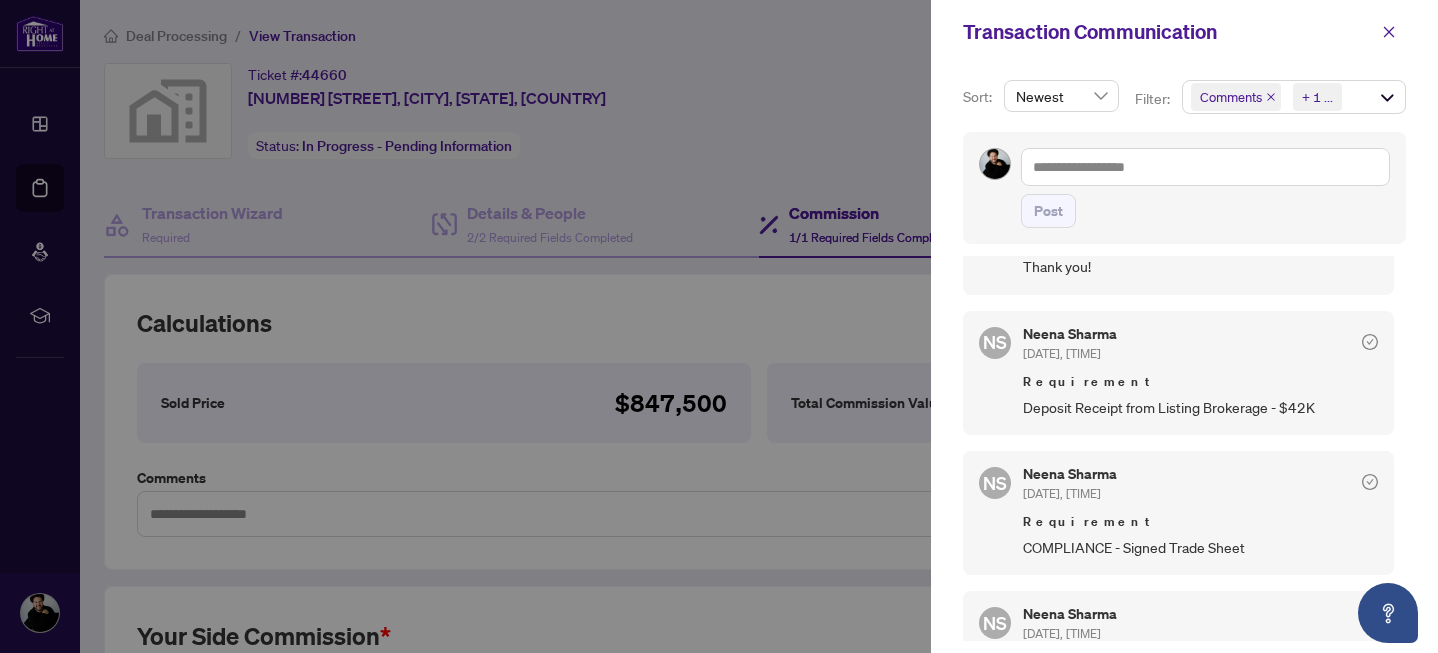 scroll, scrollTop: 0, scrollLeft: 0, axis: both 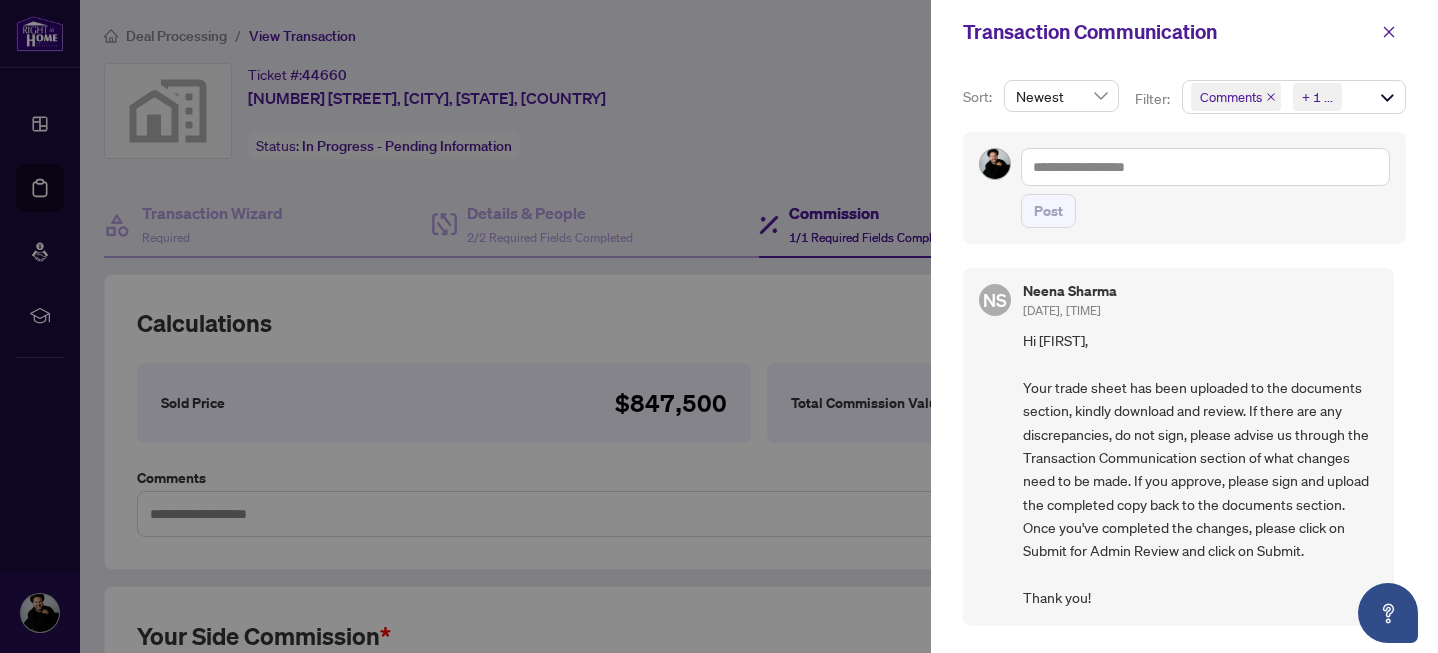 click at bounding box center (719, 326) 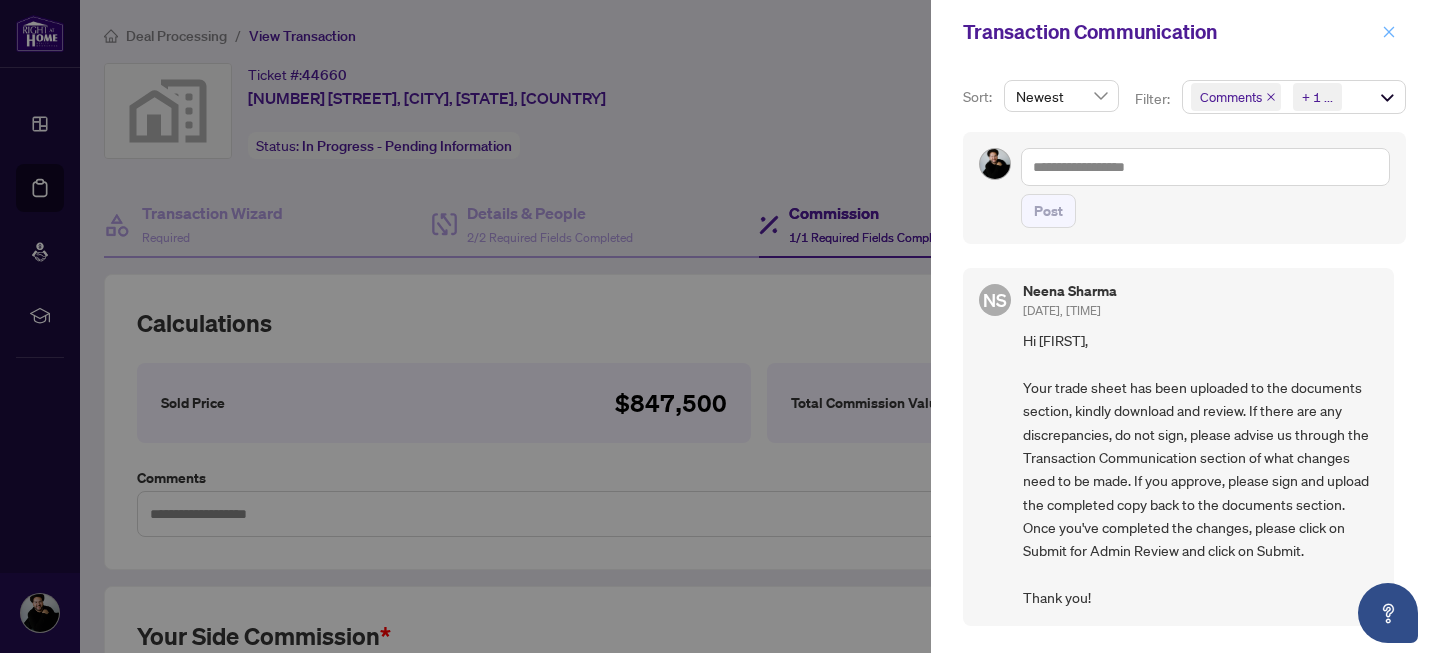 click 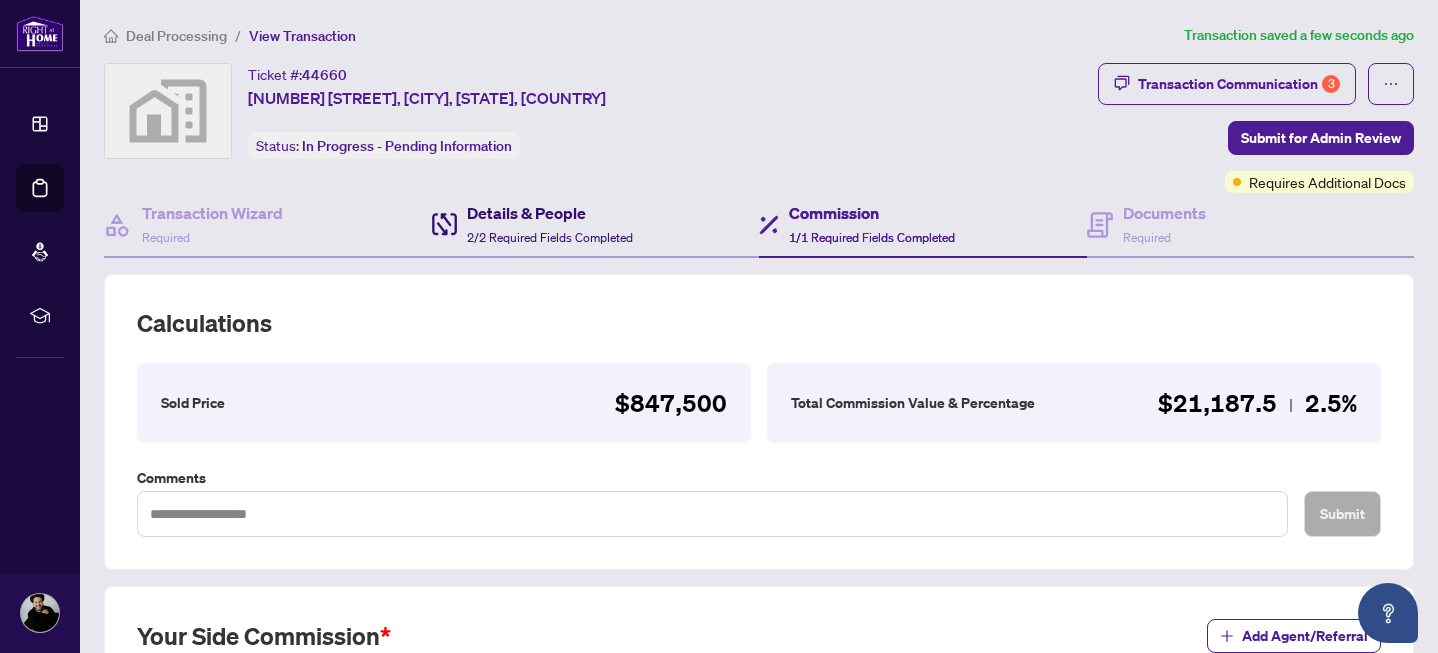 click on "Details & People" at bounding box center (550, 213) 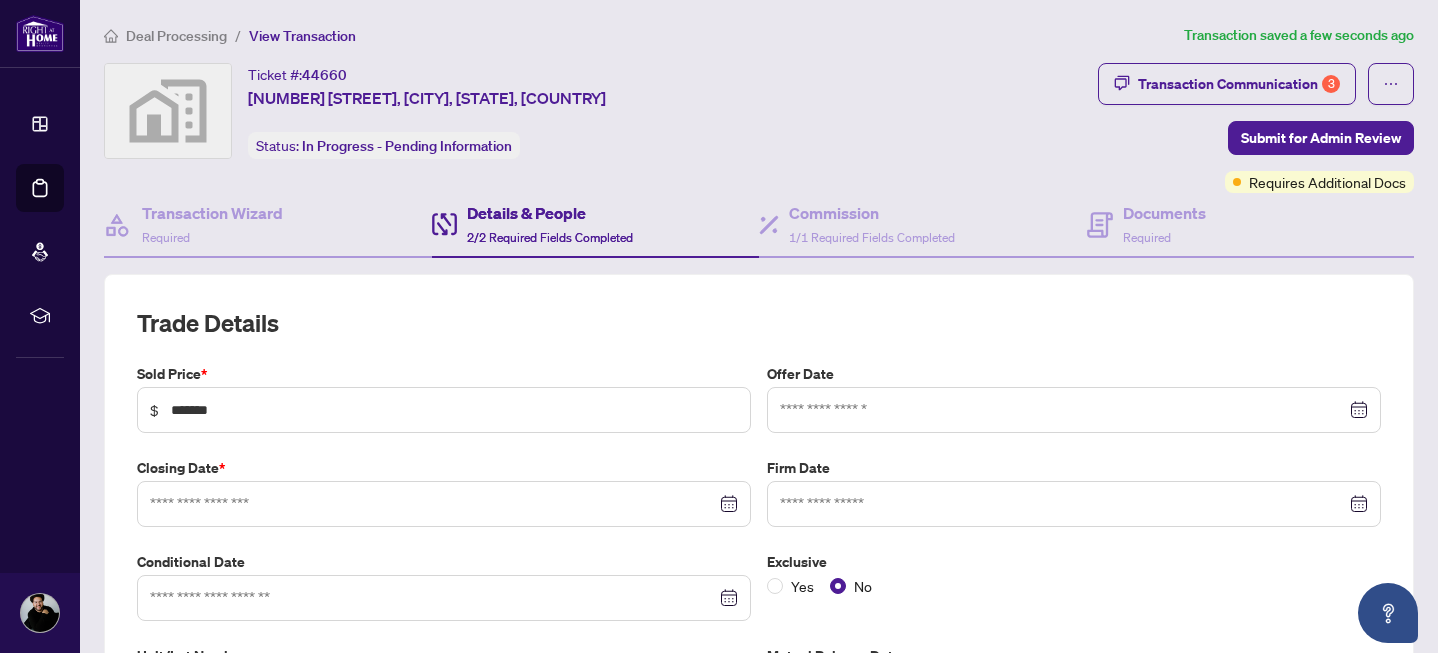type on "**********" 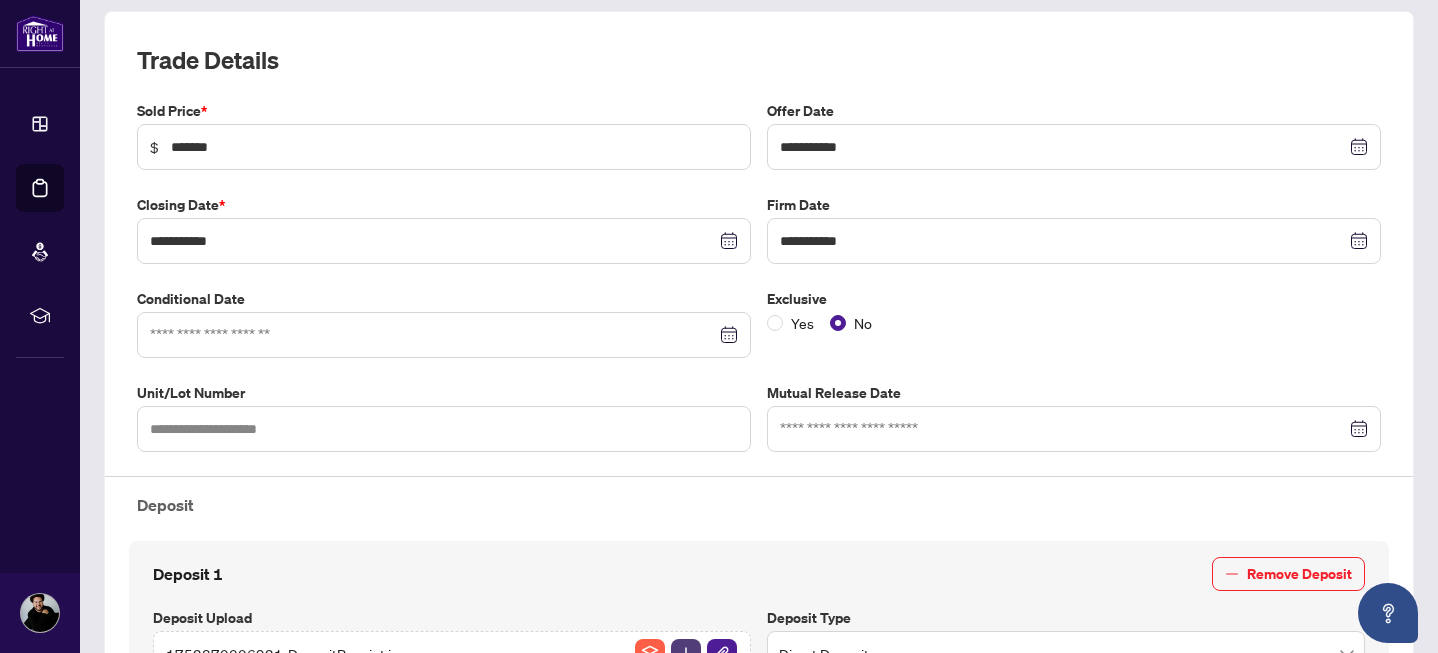scroll, scrollTop: 0, scrollLeft: 0, axis: both 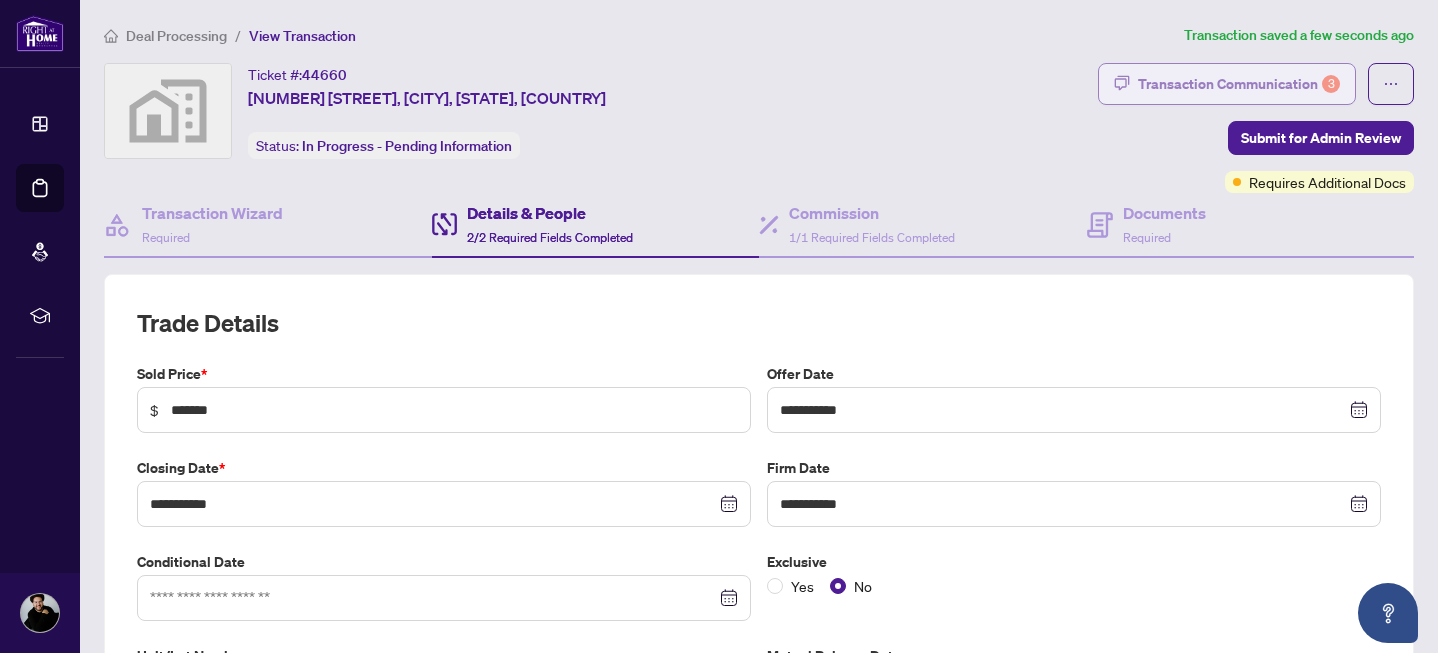 click on "Transaction Communication 3" at bounding box center [1239, 84] 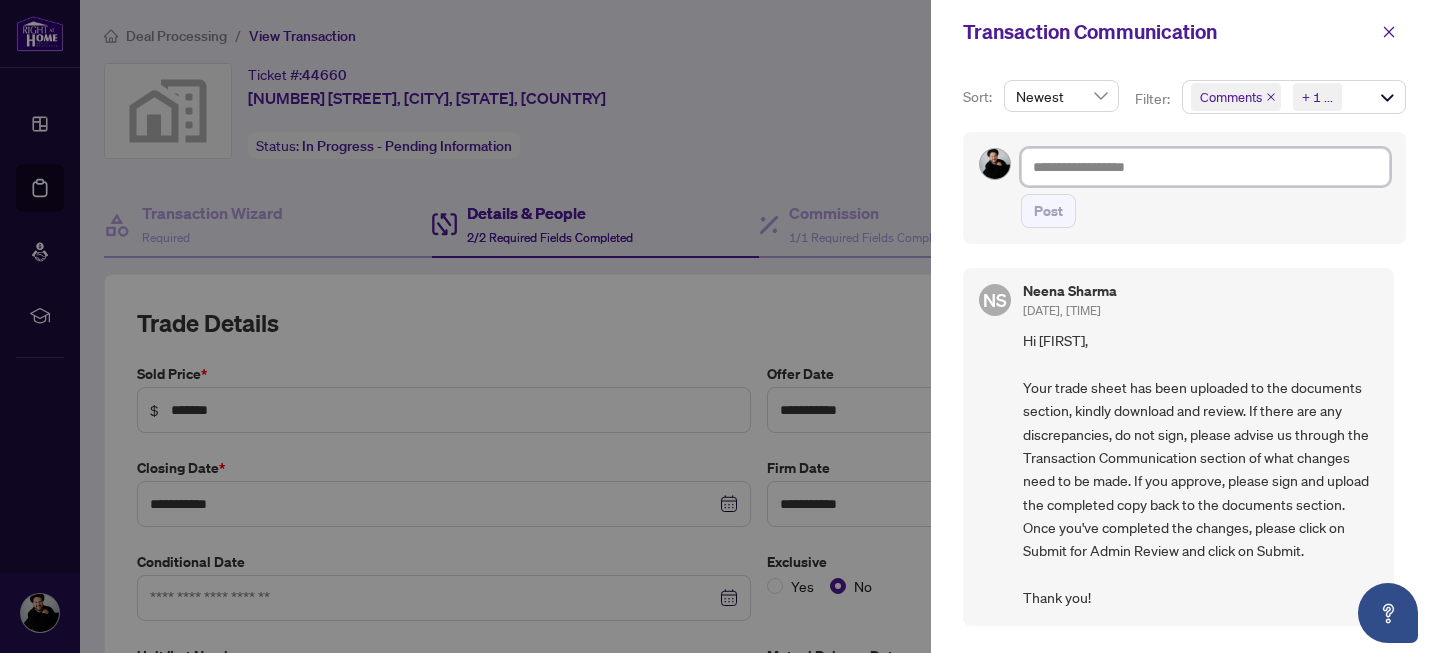 click at bounding box center [1205, 167] 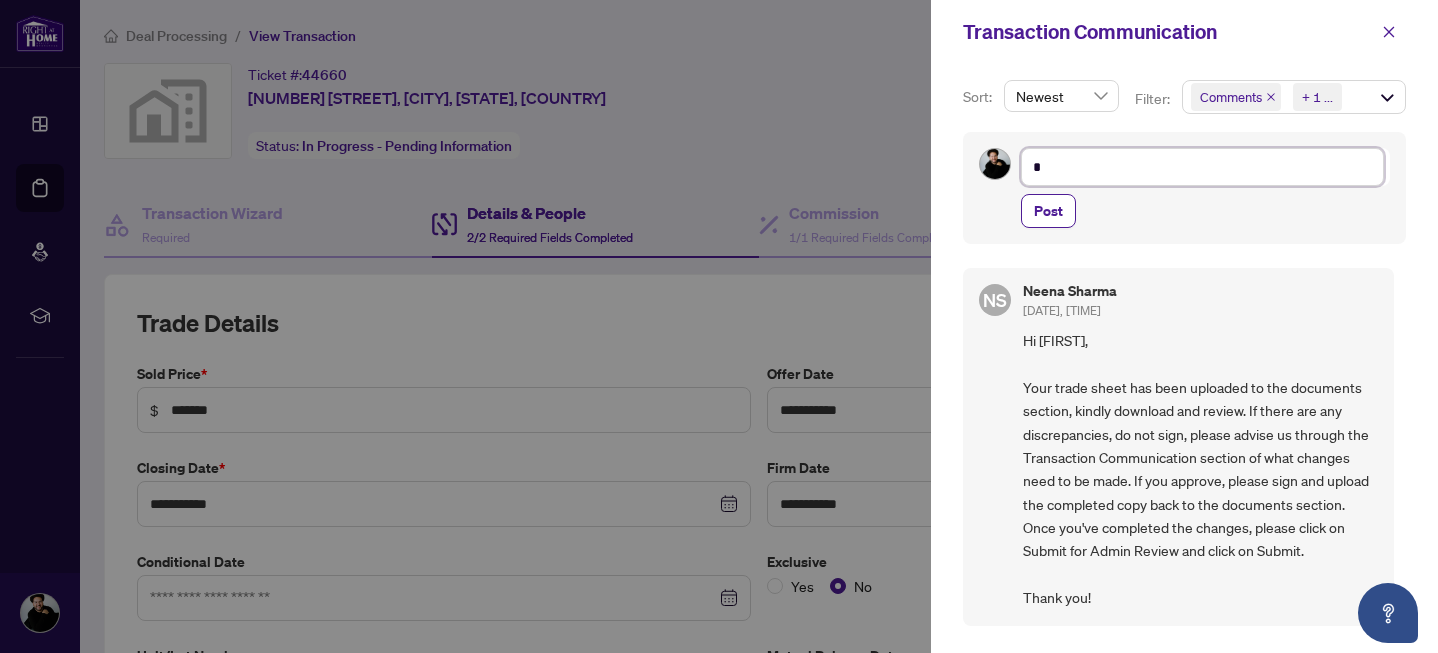 type on "**" 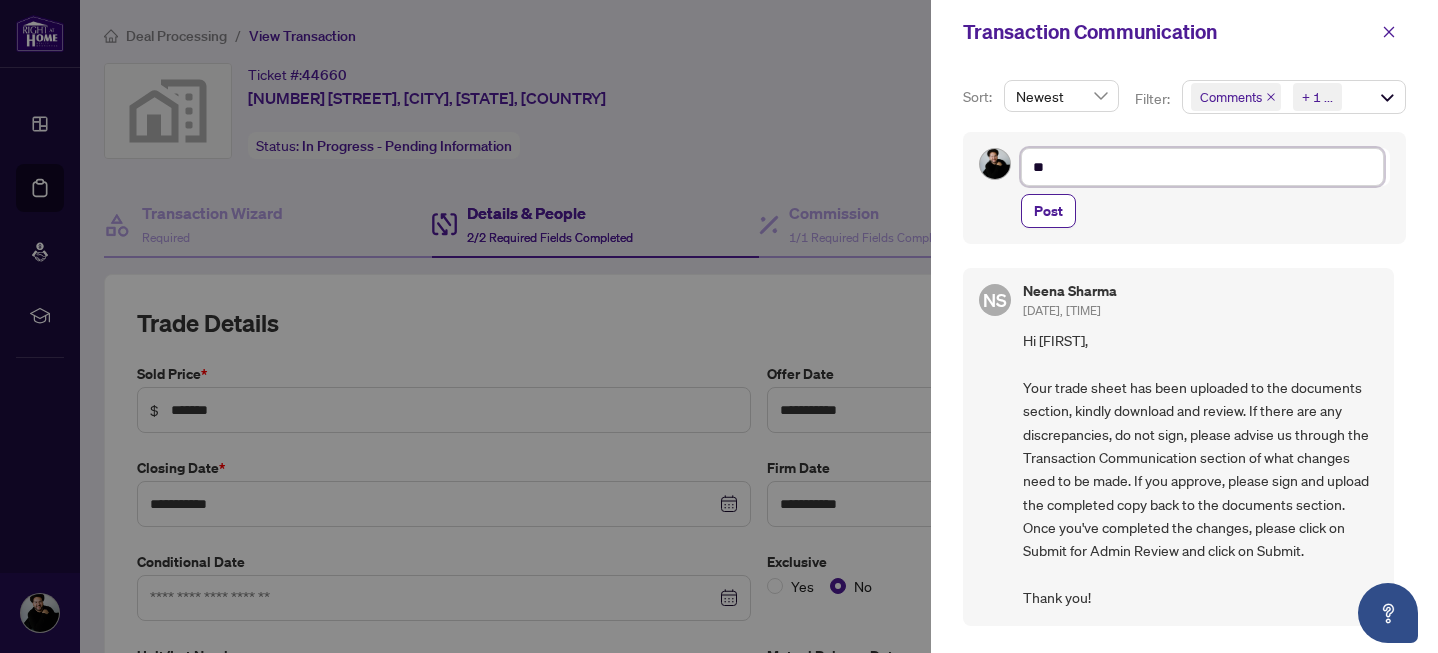 type on "***" 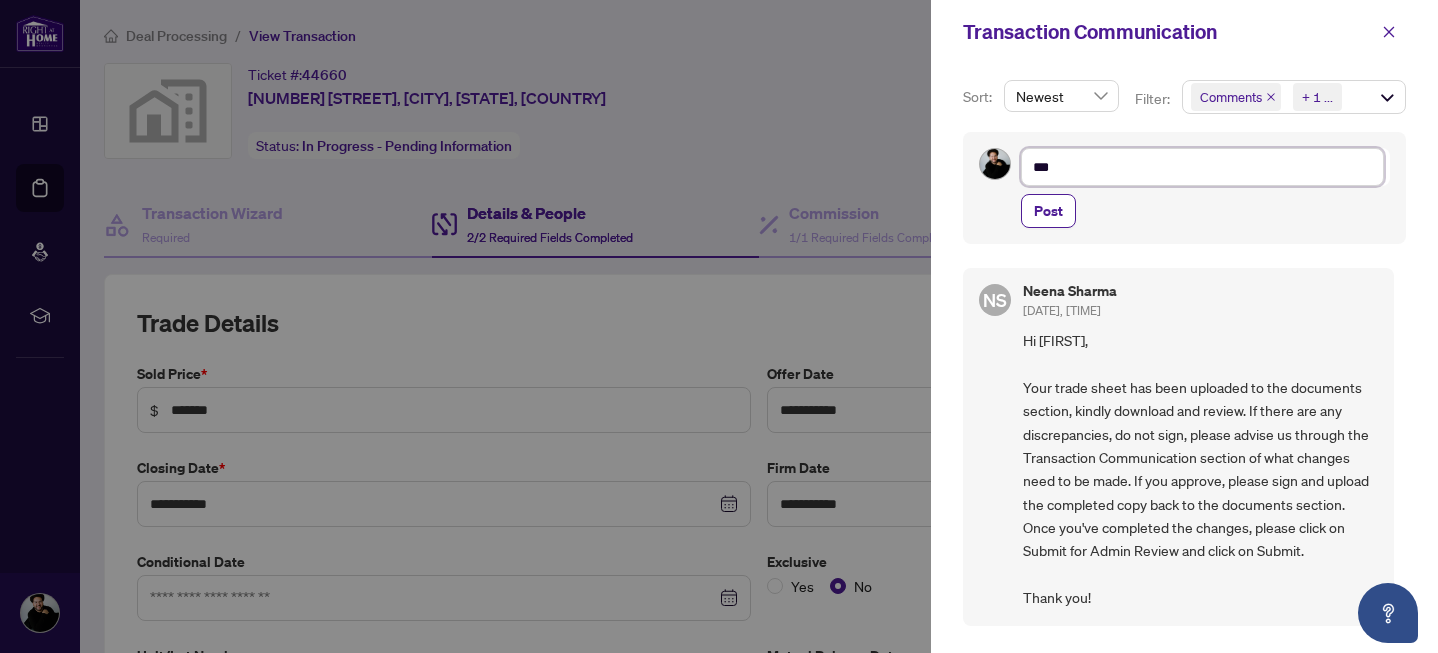 type on "****" 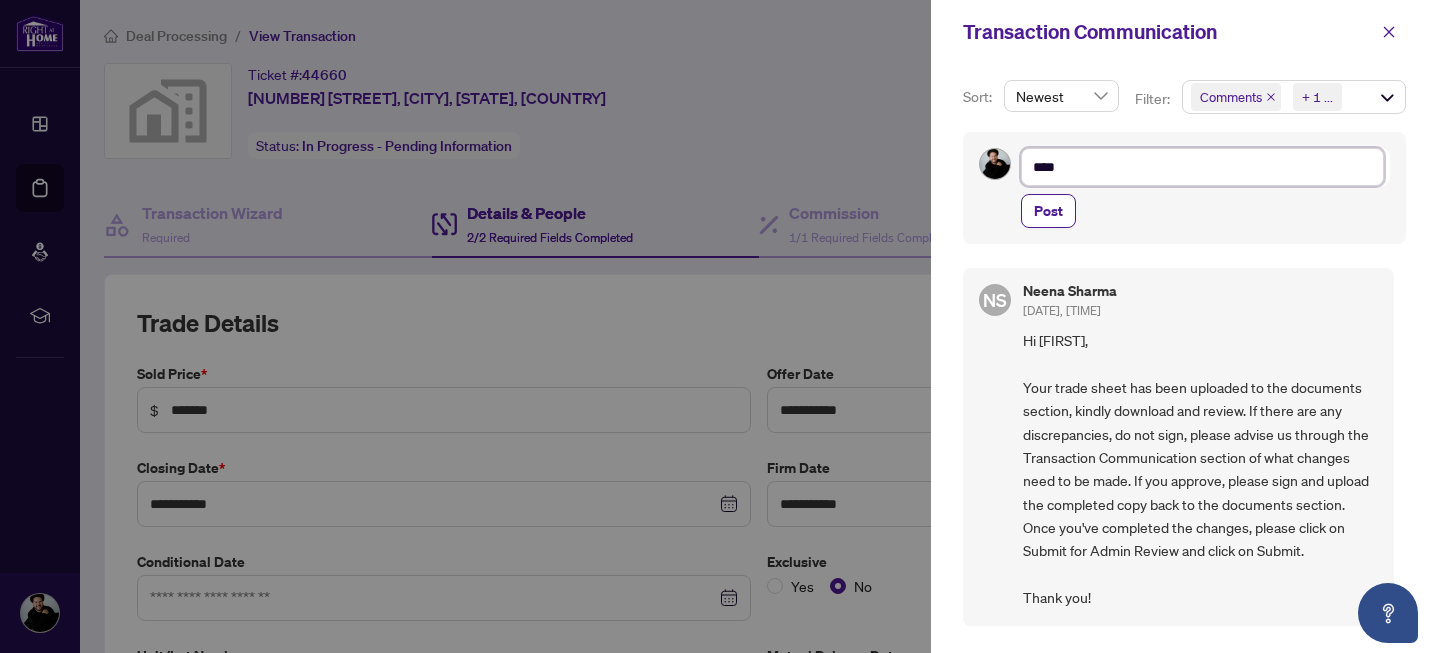 type on "*****" 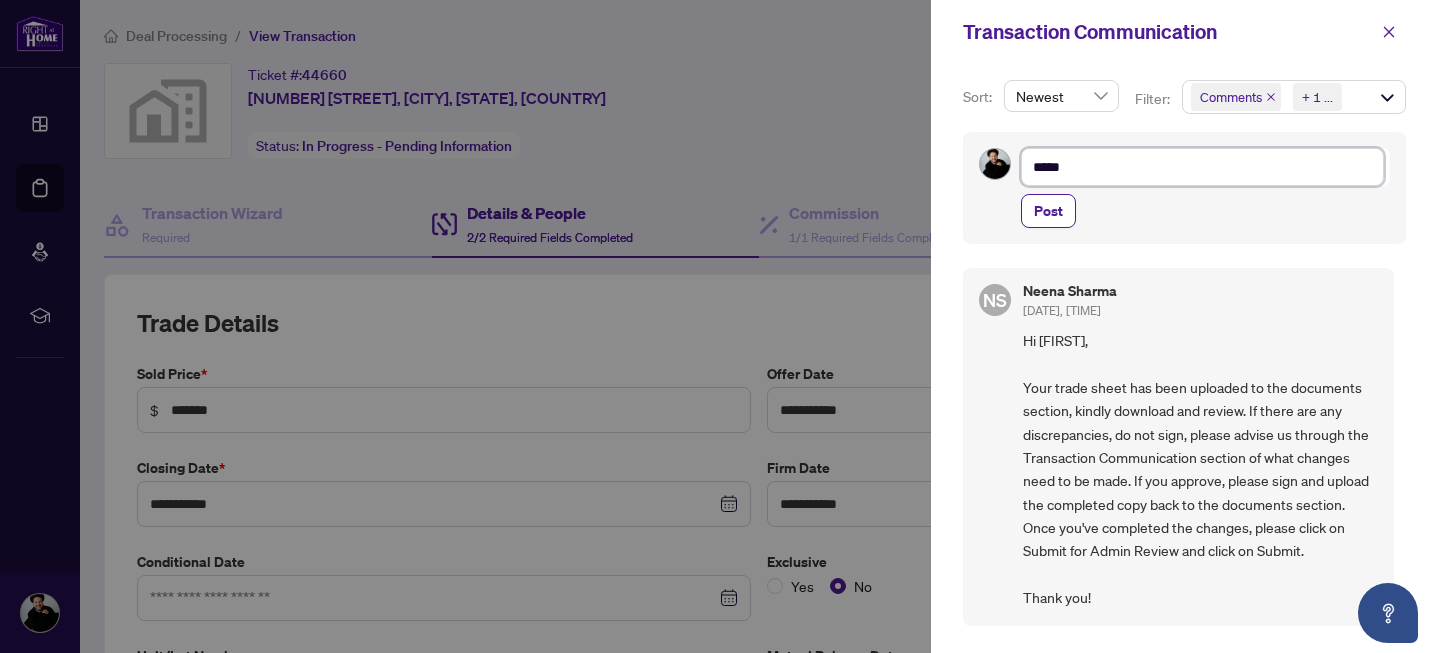 type on "******" 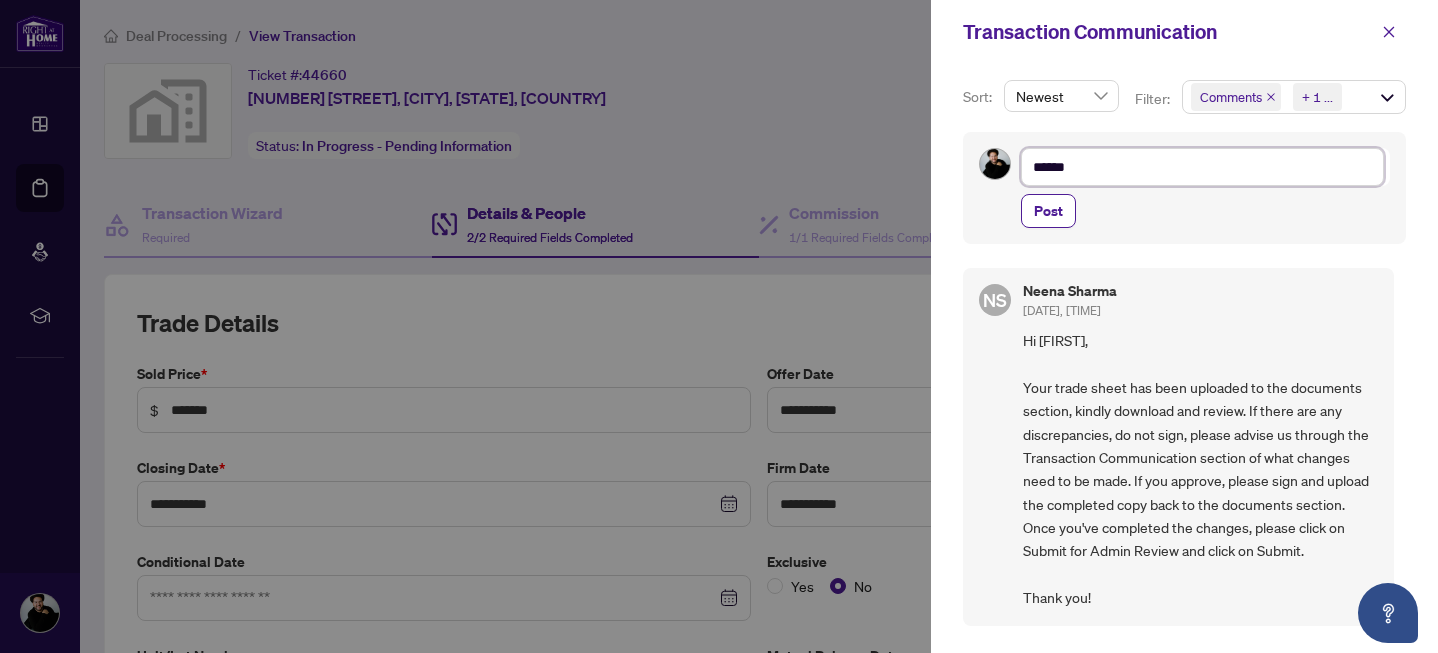 type on "*******" 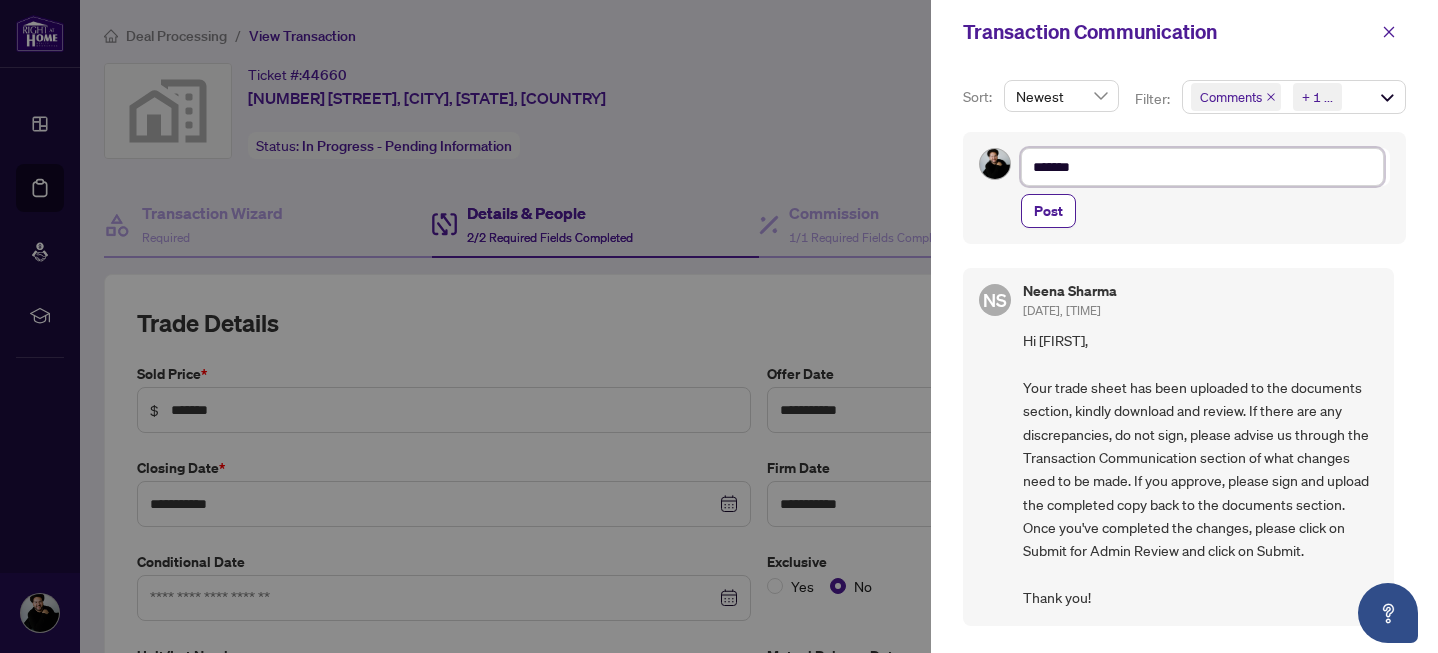 type on "*******" 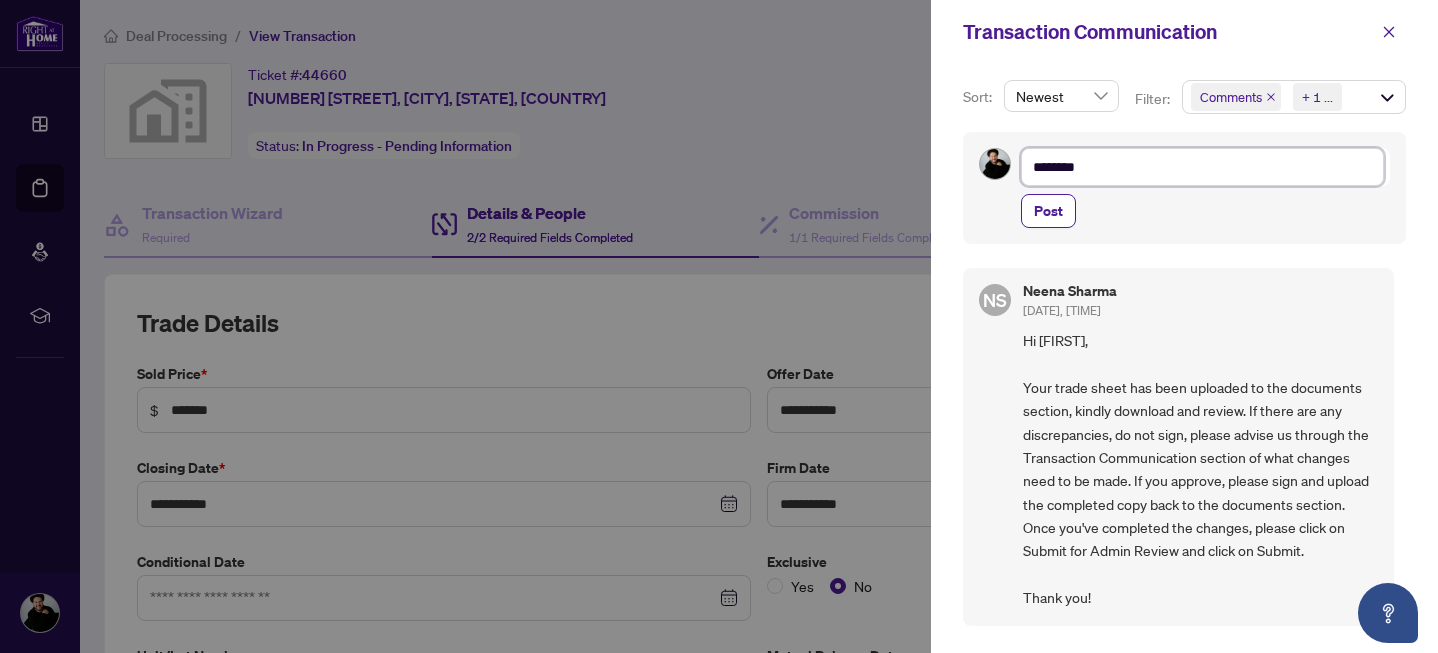 type on "*********" 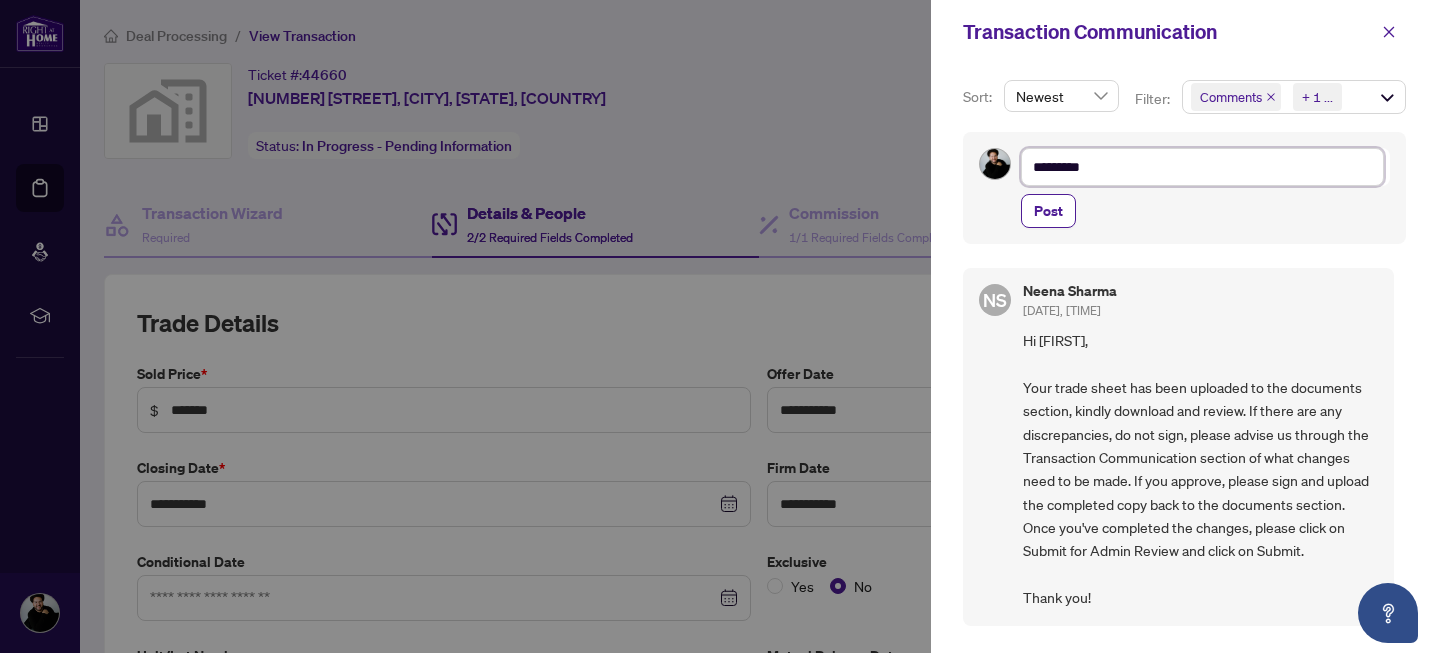 type on "**********" 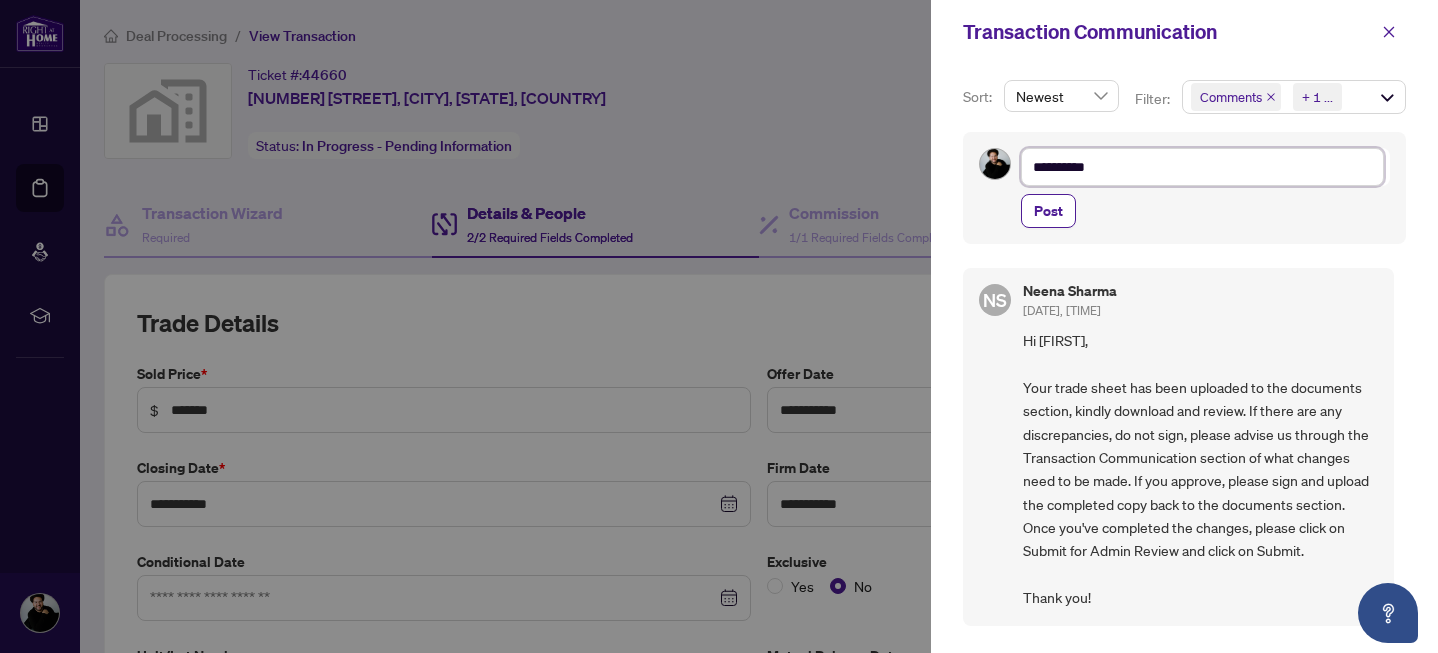type on "**********" 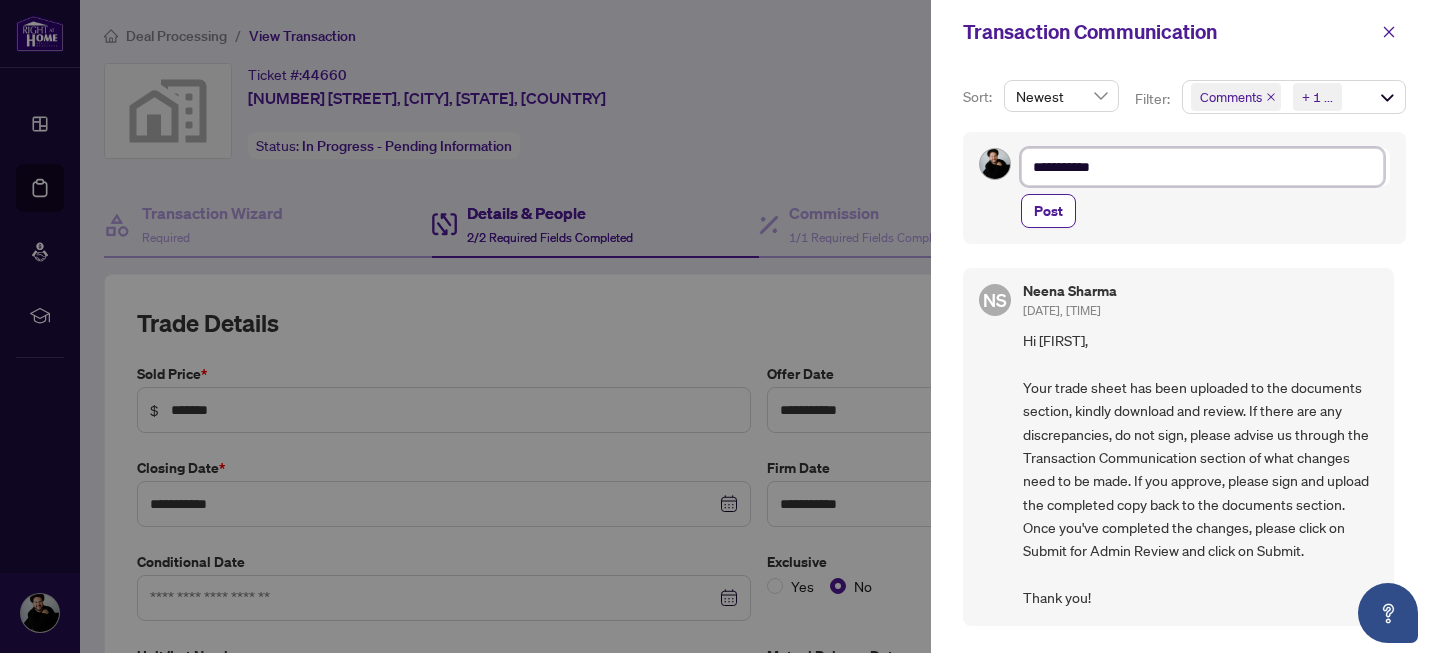 type on "**********" 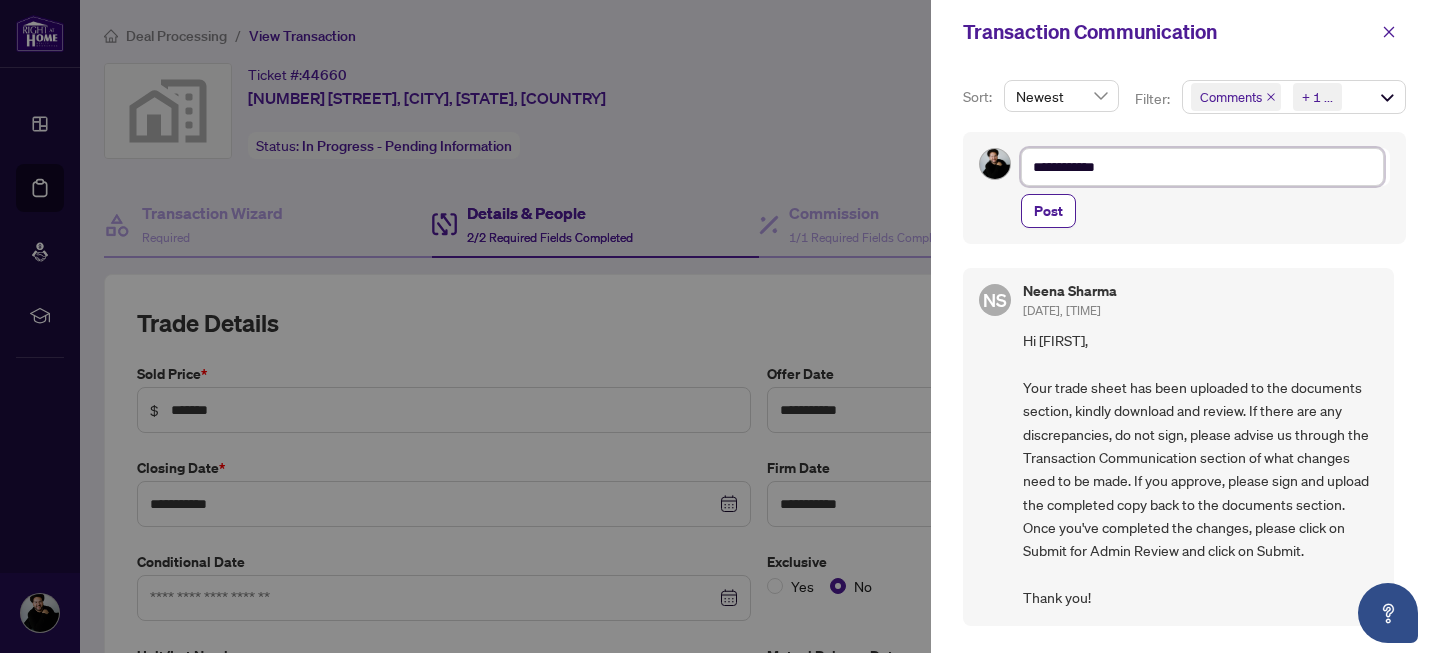type on "**********" 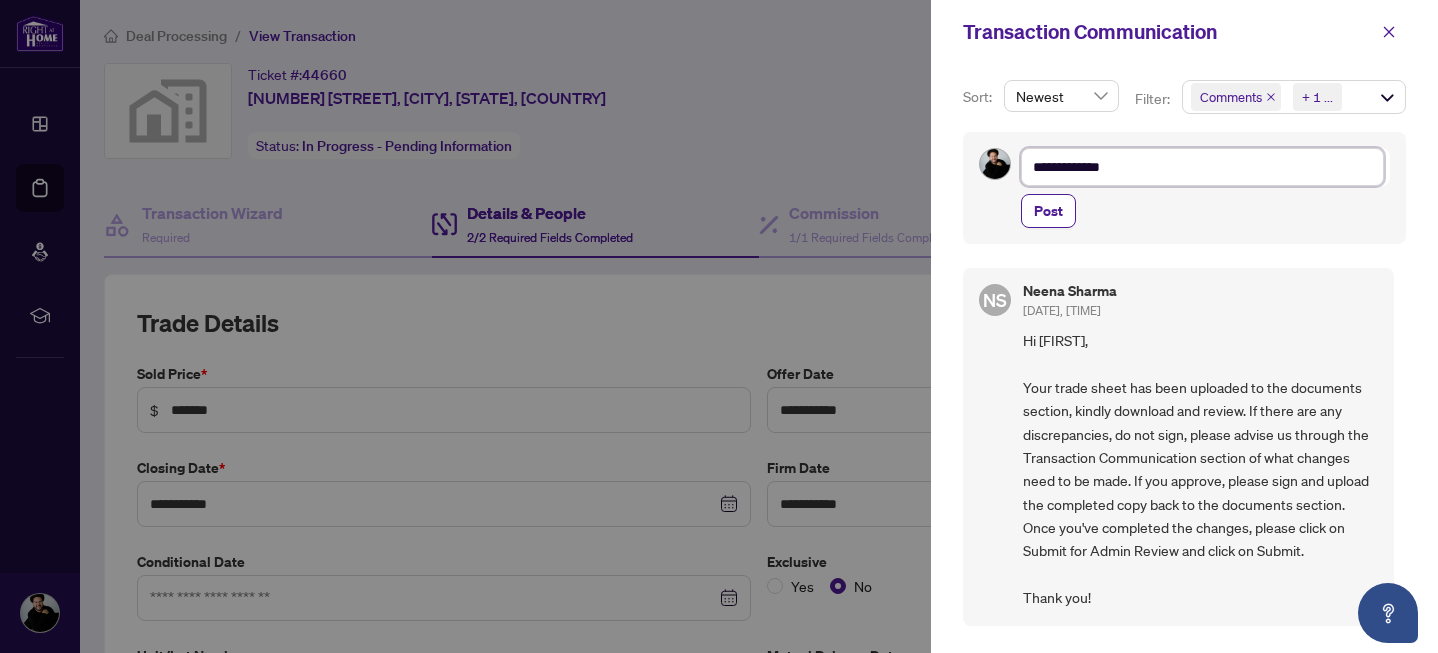type on "**********" 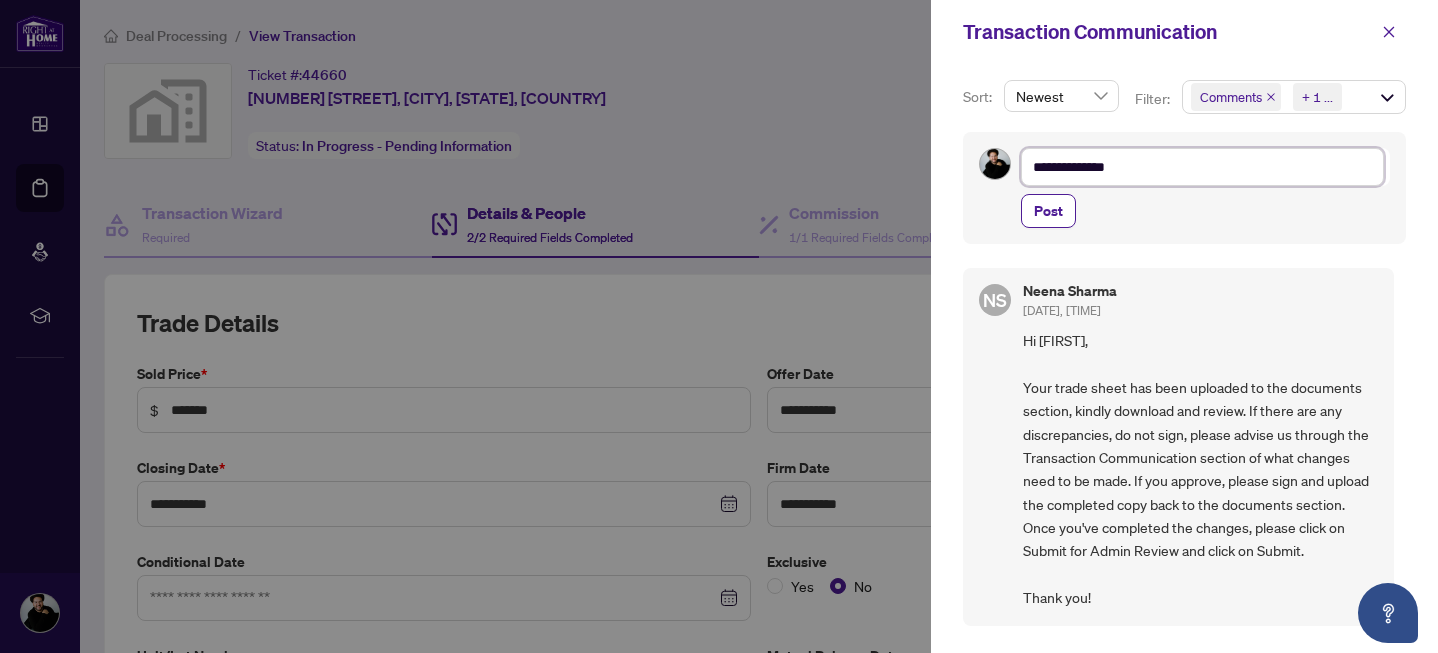 type on "**********" 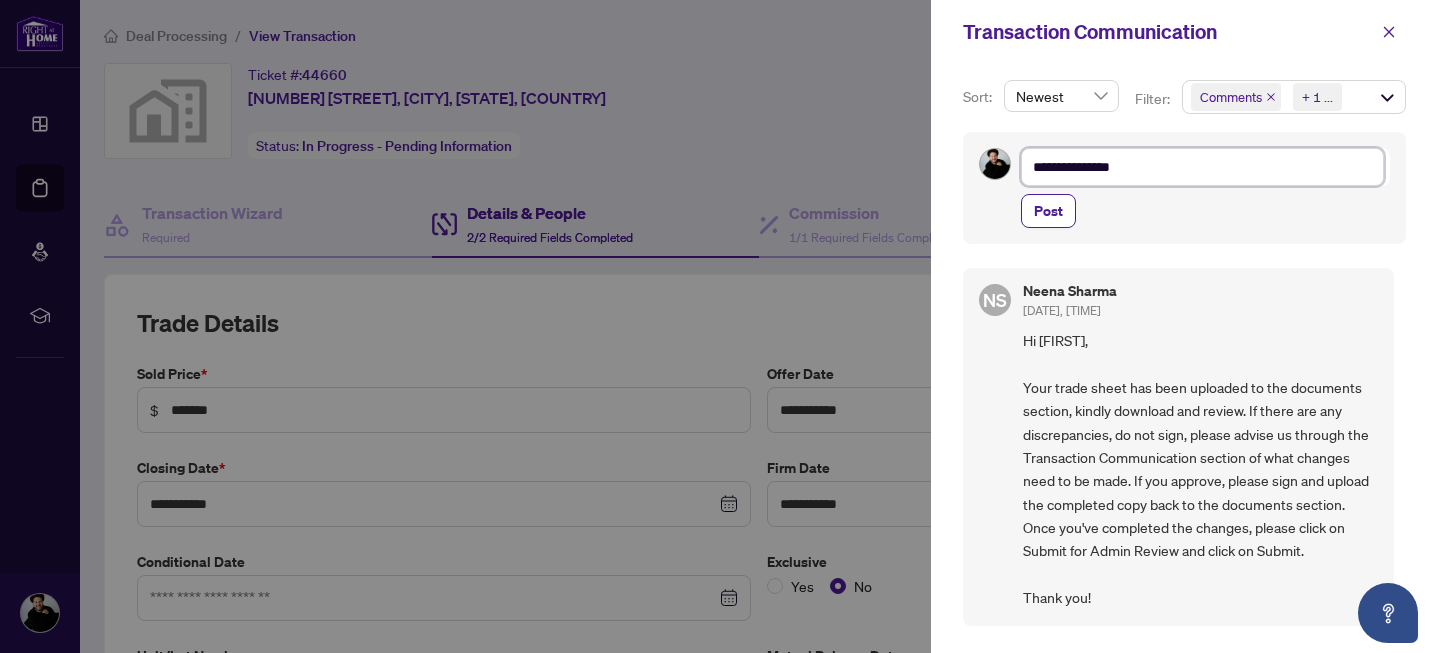 type on "**********" 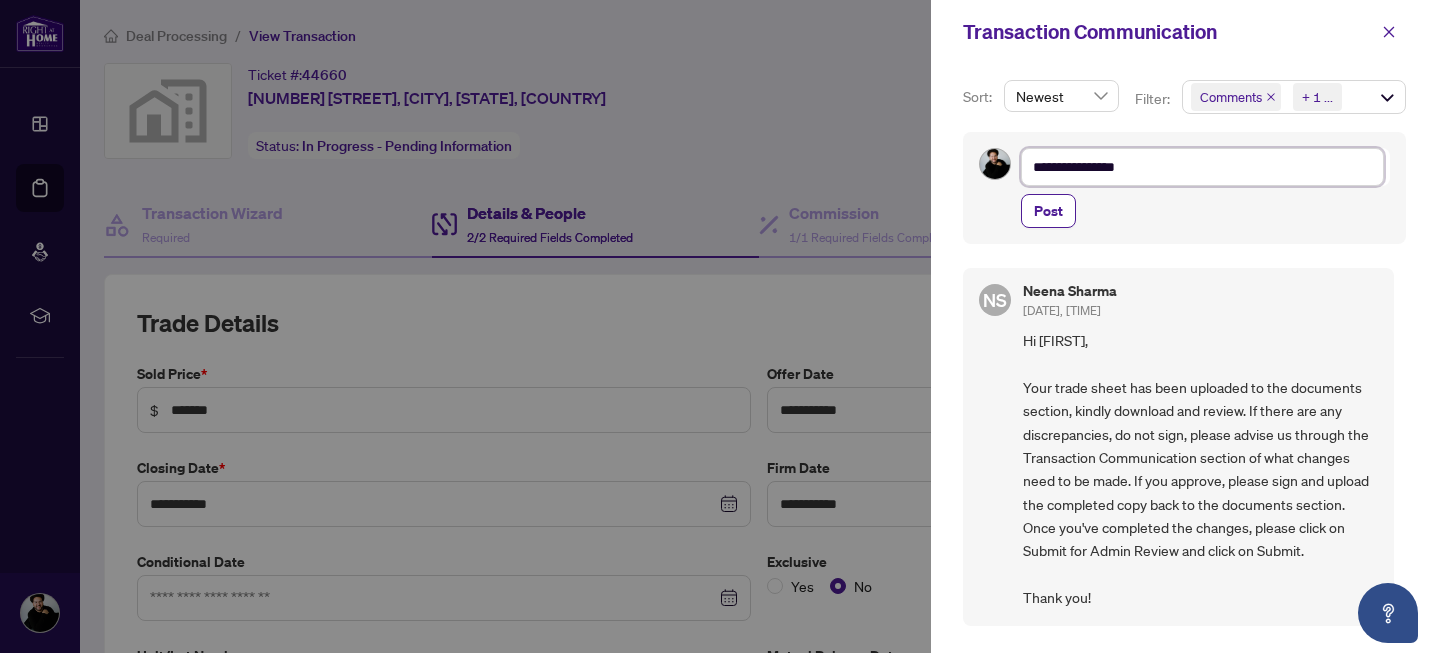 type on "**********" 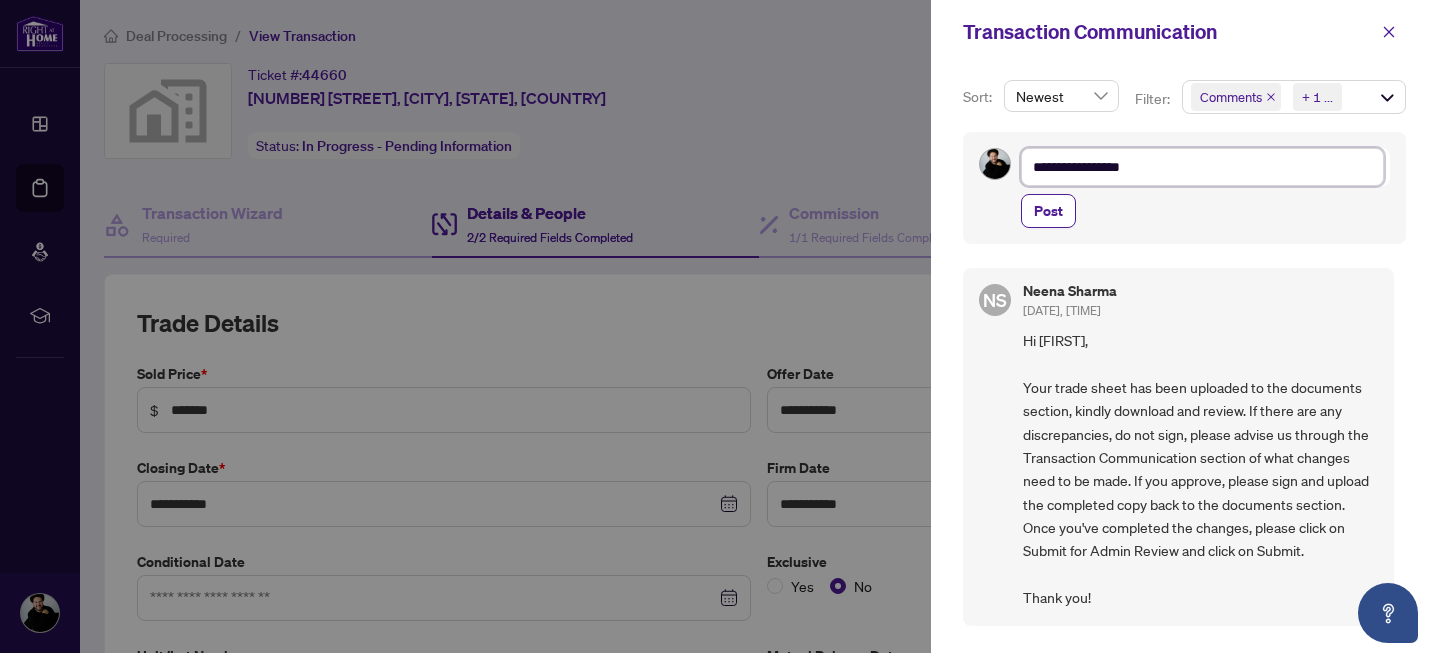 type on "**********" 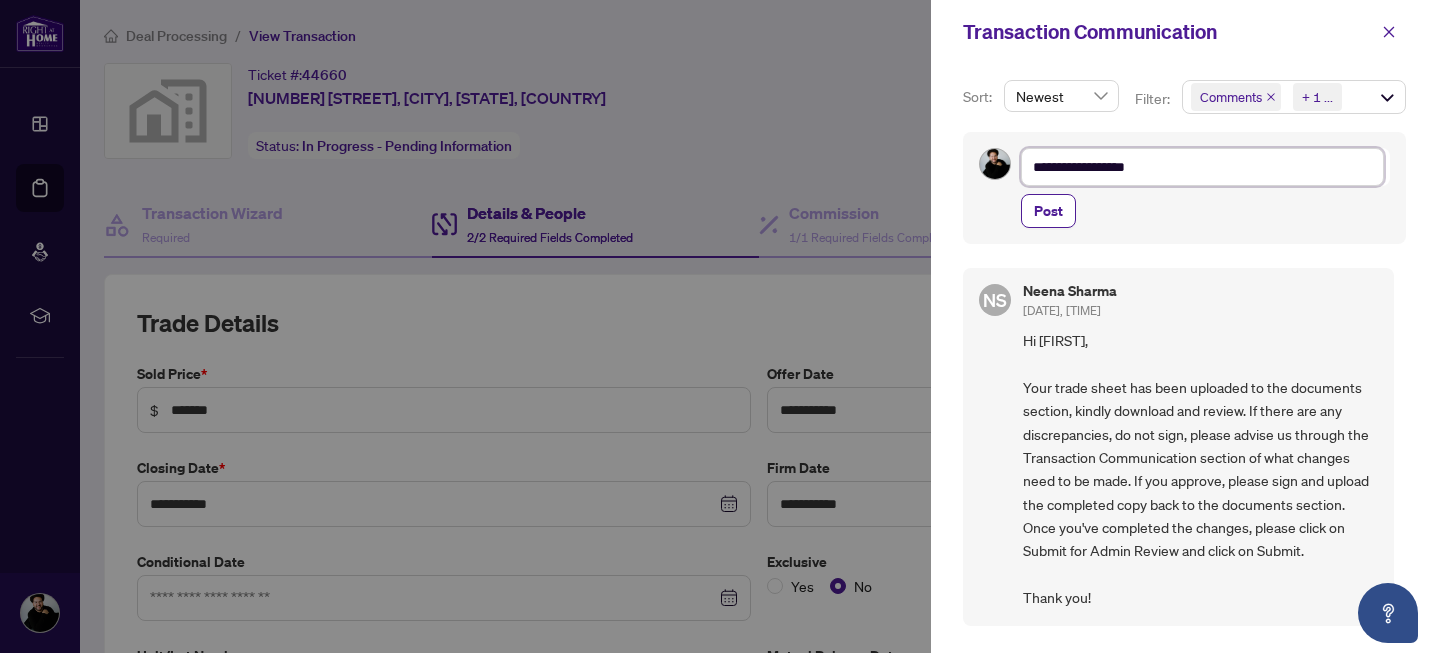 type on "**********" 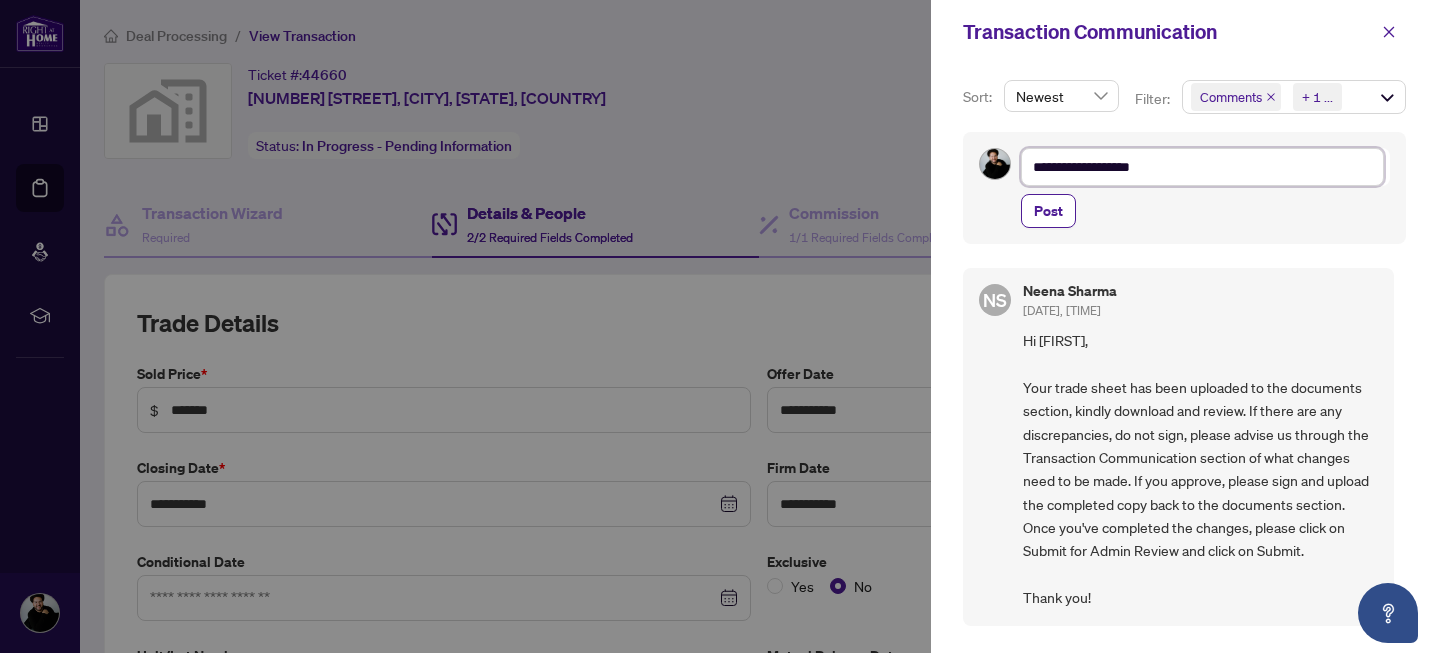 type on "**********" 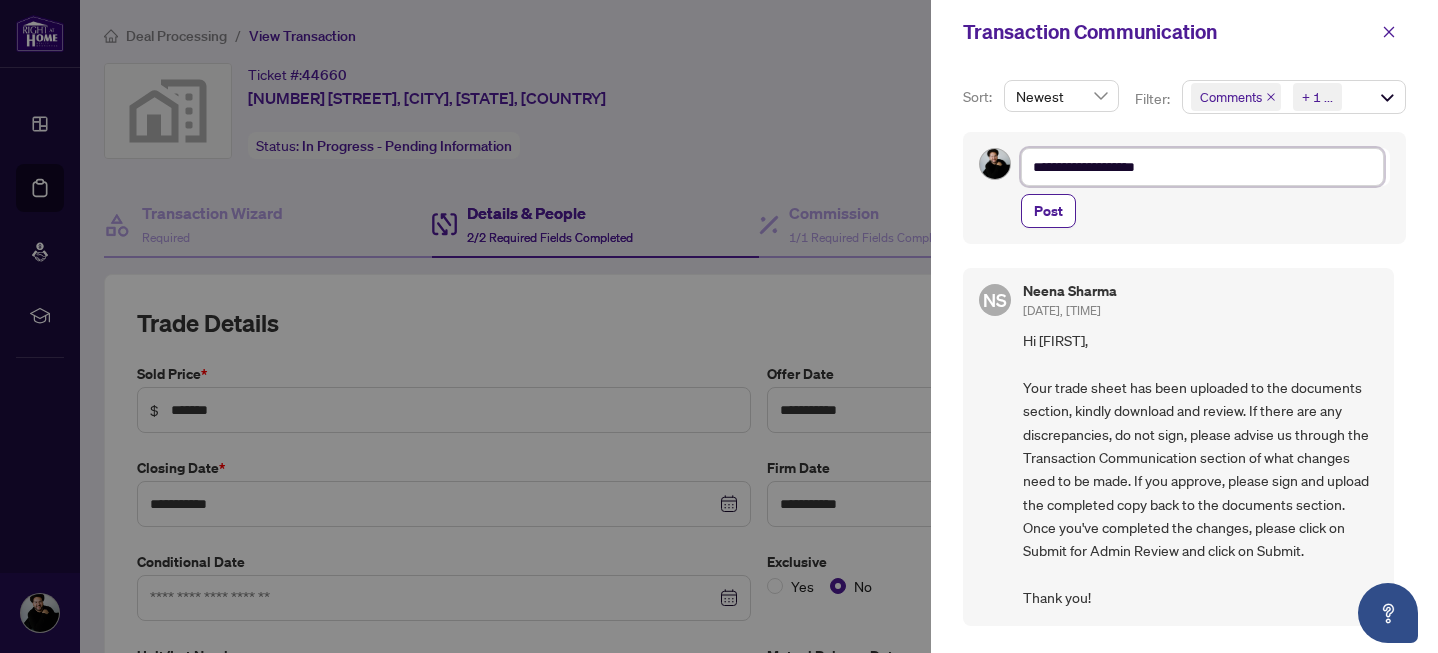 type on "**********" 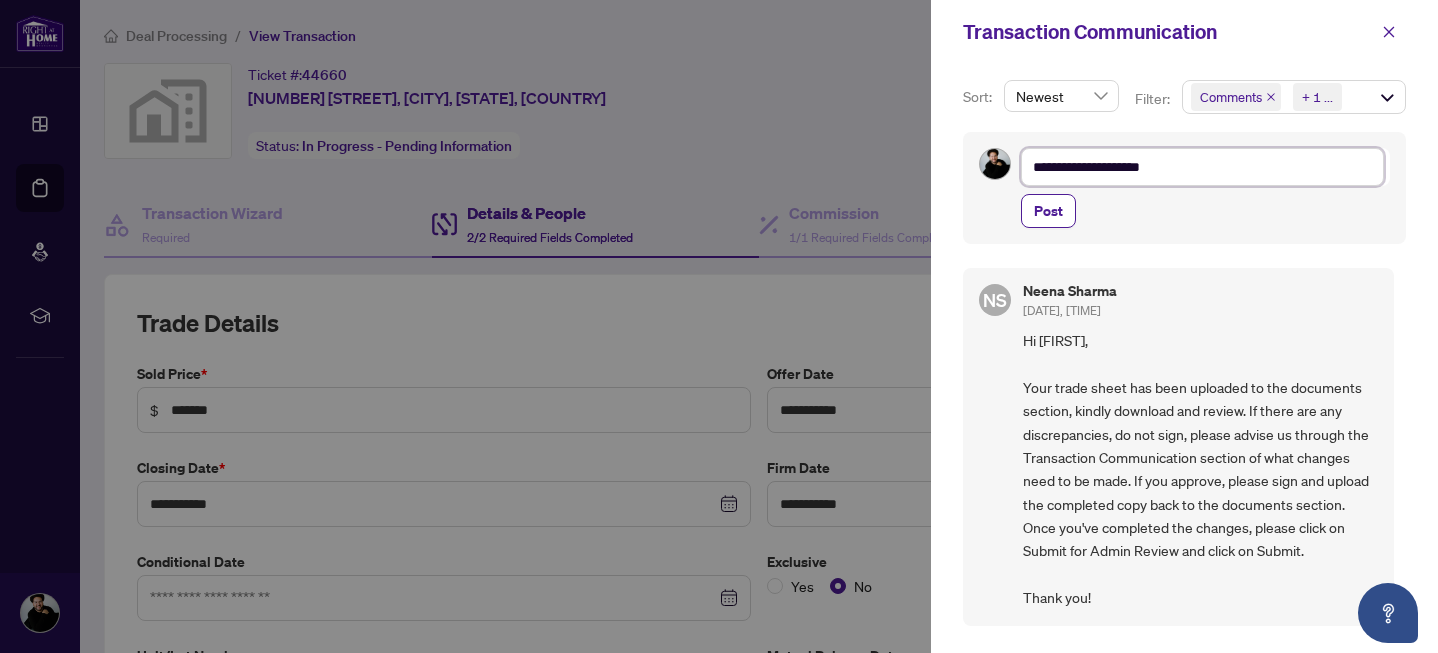 type on "**********" 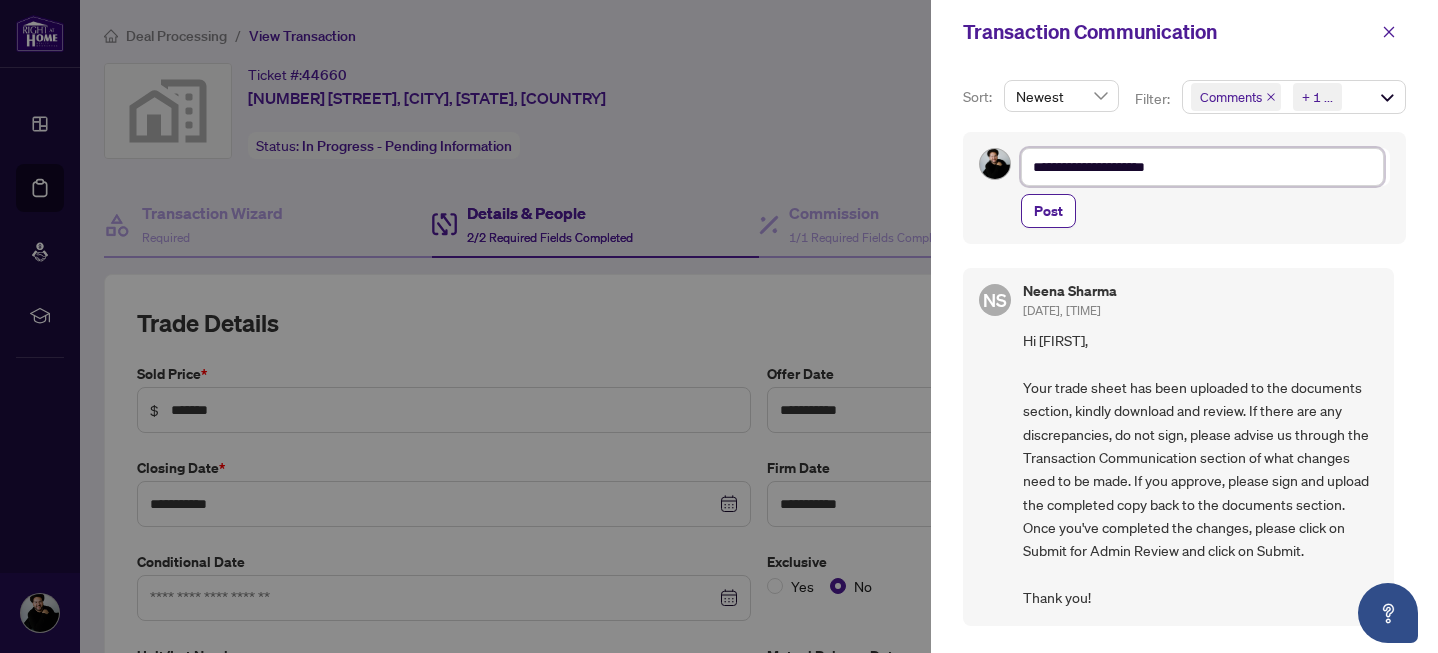 type on "**********" 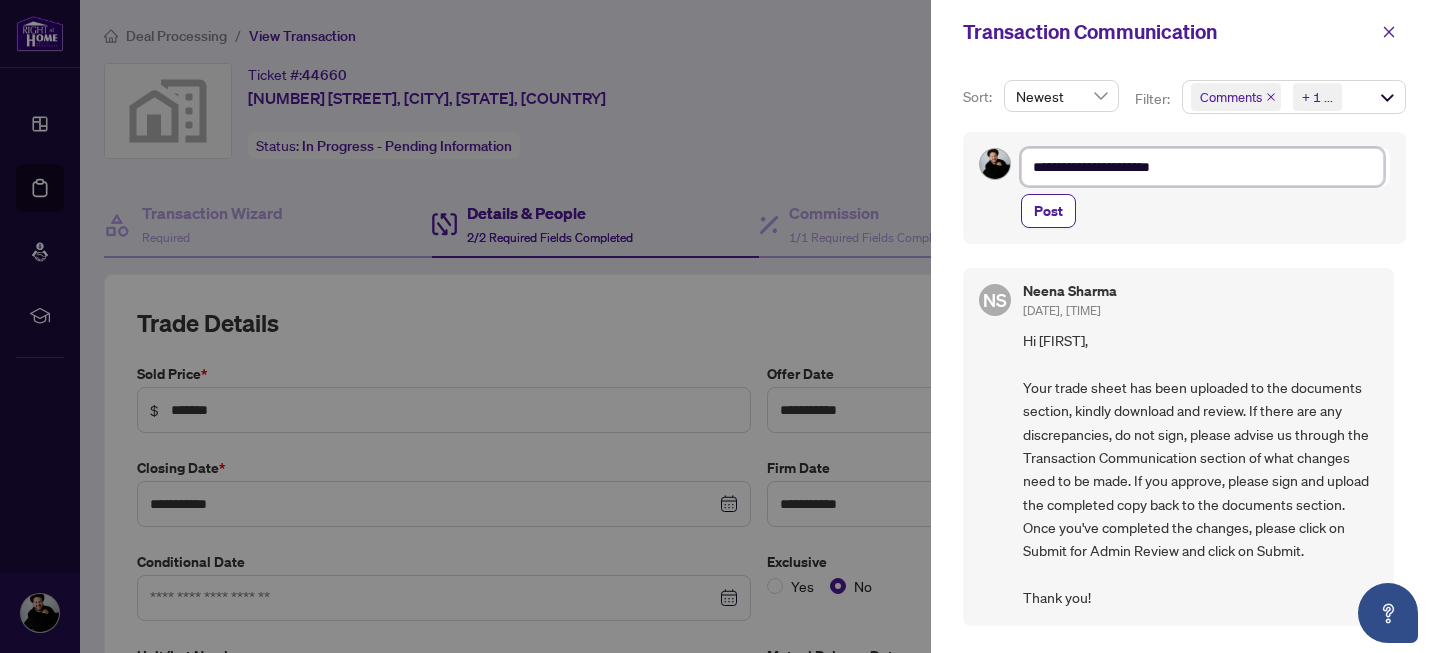 type on "**********" 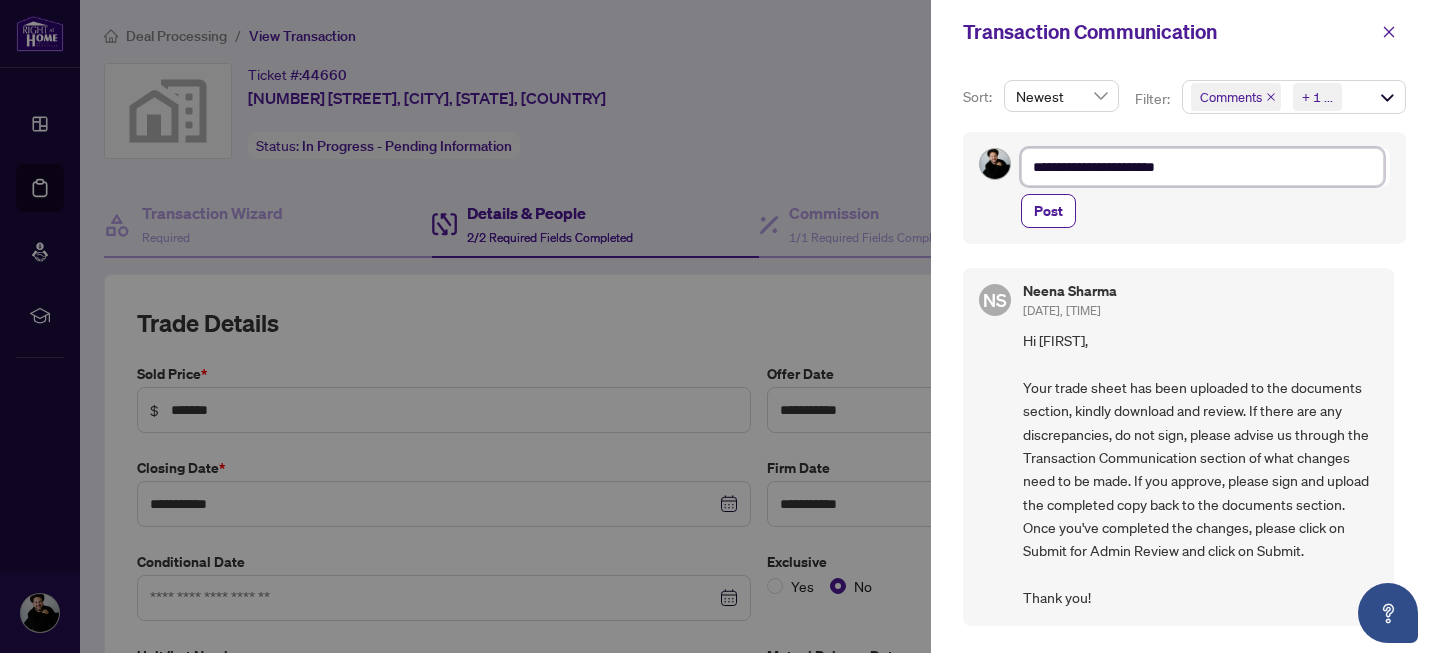 type on "**********" 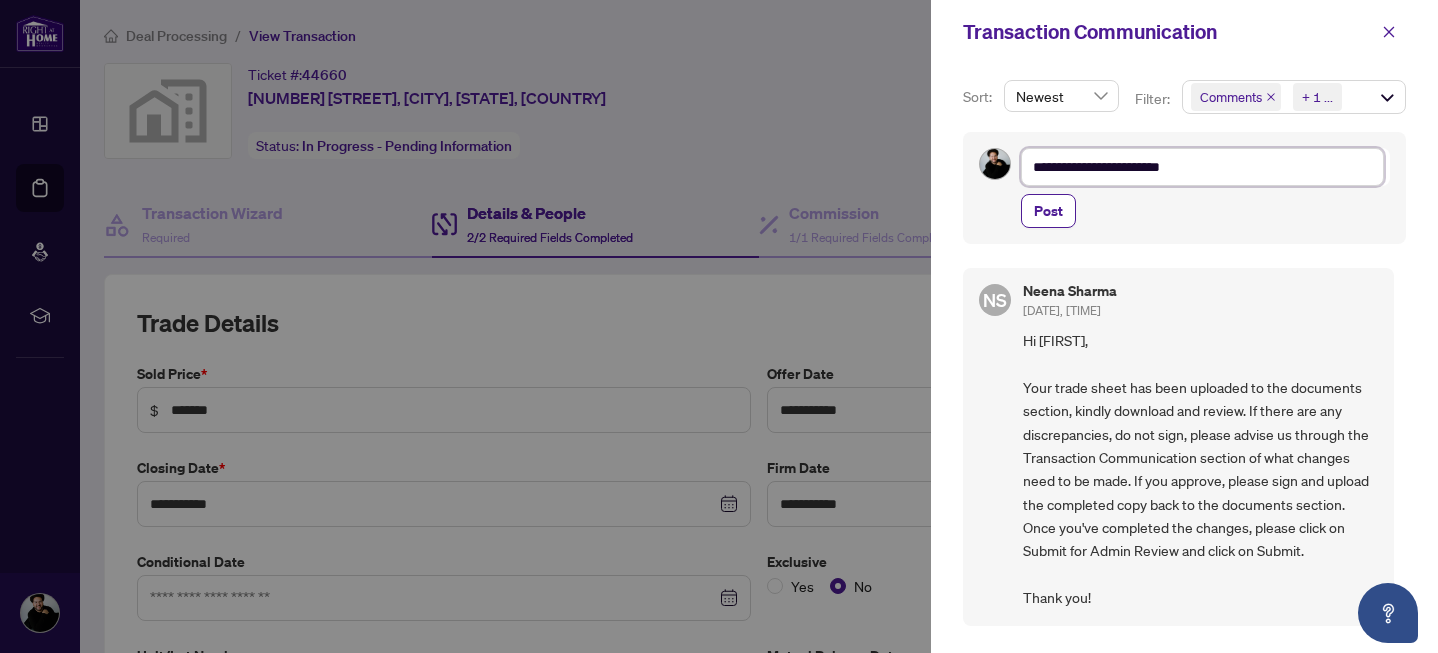 type on "**********" 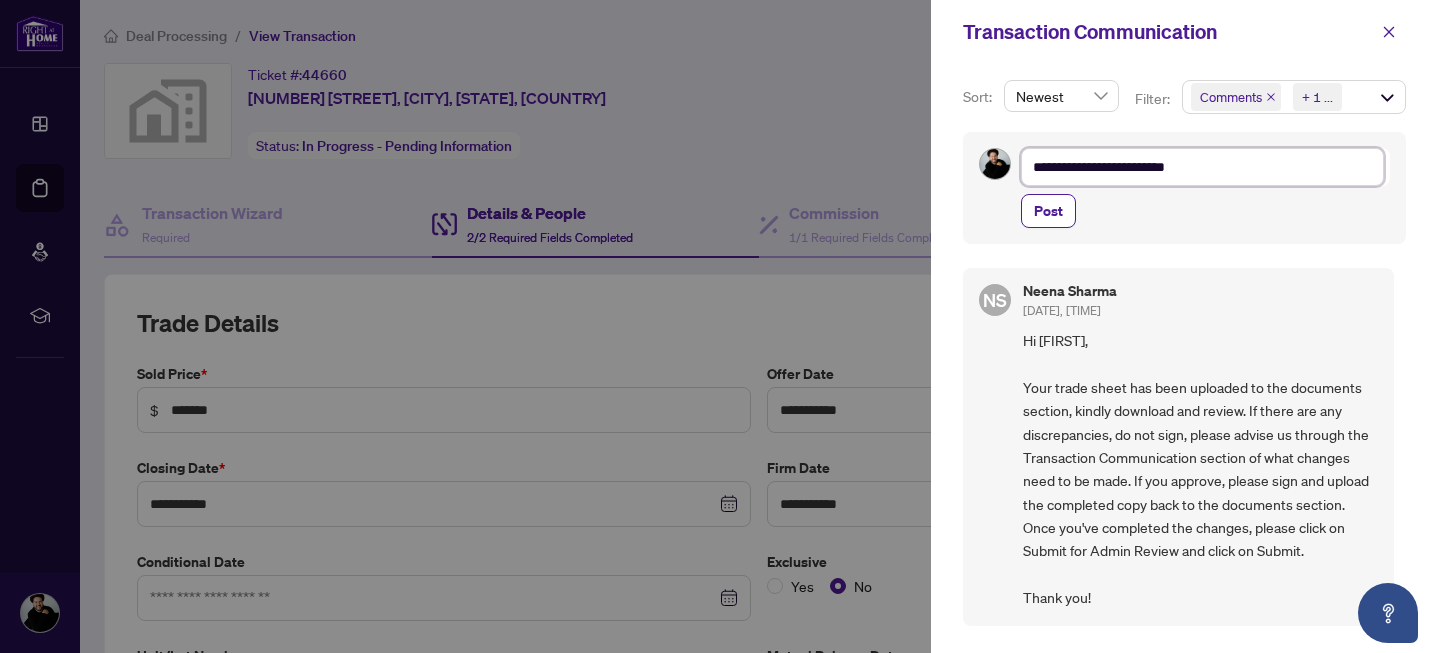 type on "**********" 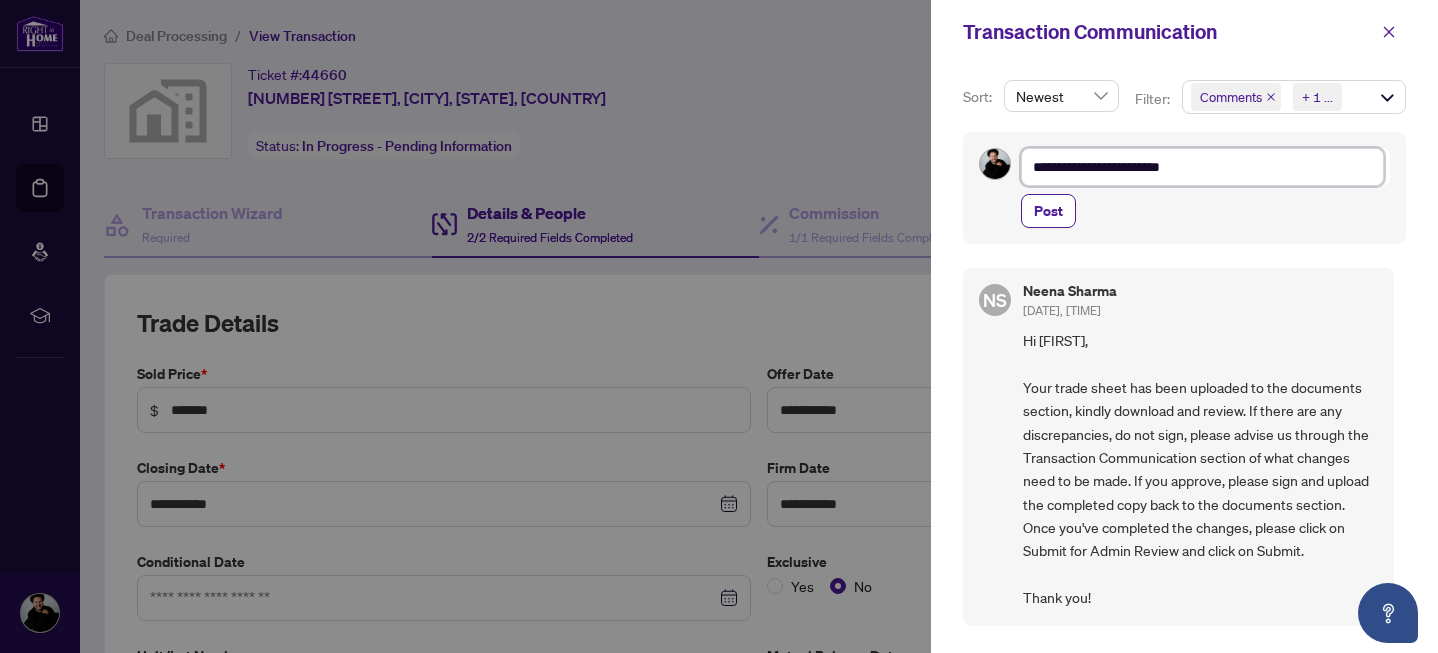 type on "**********" 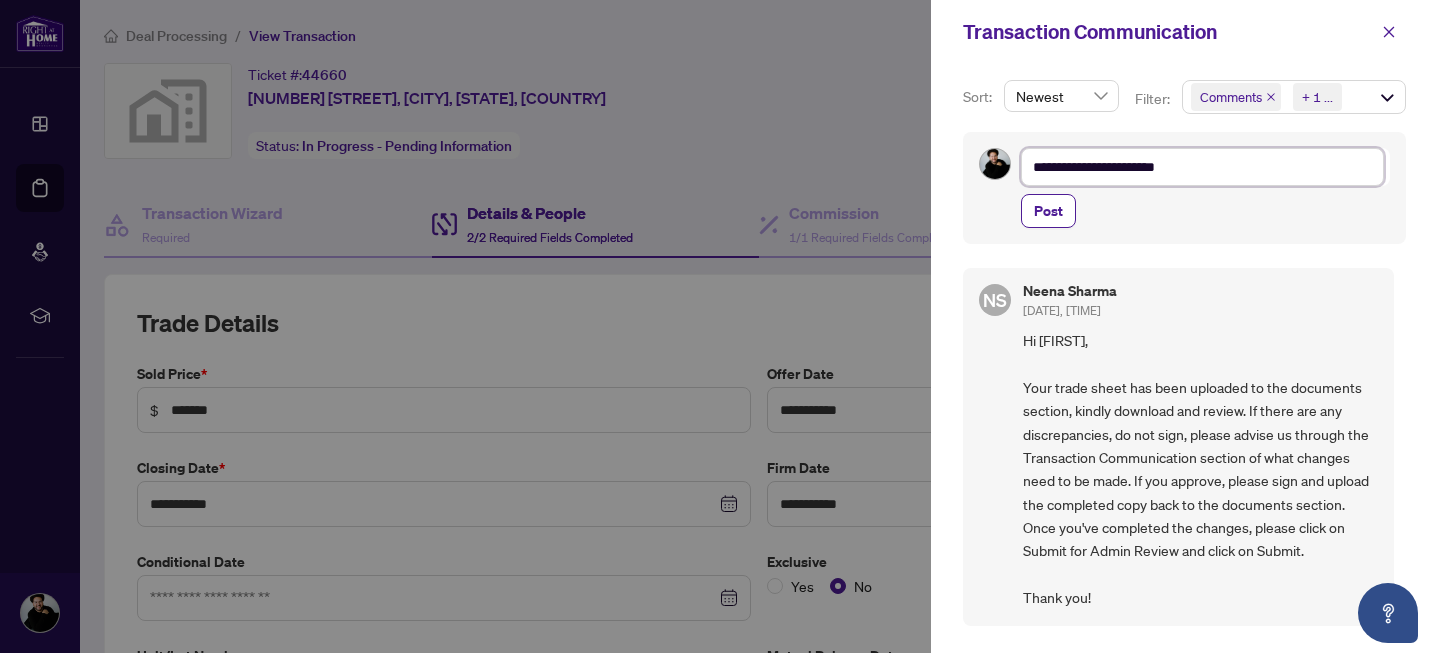 type on "**********" 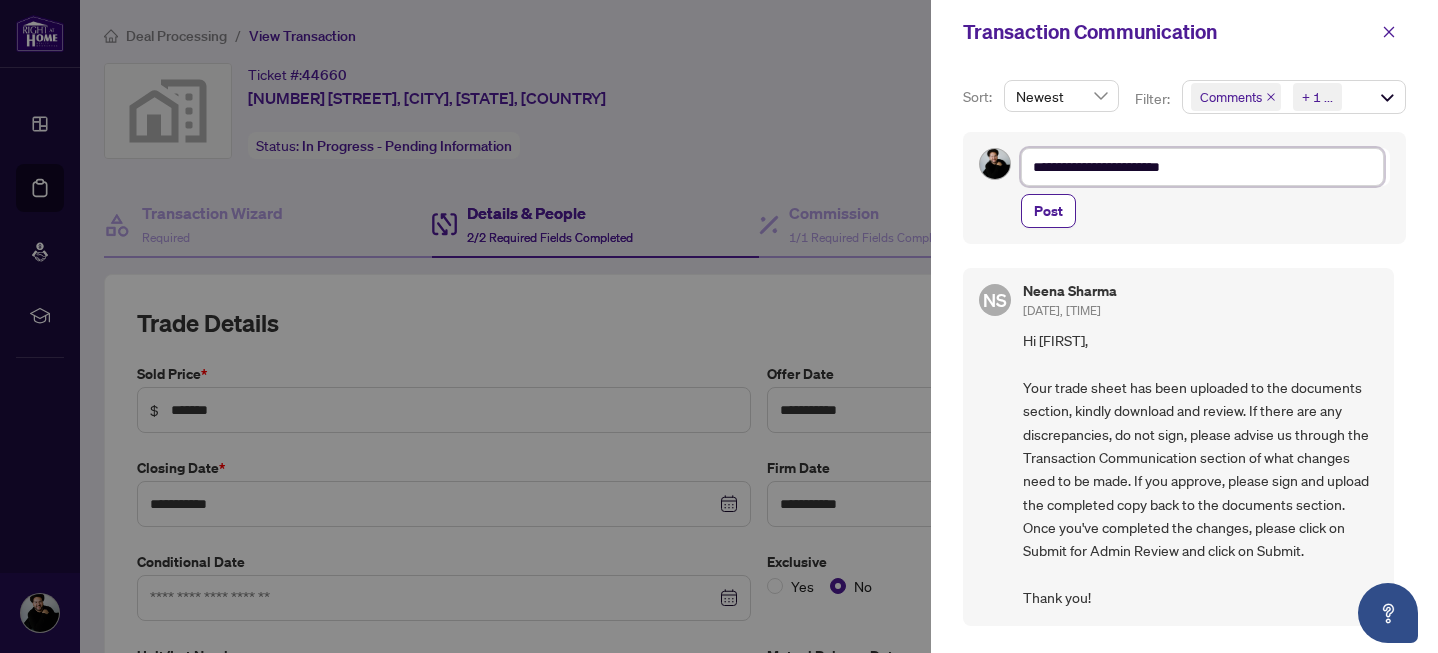 type on "**********" 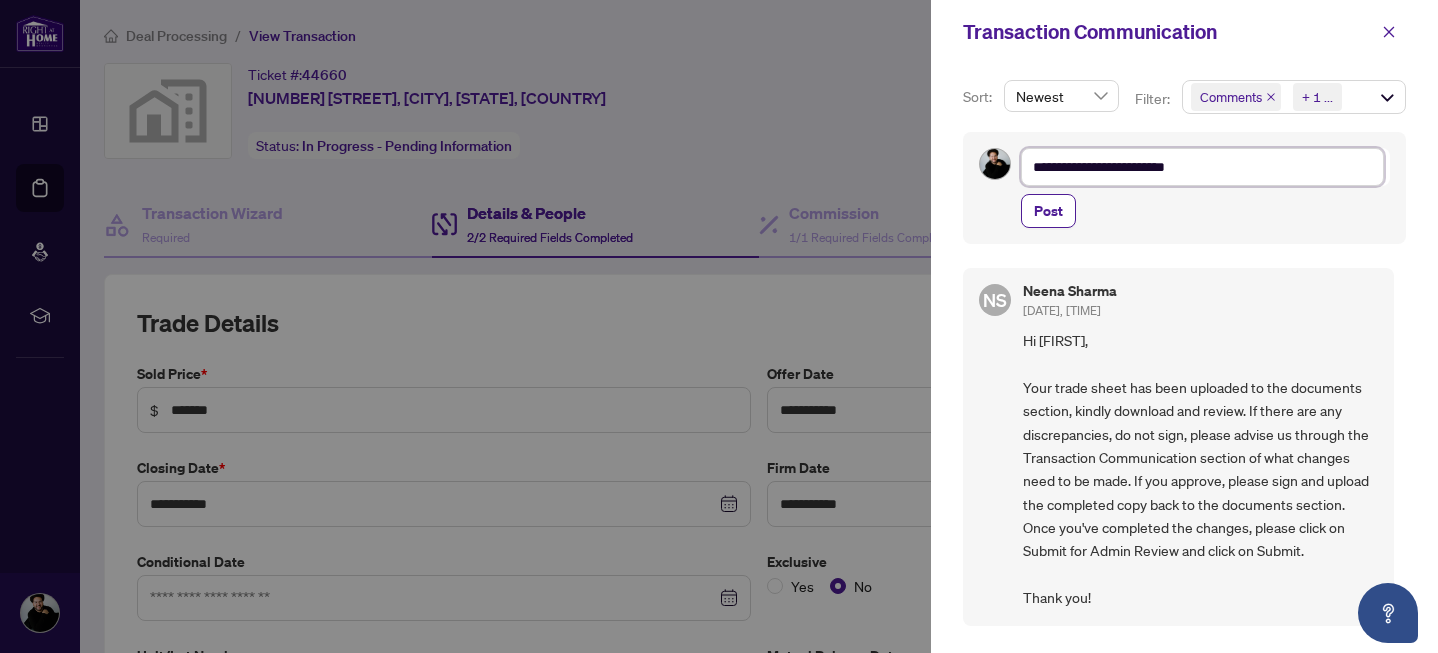 type on "**********" 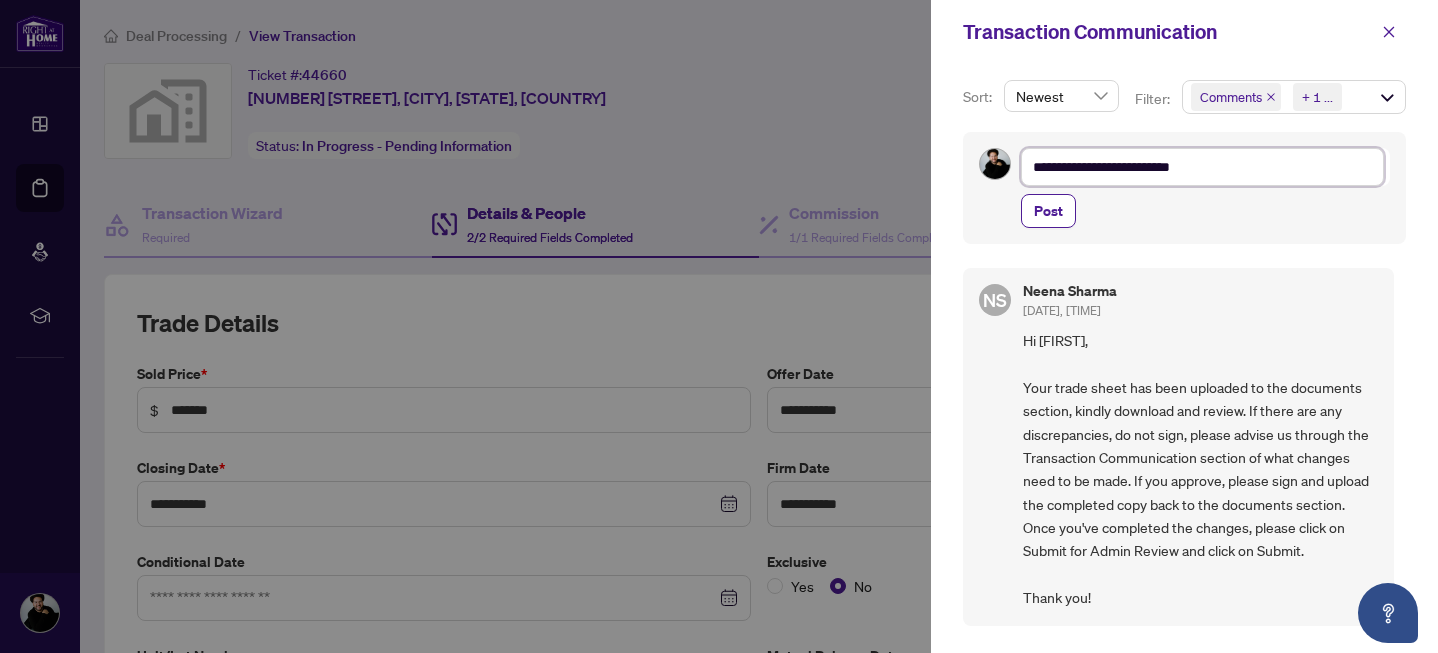 type on "**********" 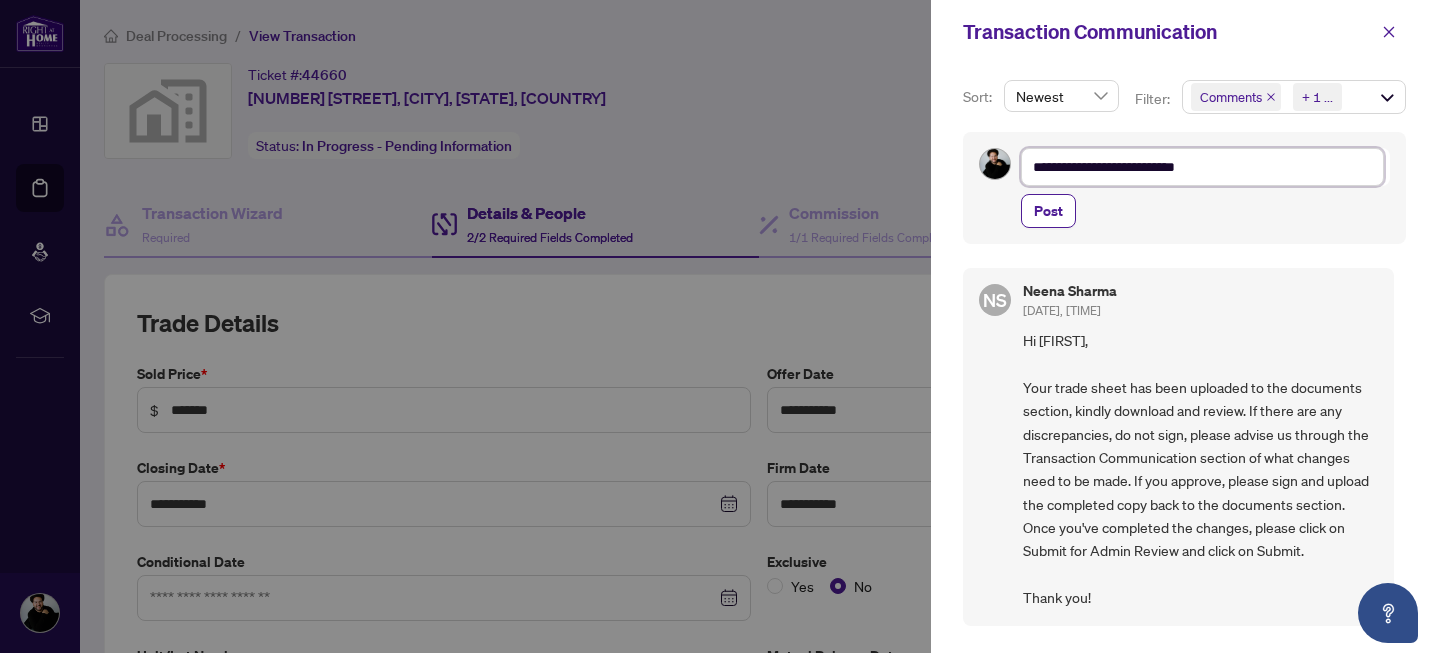 type on "**********" 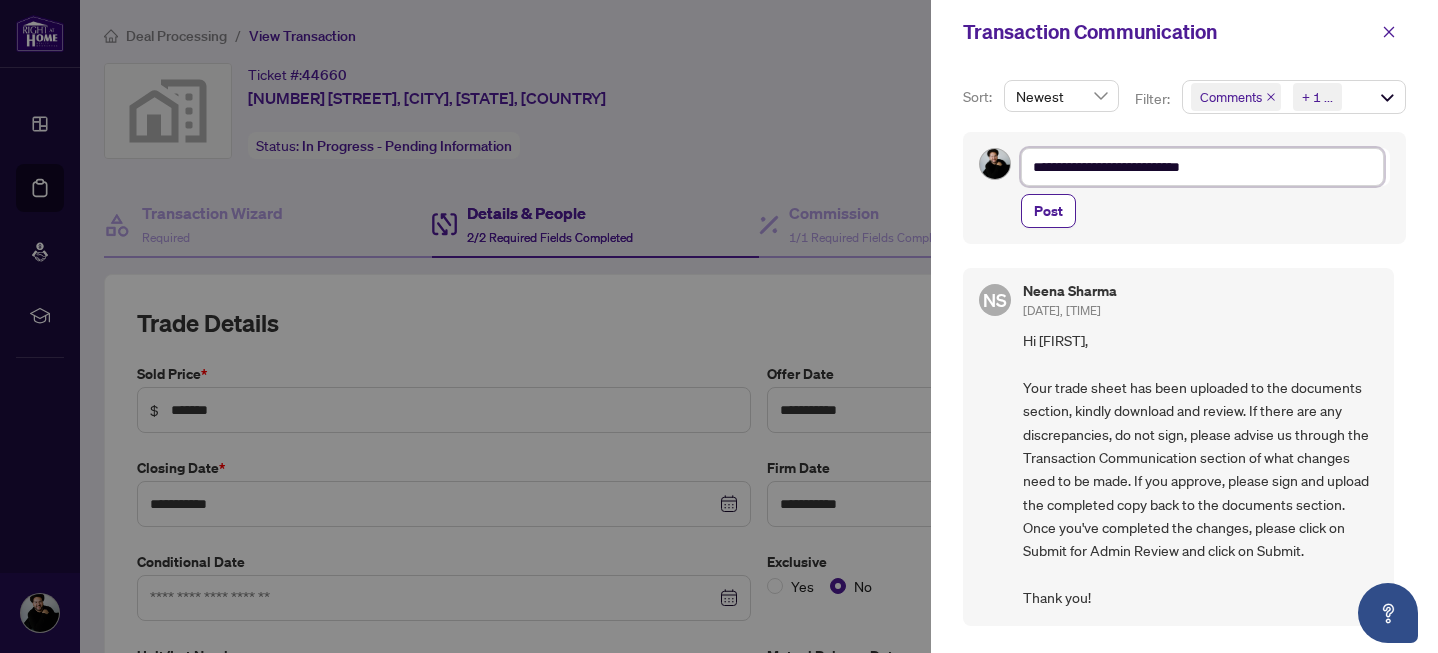 type on "**********" 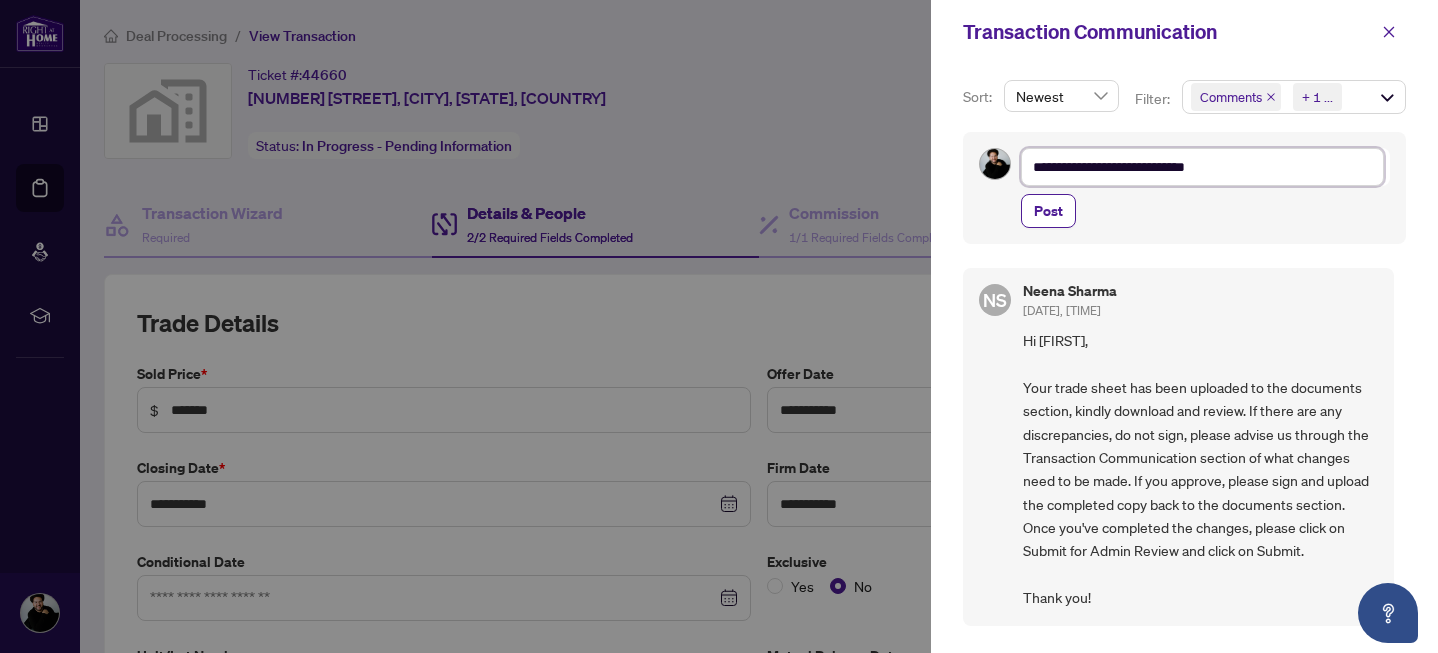 type on "**********" 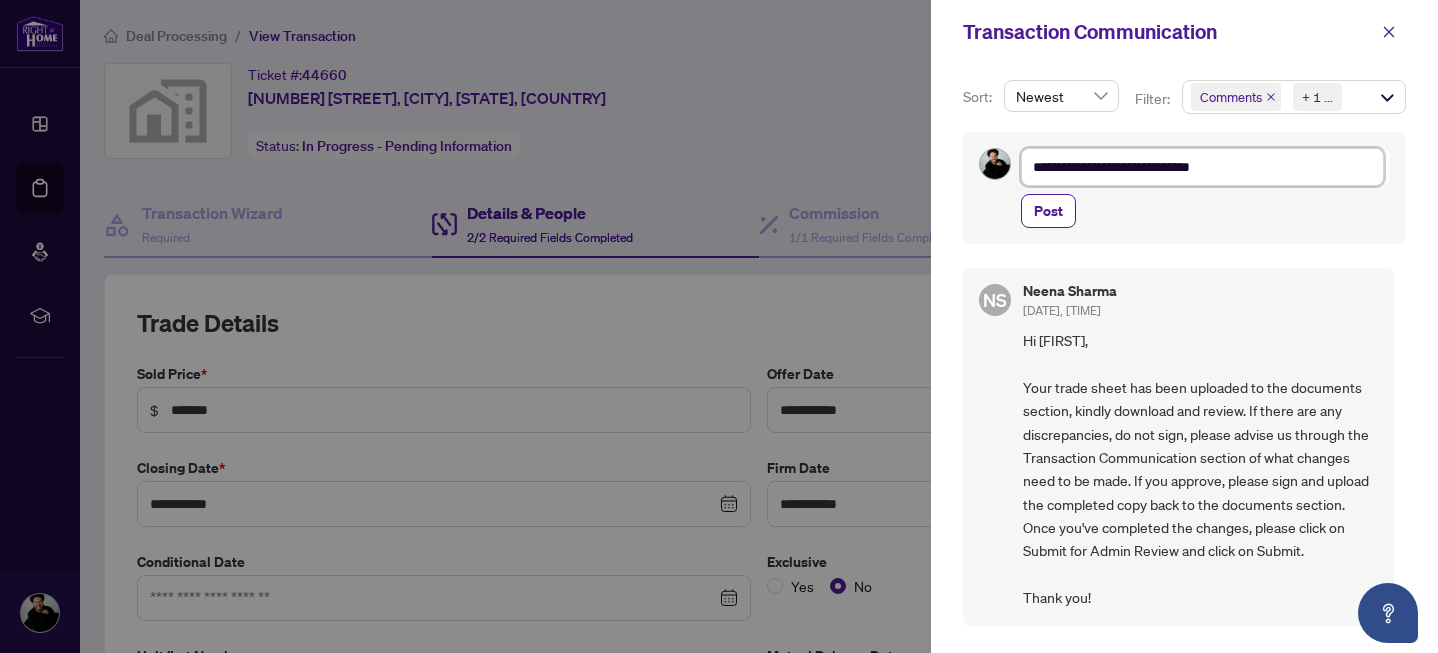 type on "**********" 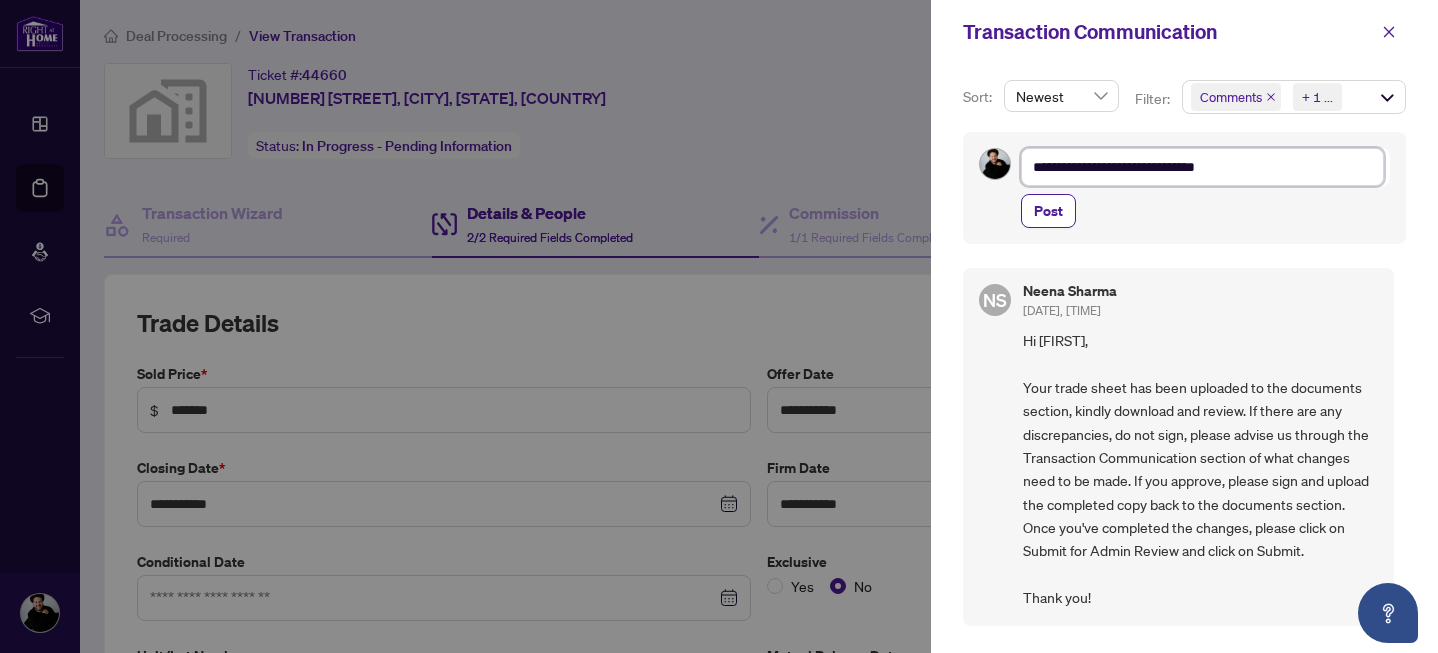 type on "**********" 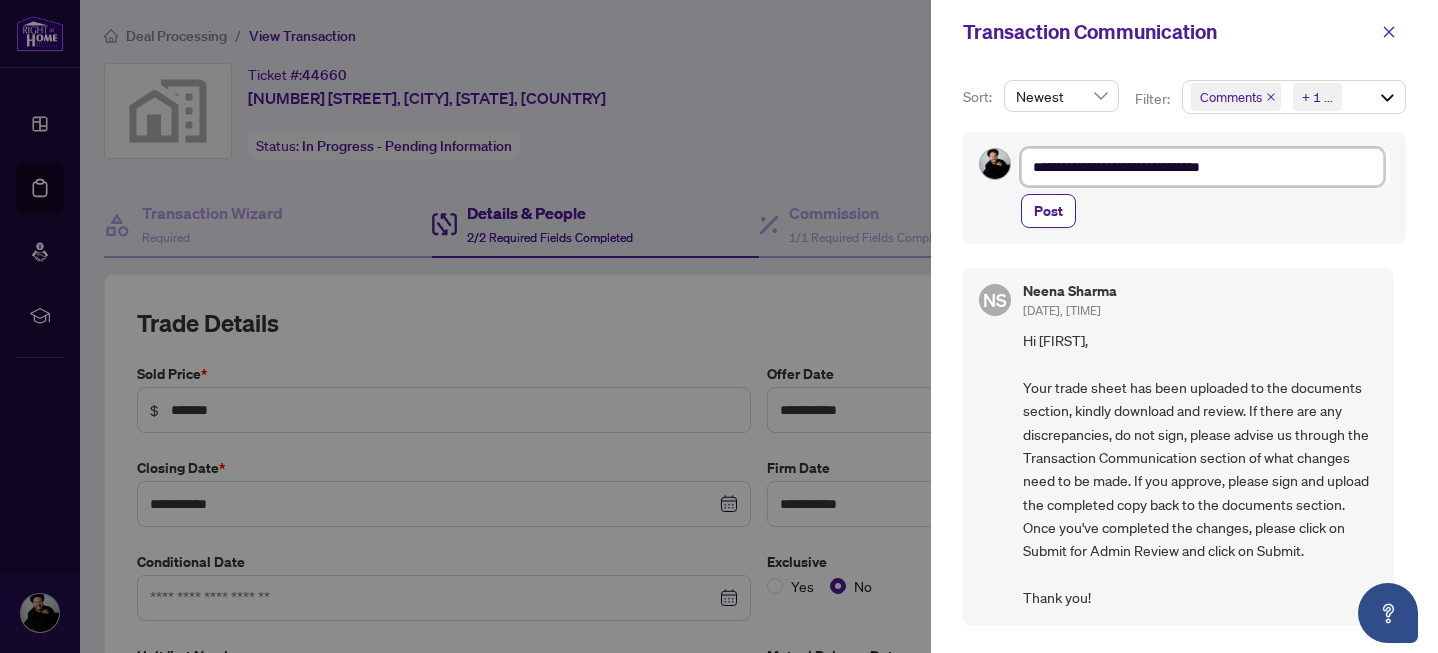 type on "**********" 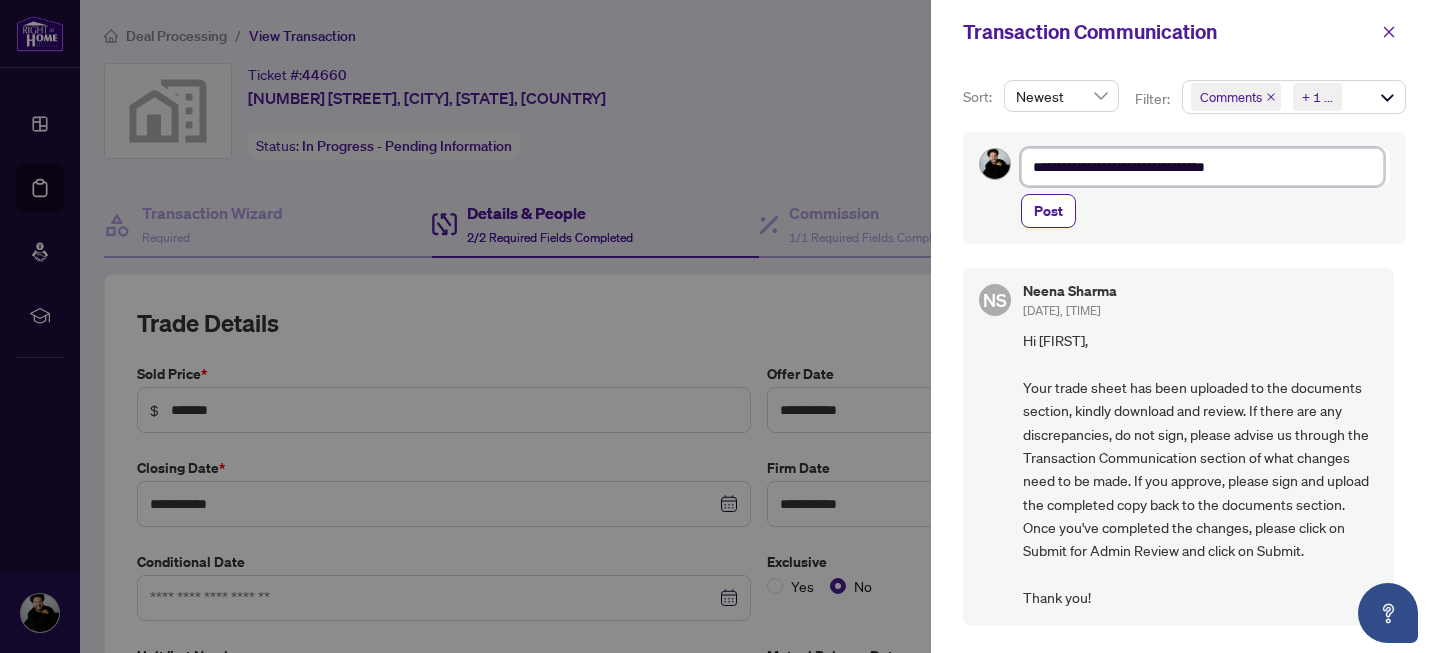 type on "**********" 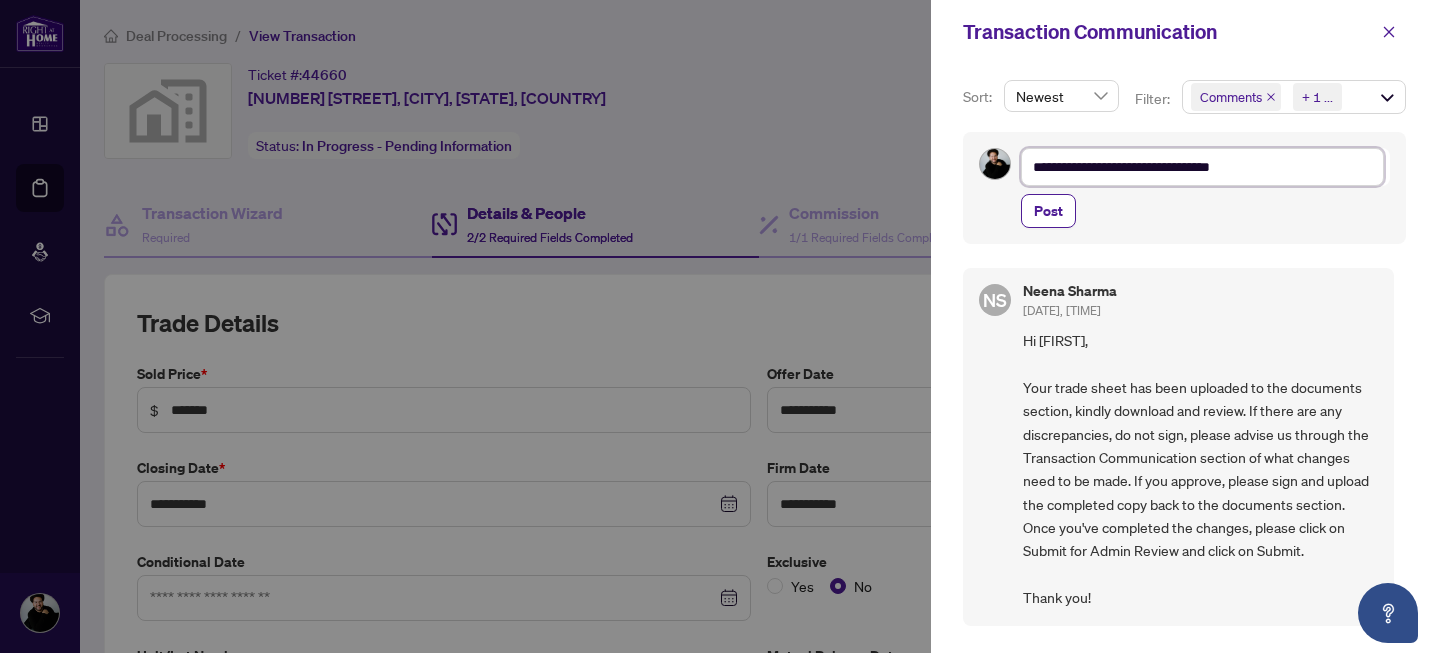 type on "**********" 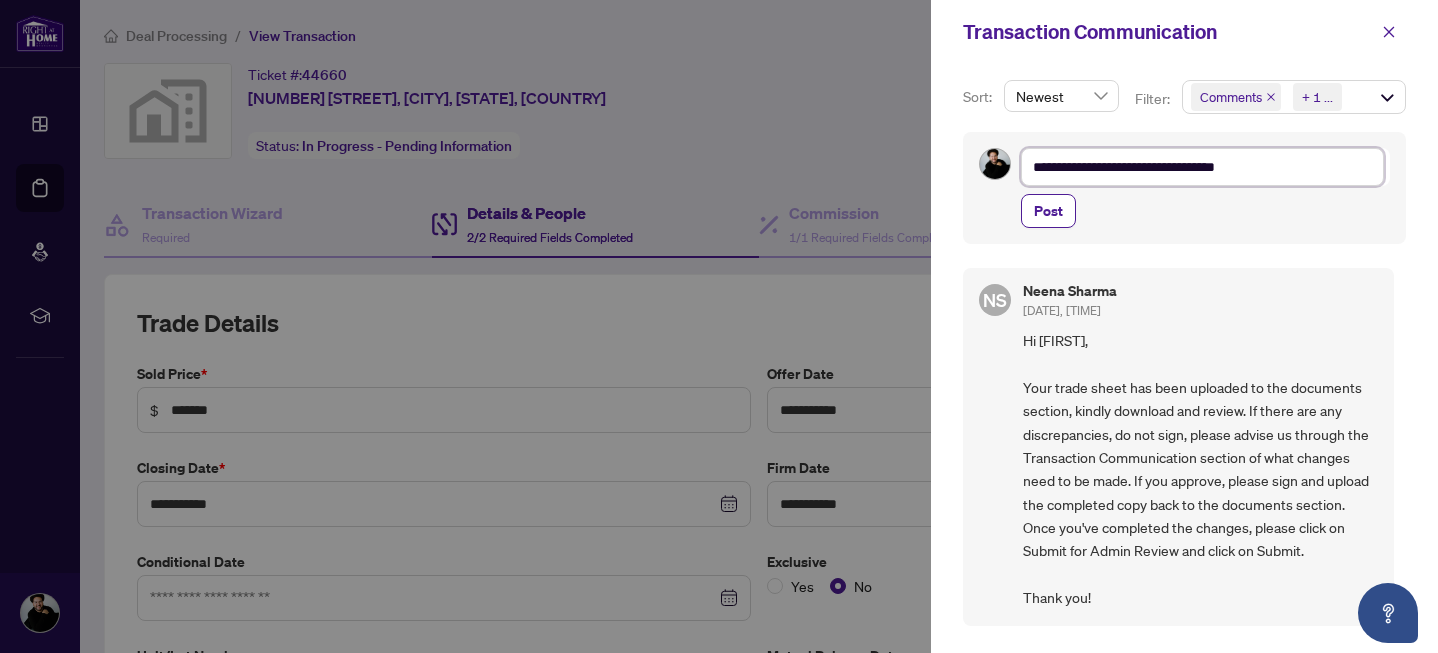 type on "**********" 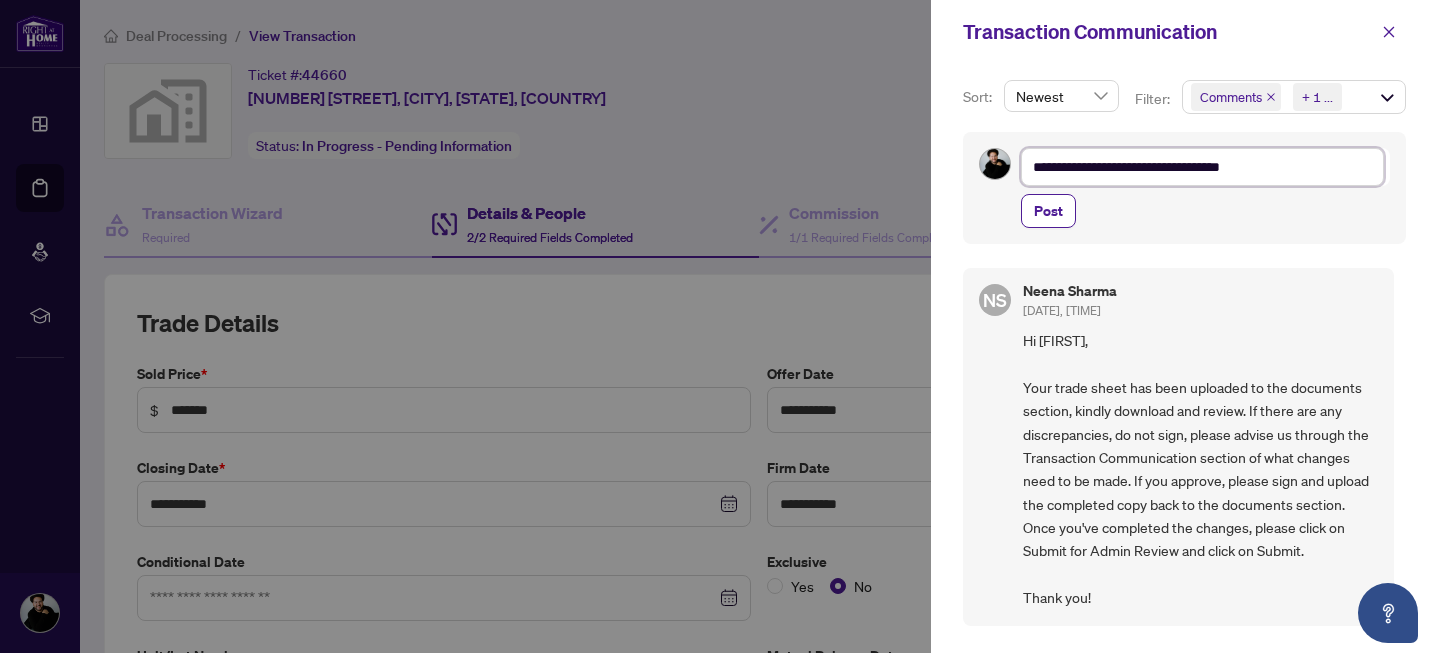 type on "**********" 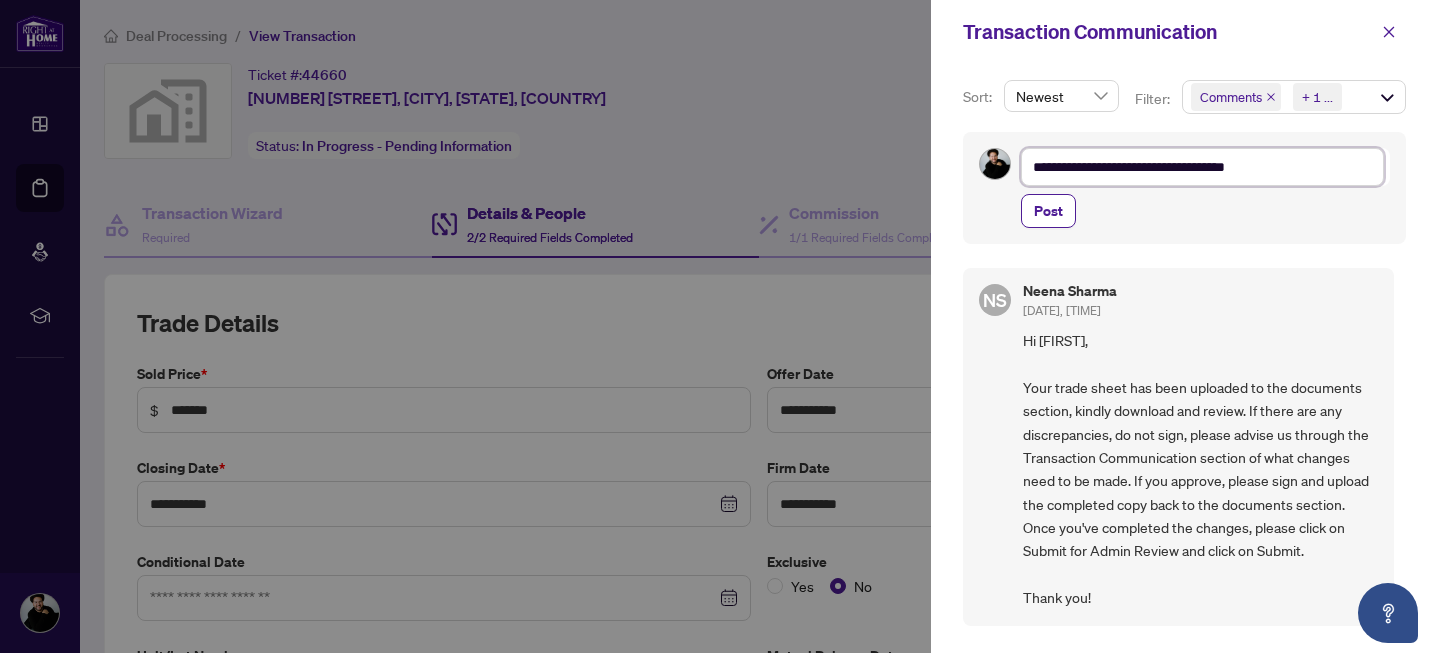 type on "**********" 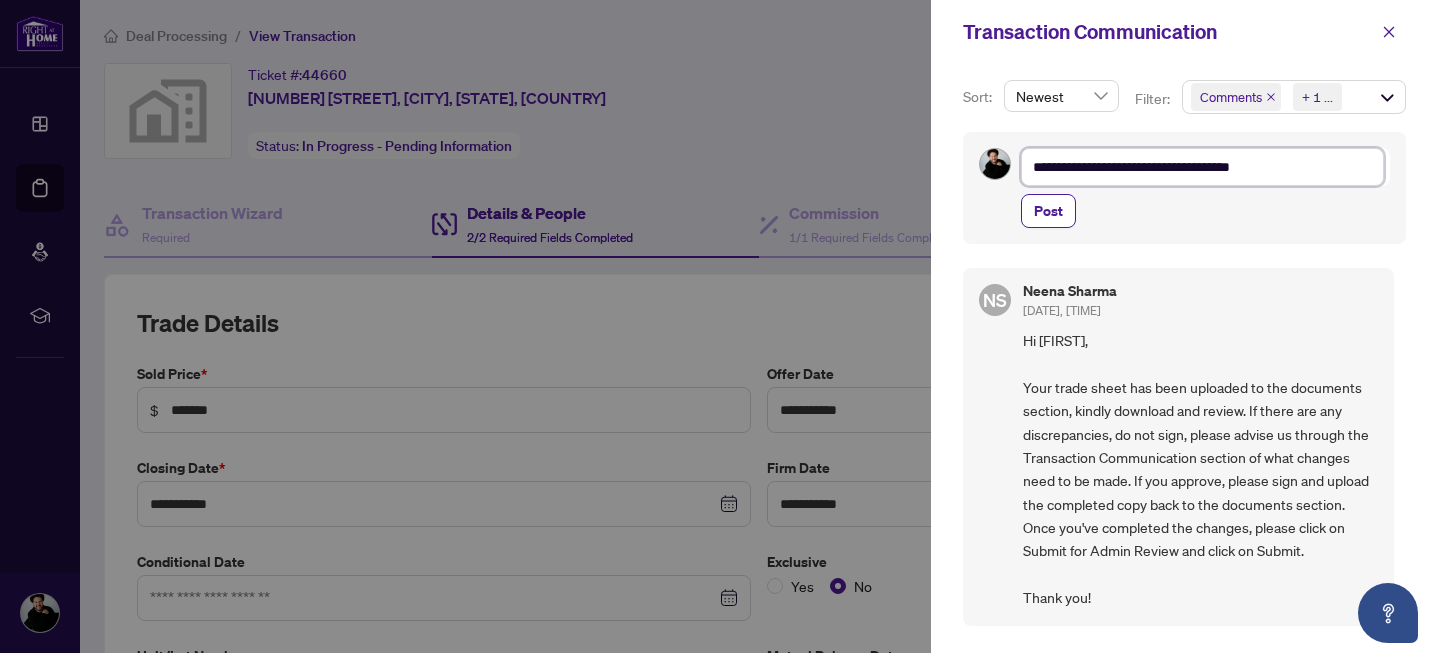 type on "**********" 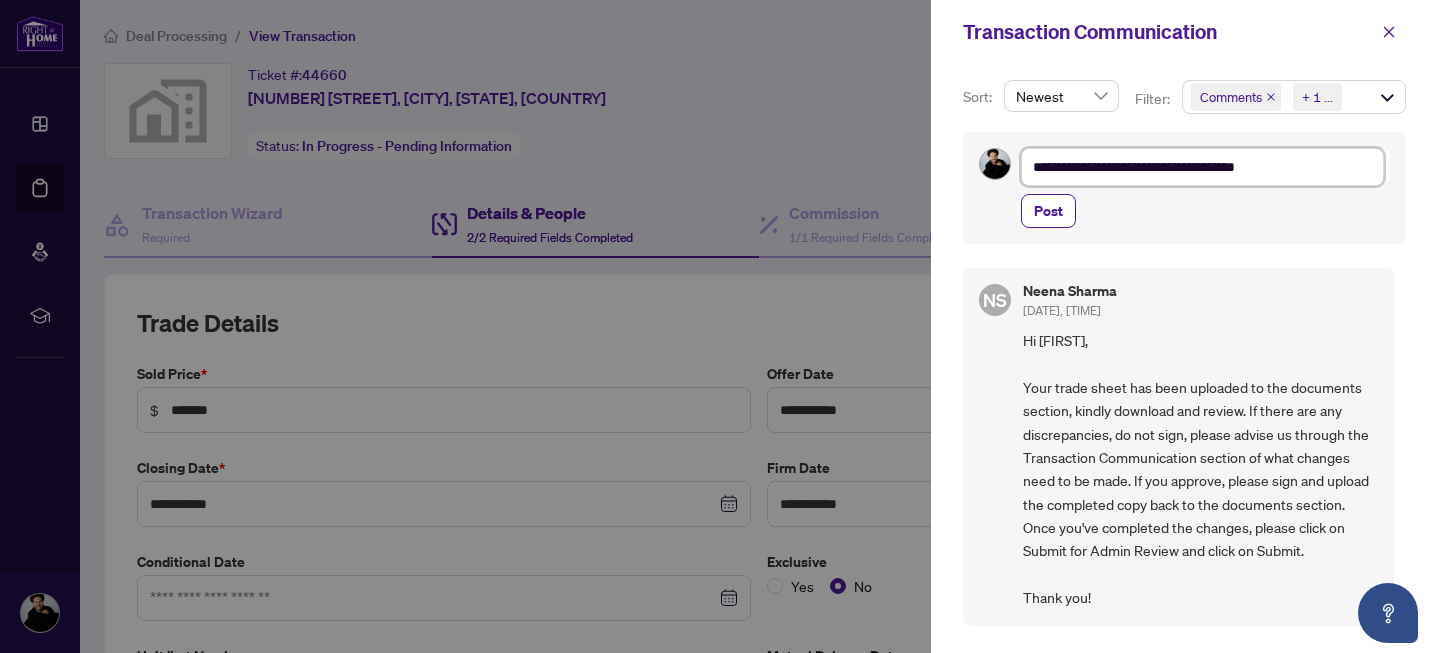type on "**********" 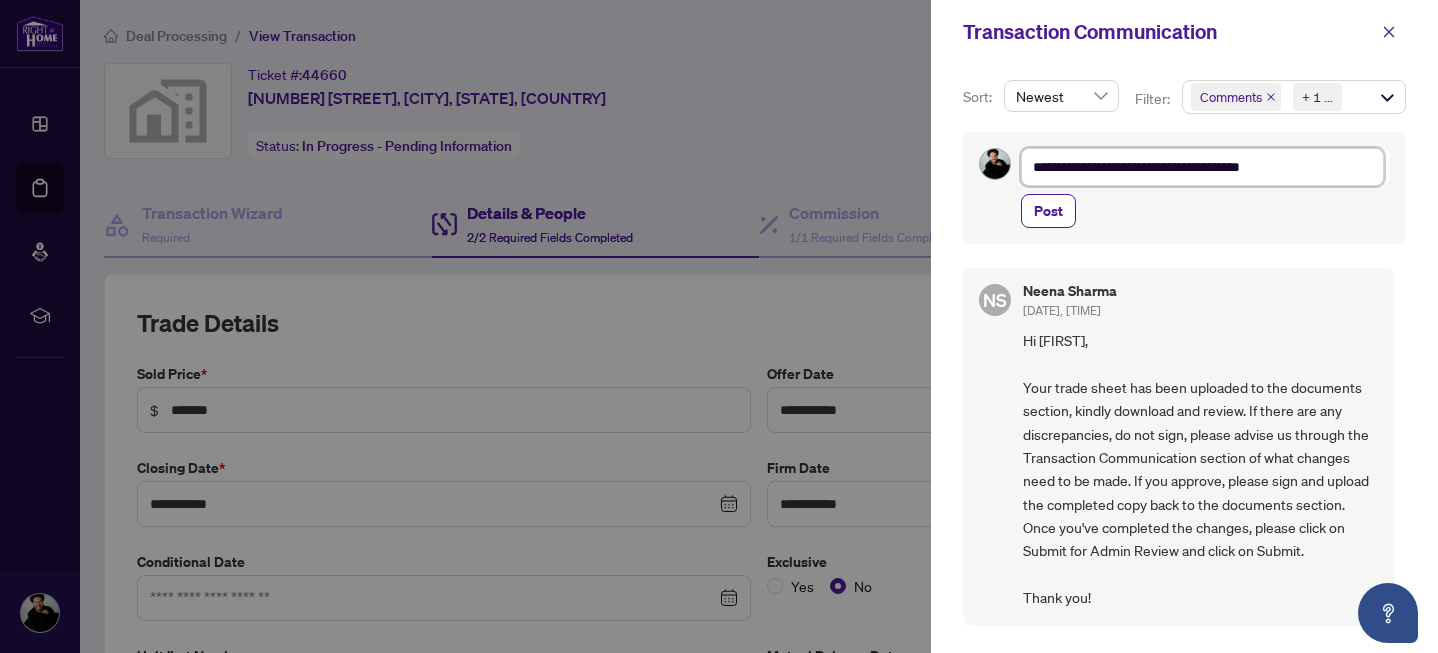type on "**********" 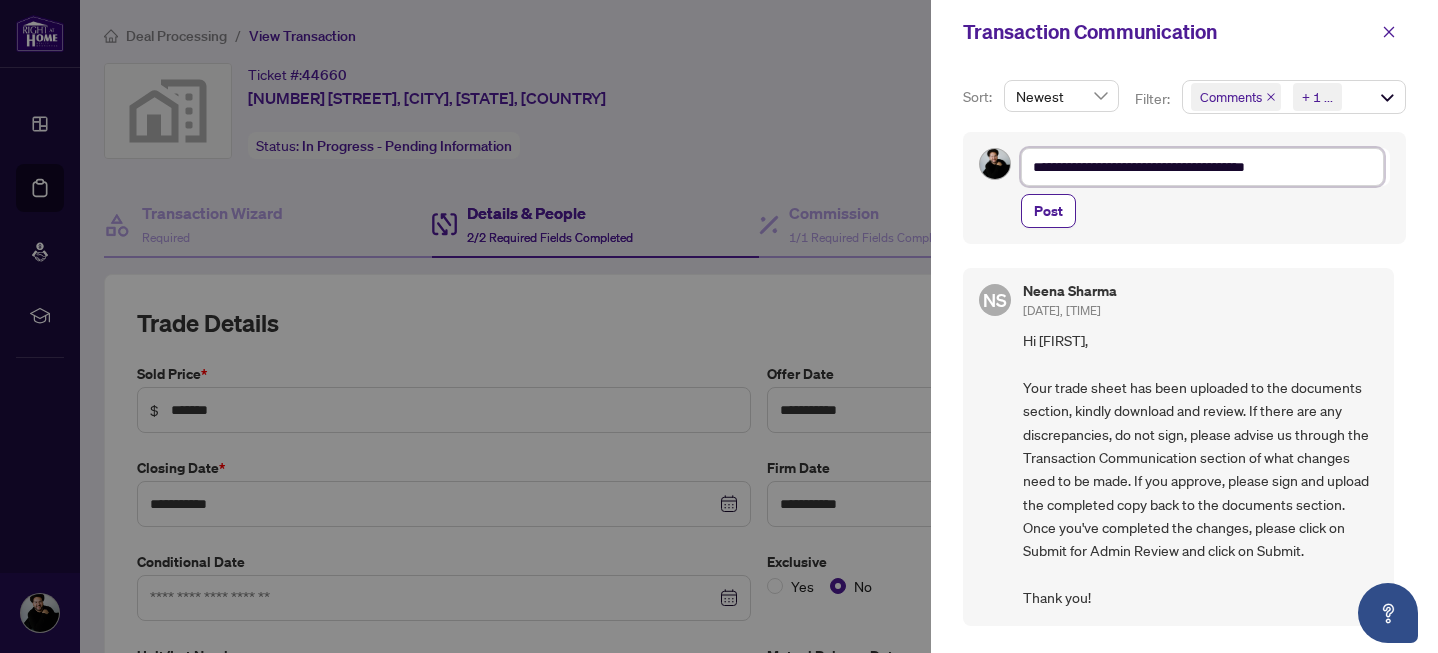 type on "**********" 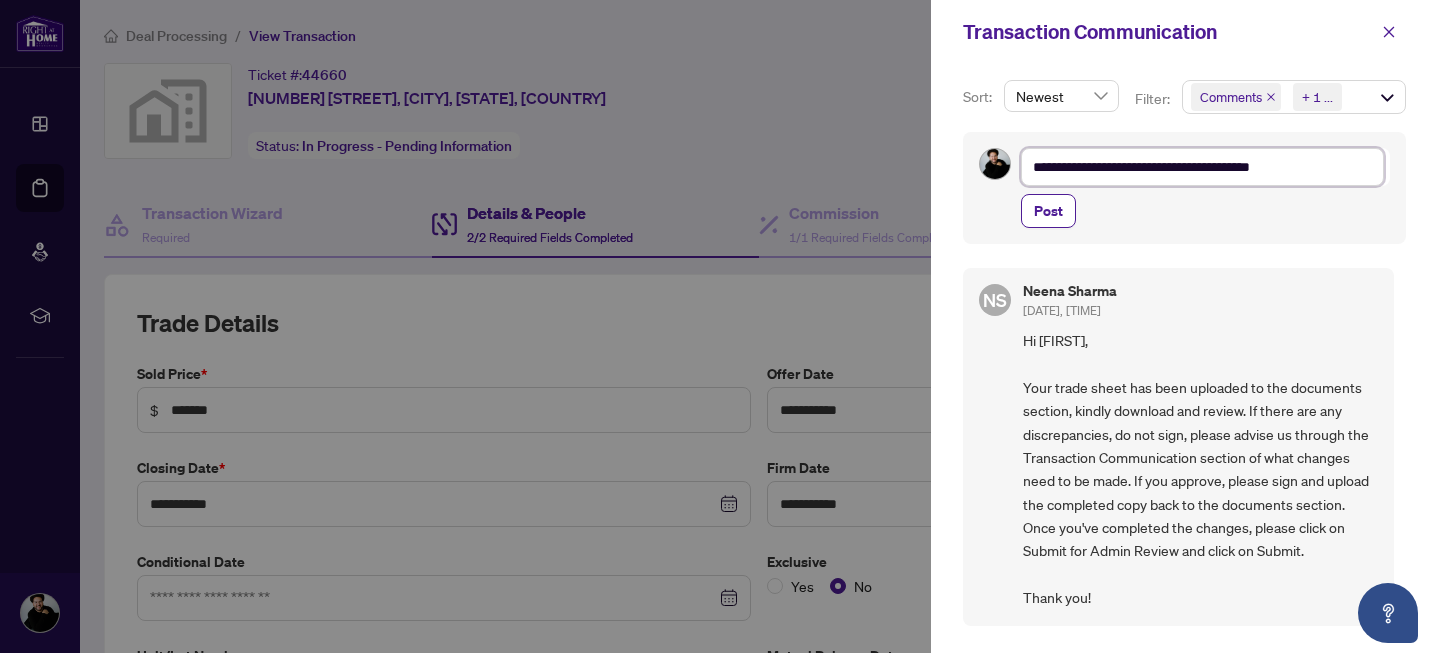 type on "**********" 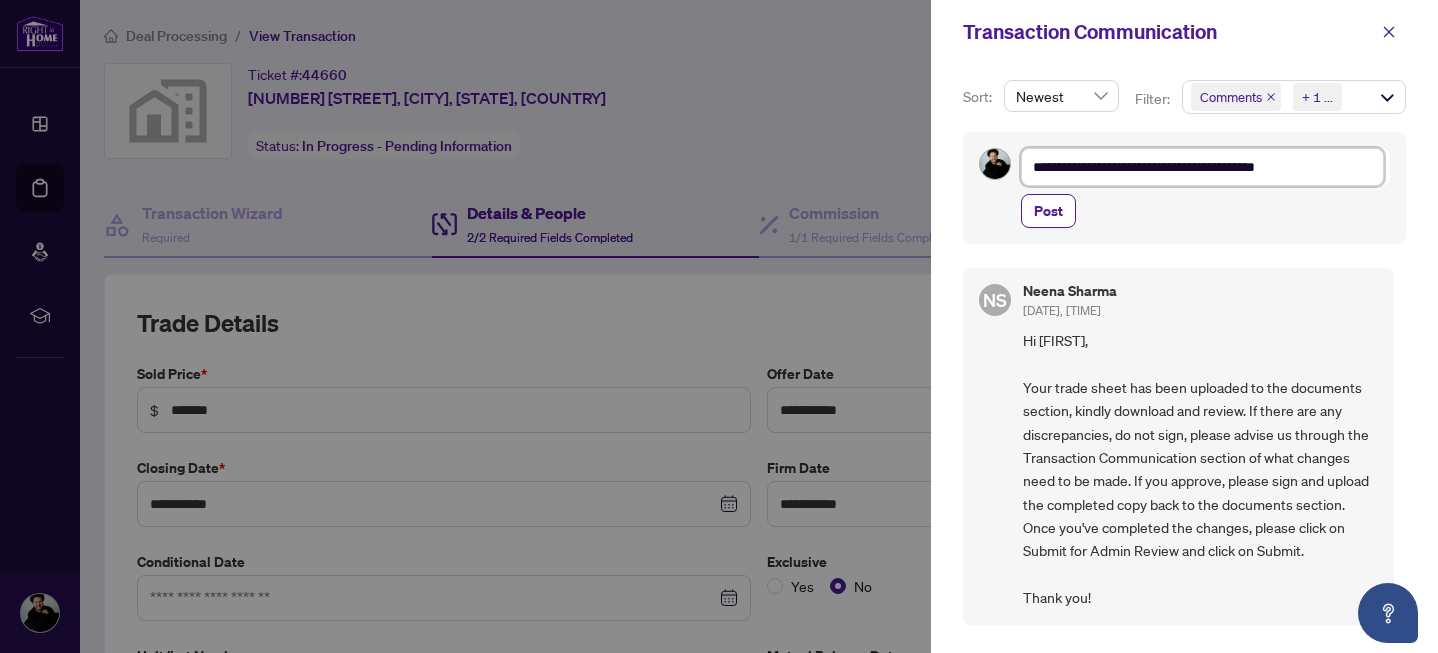type on "**********" 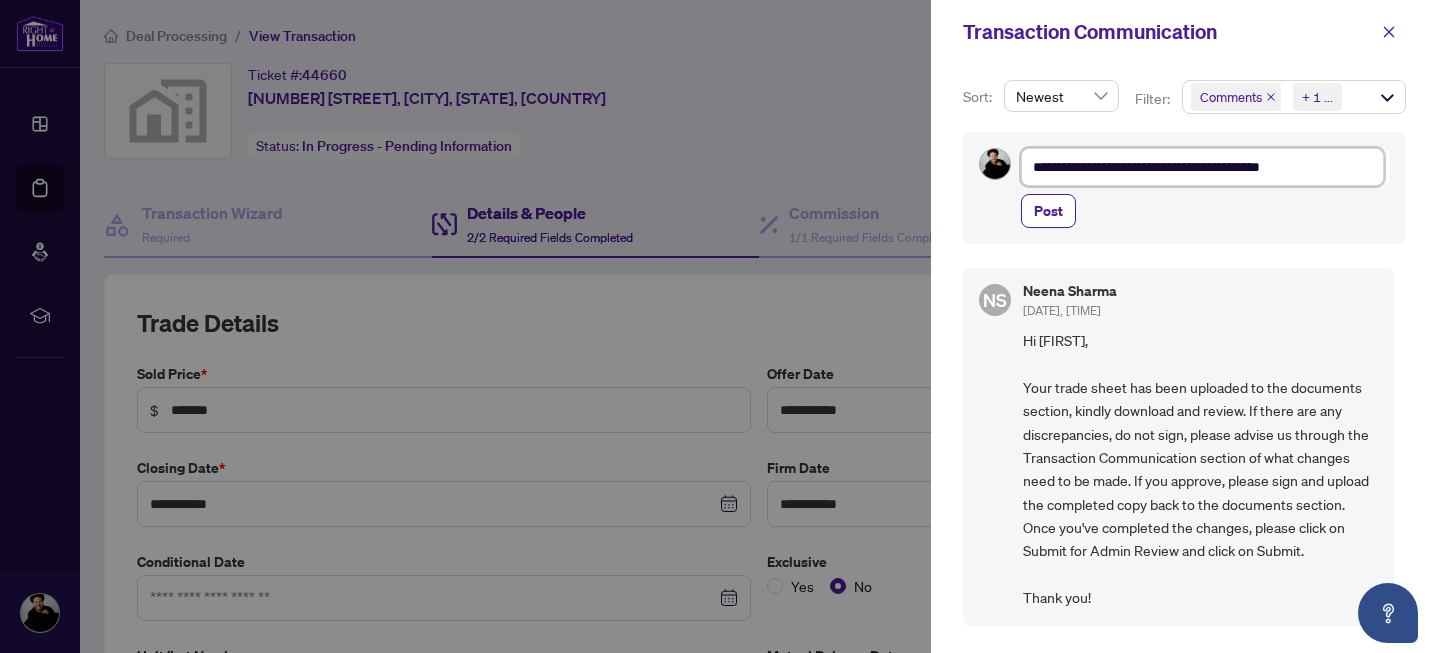 type on "**********" 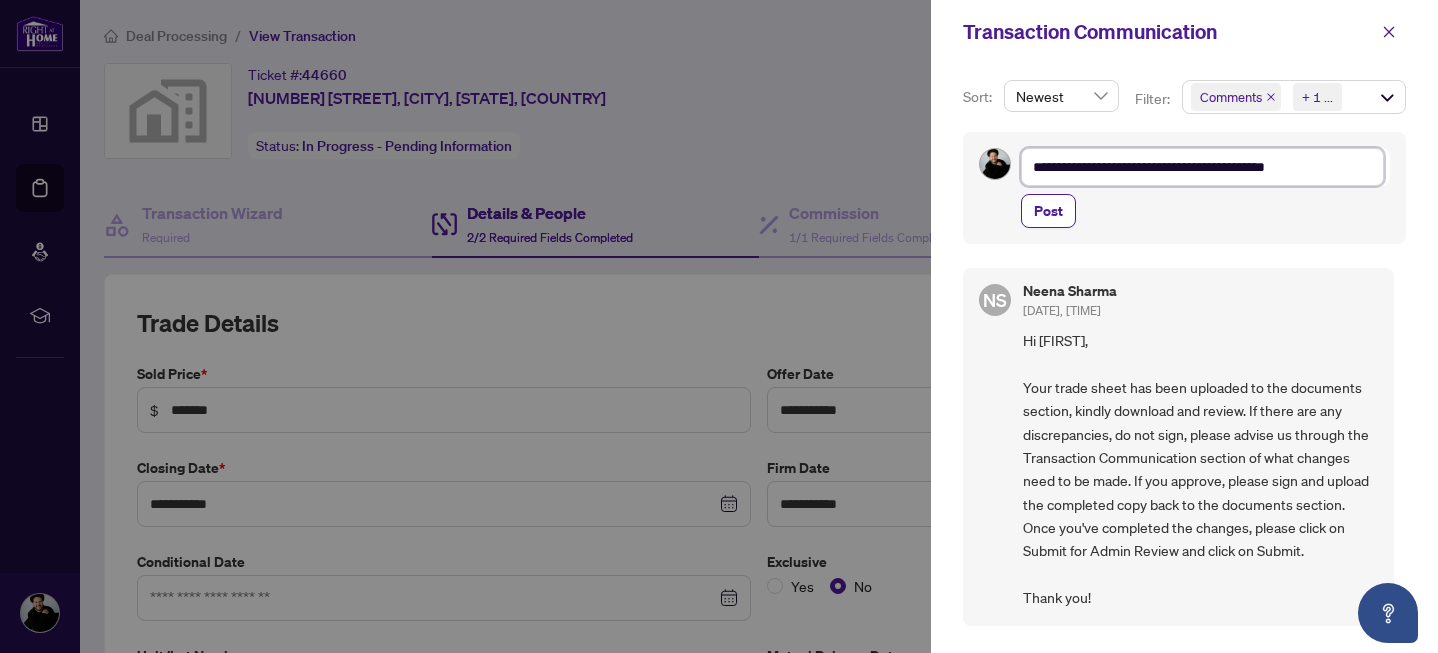 type on "**********" 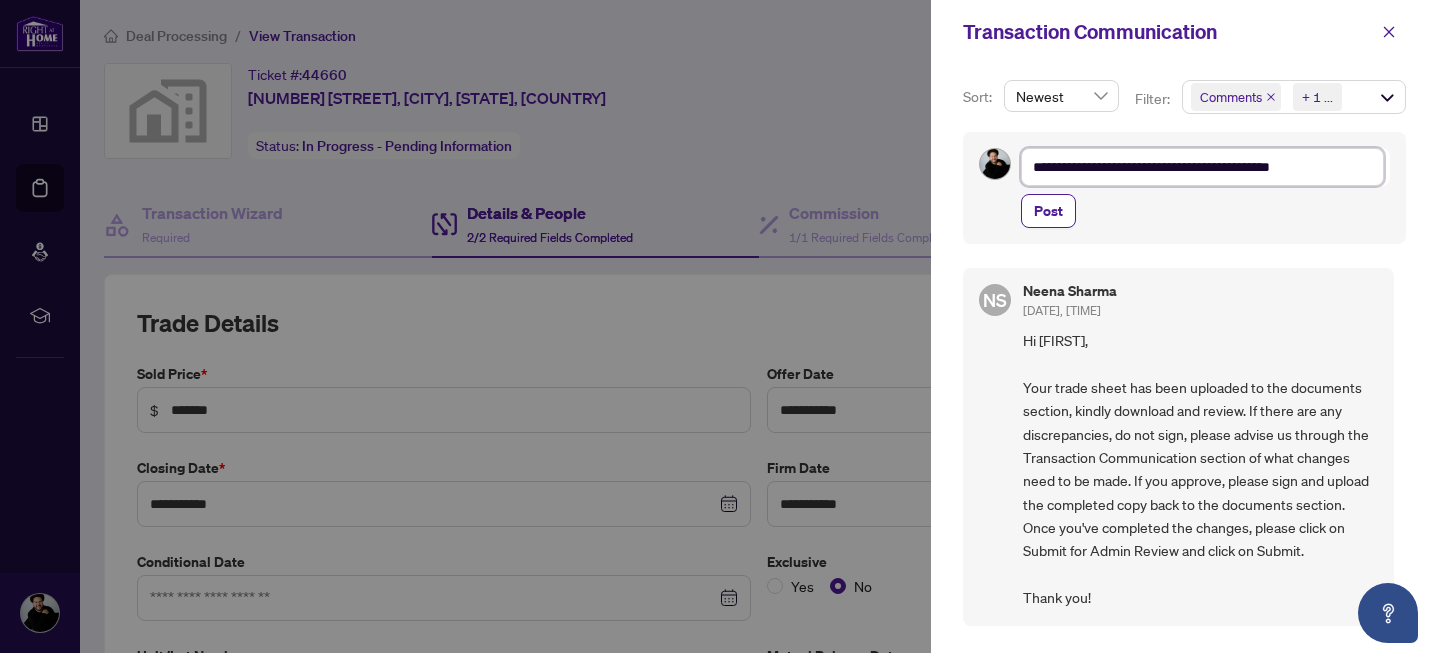 type on "**********" 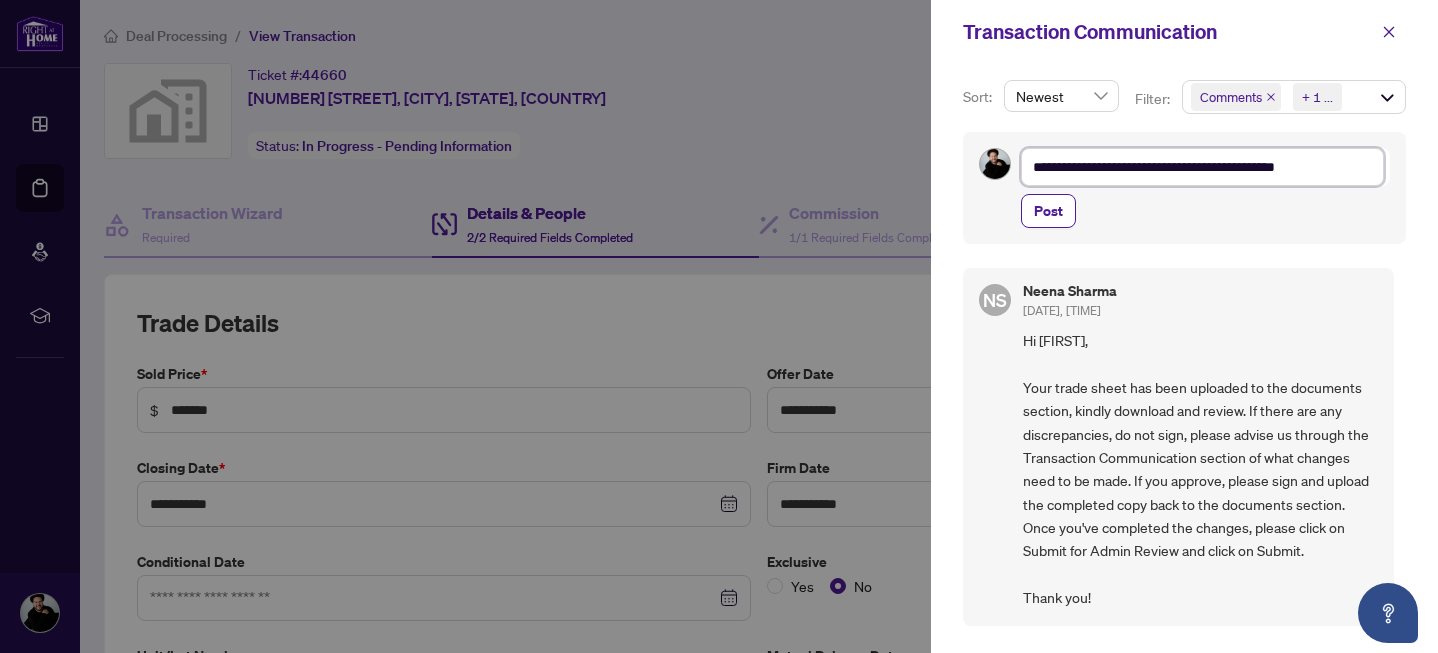 type on "**********" 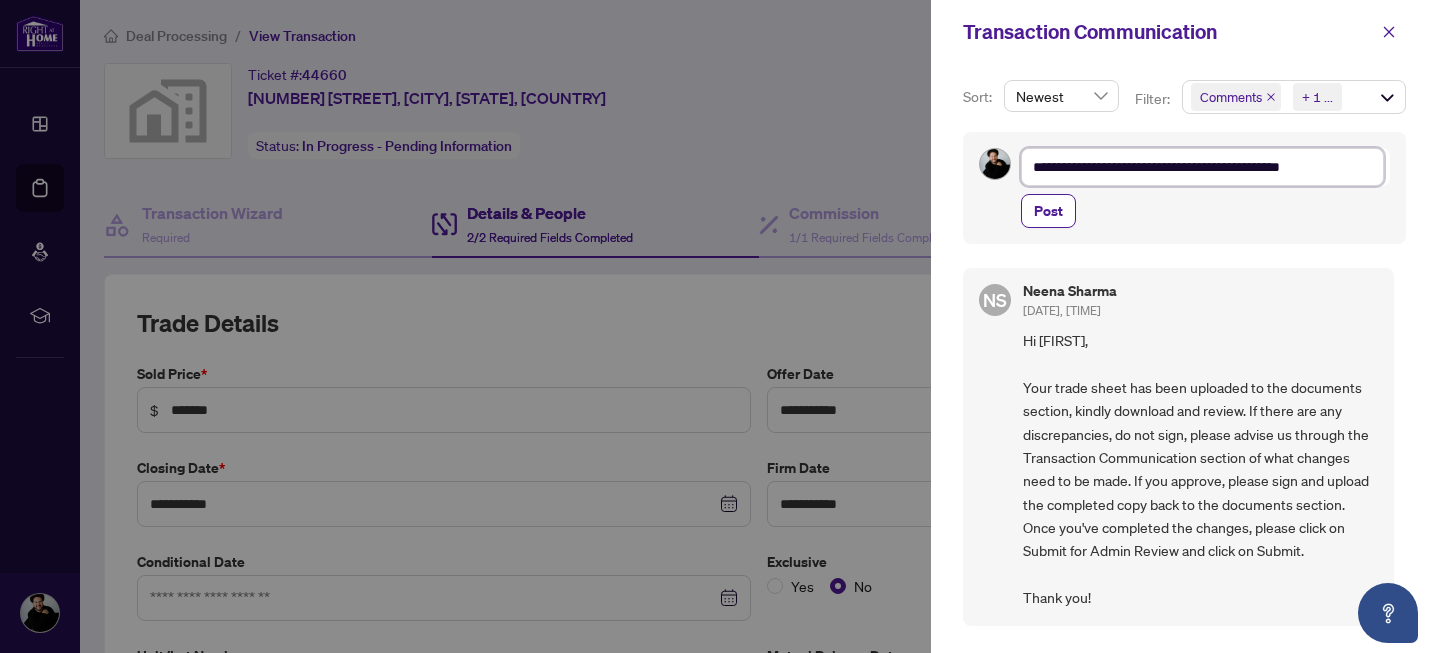 type on "**********" 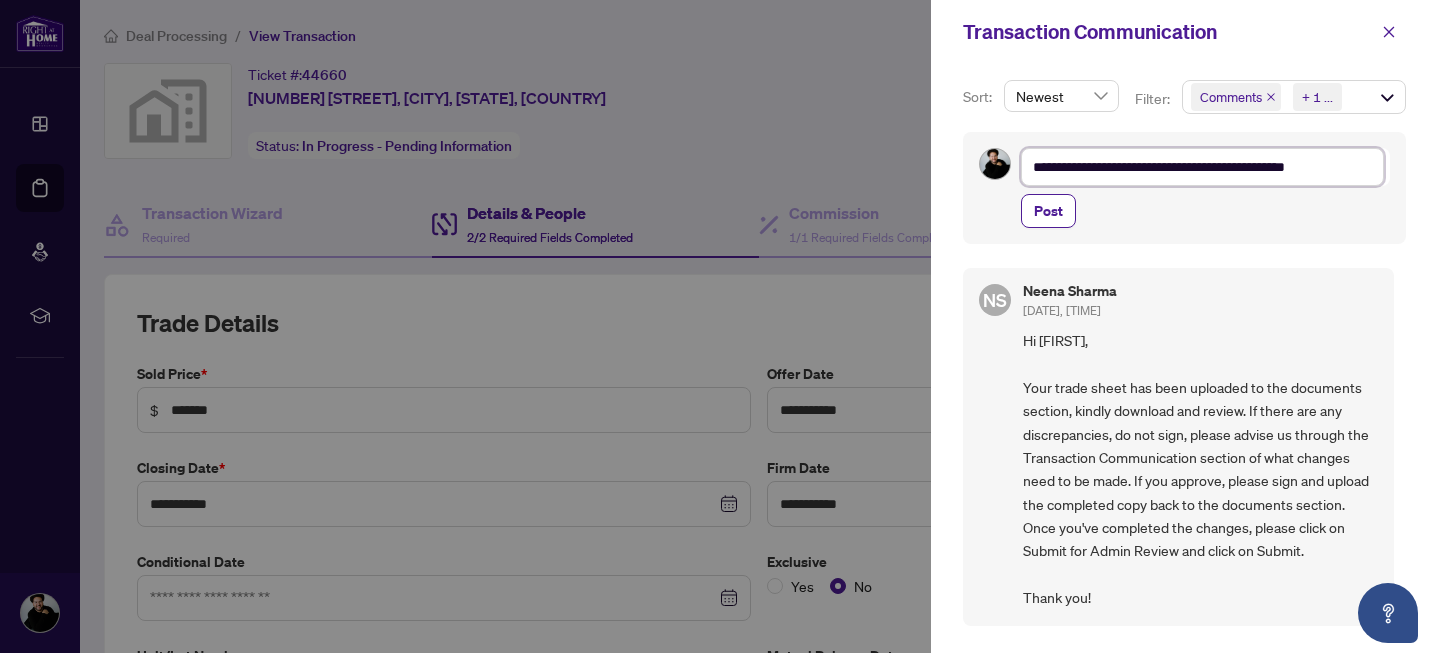 type on "**********" 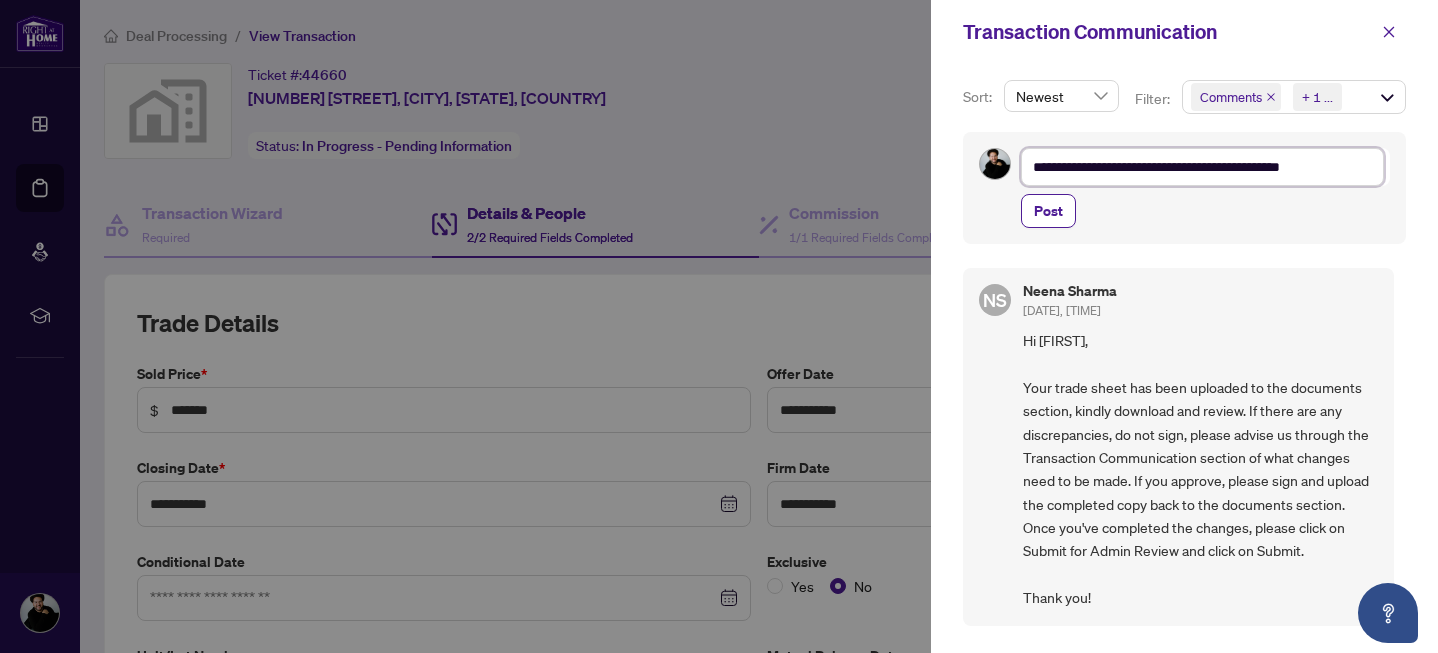 type on "**********" 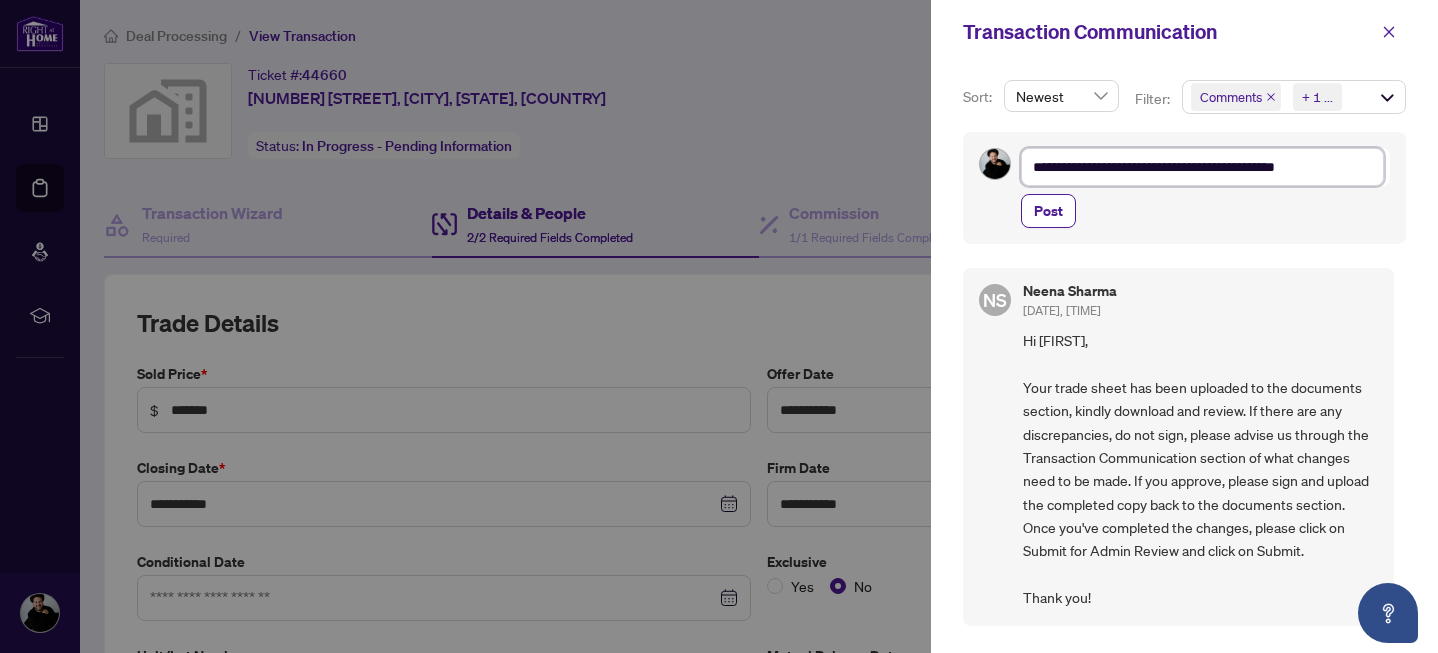 type on "**********" 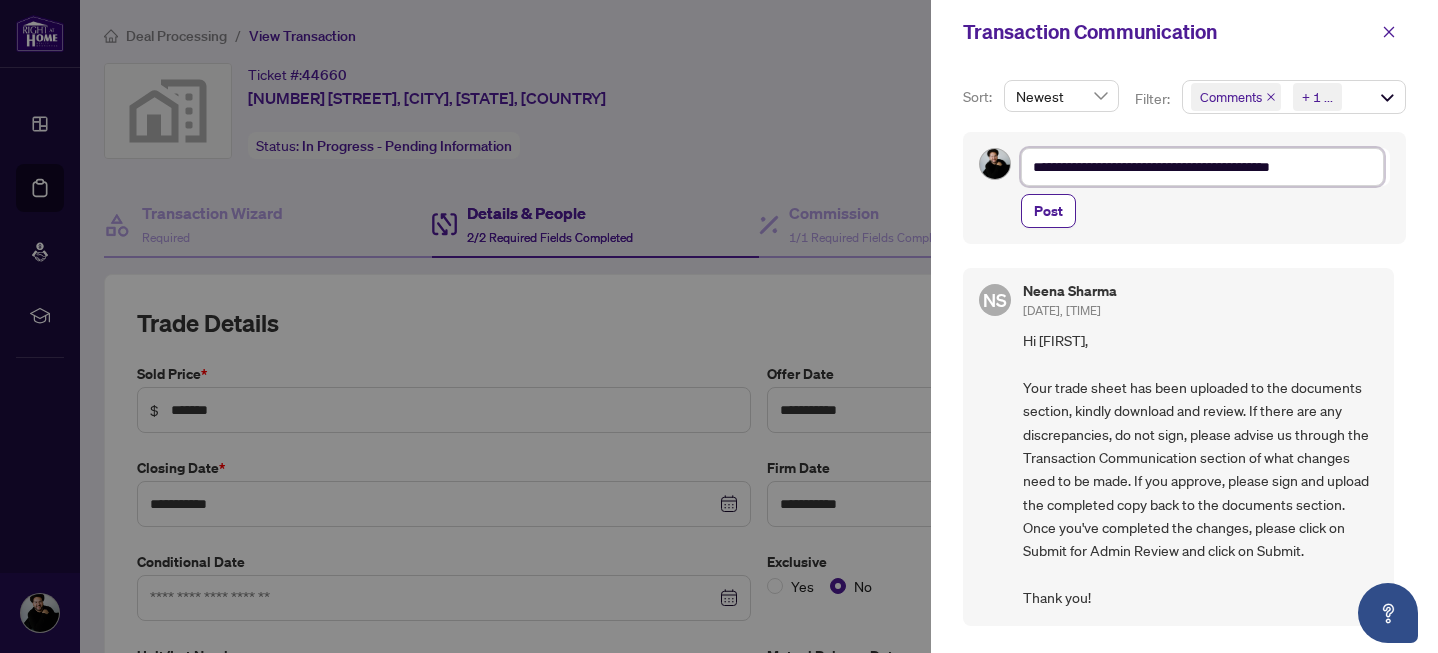 type on "**********" 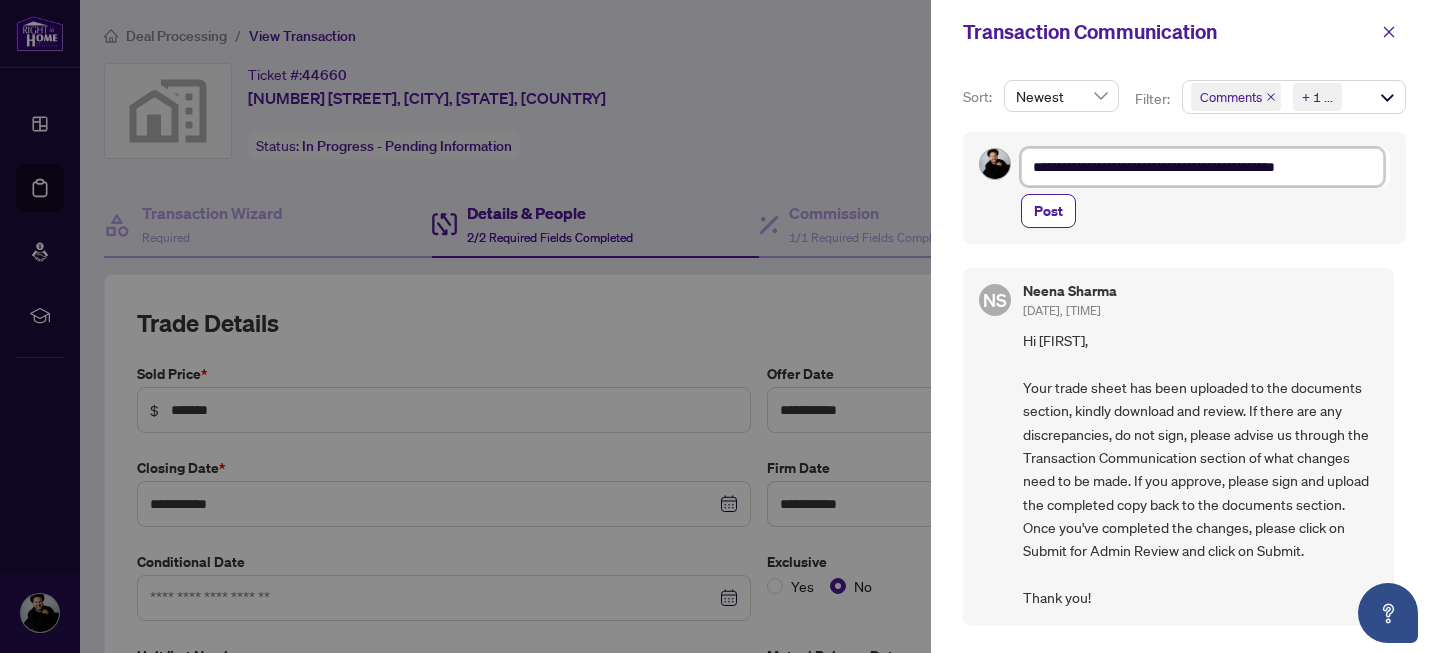 type on "**********" 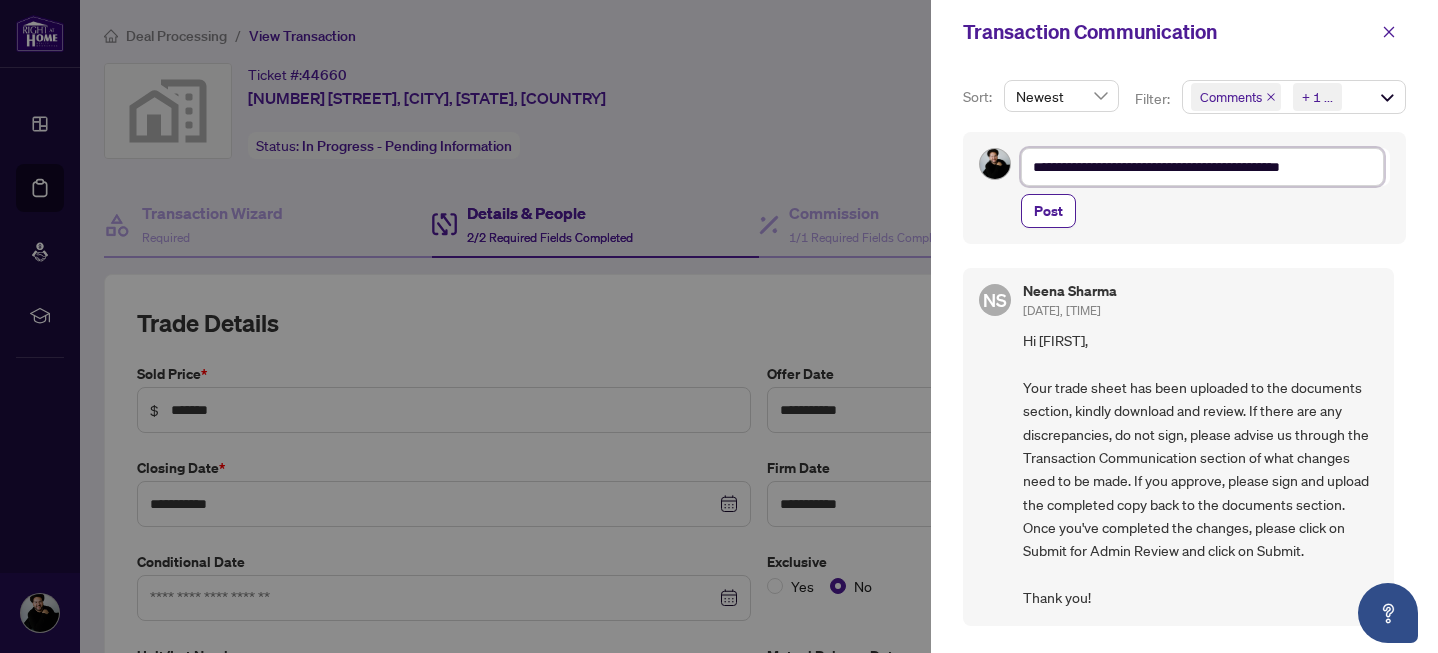 type on "**********" 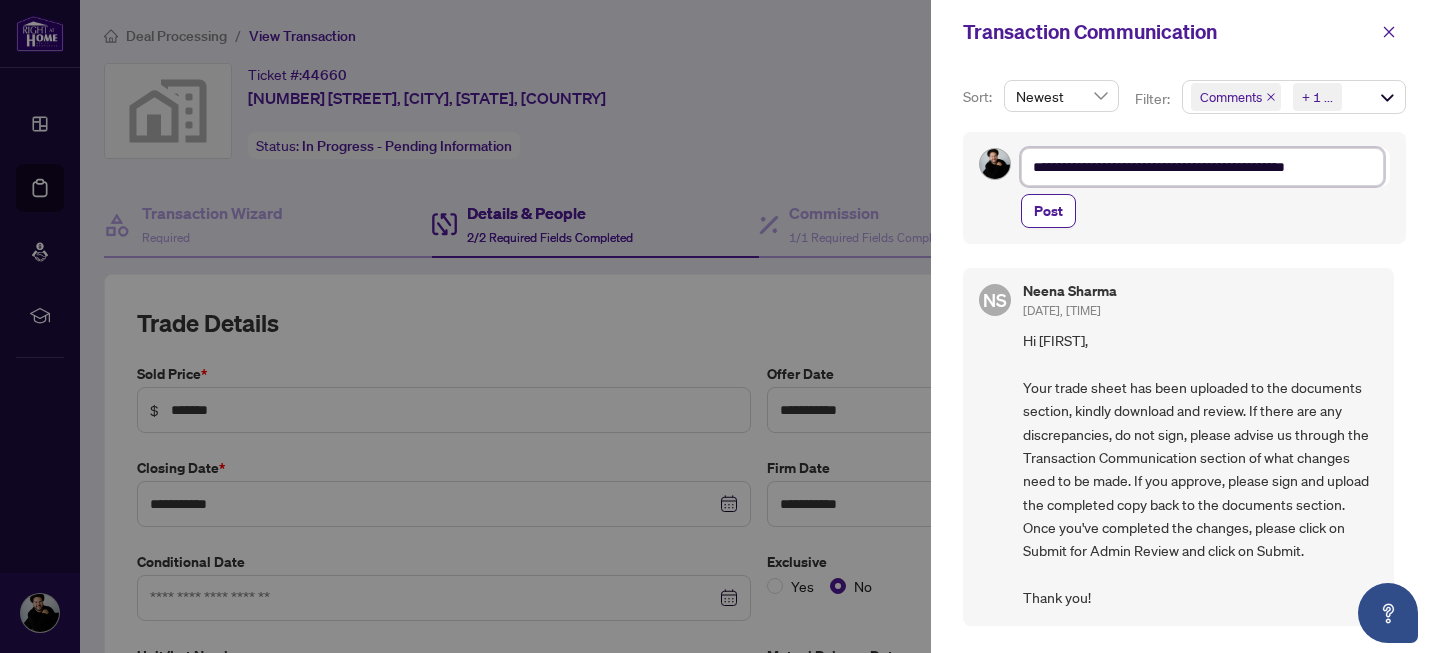 type on "**********" 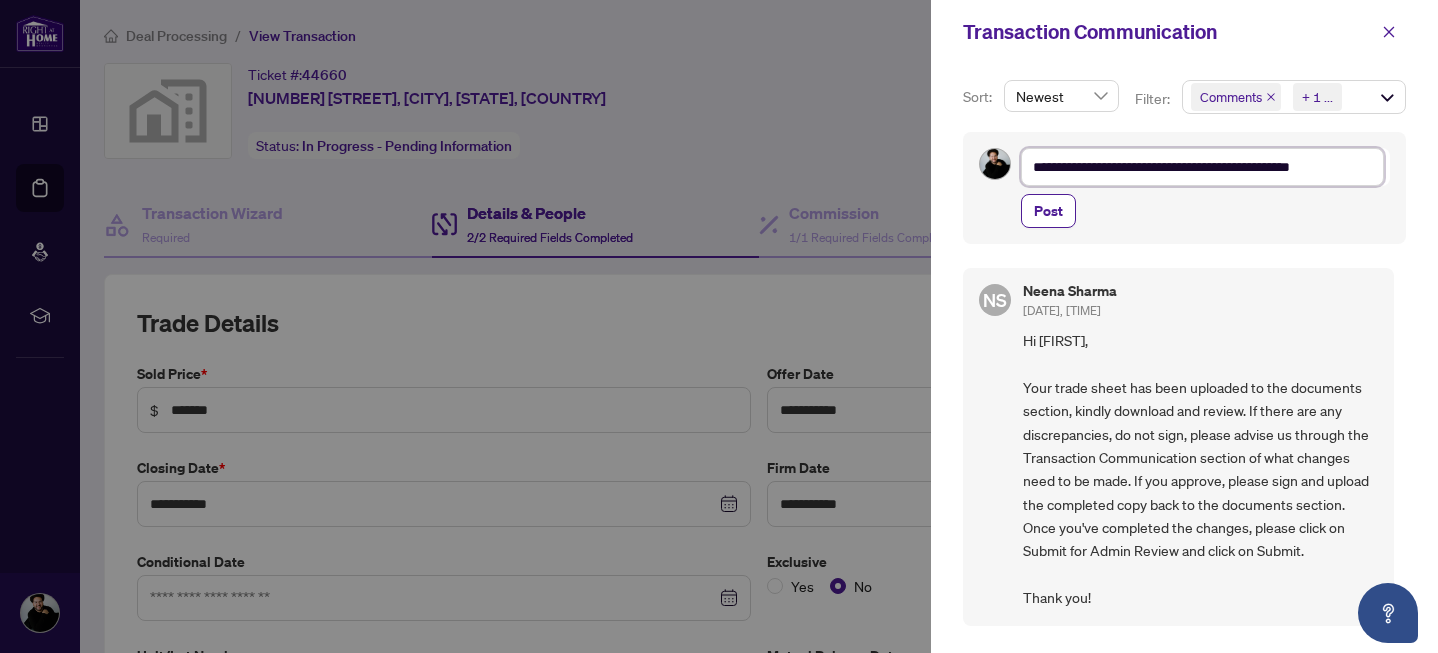 type on "**********" 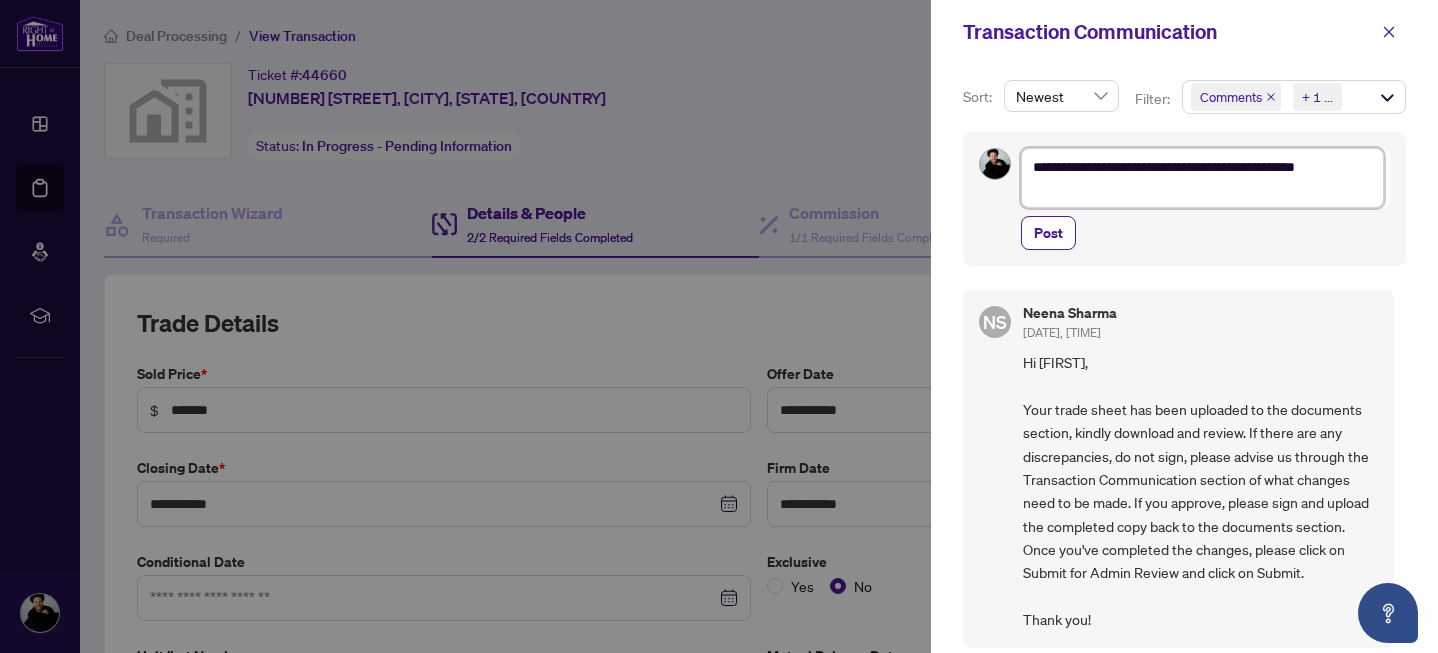 type on "**********" 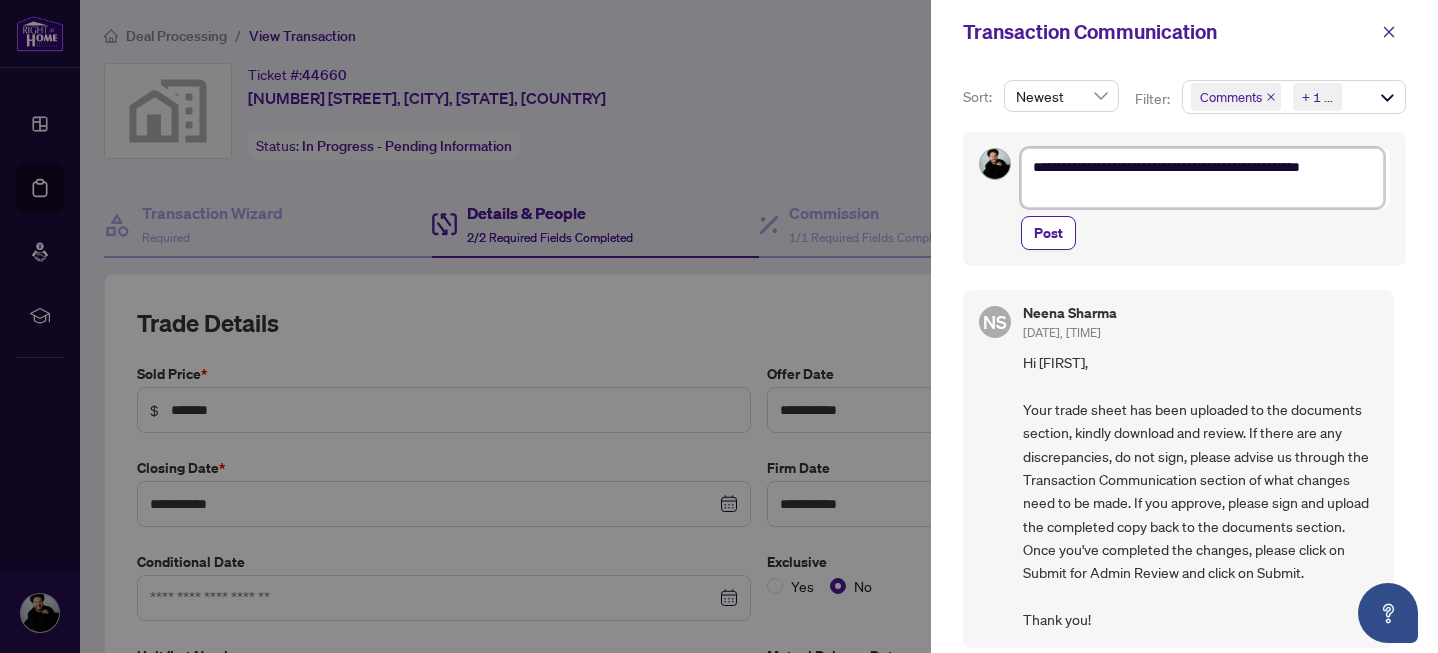 type on "**********" 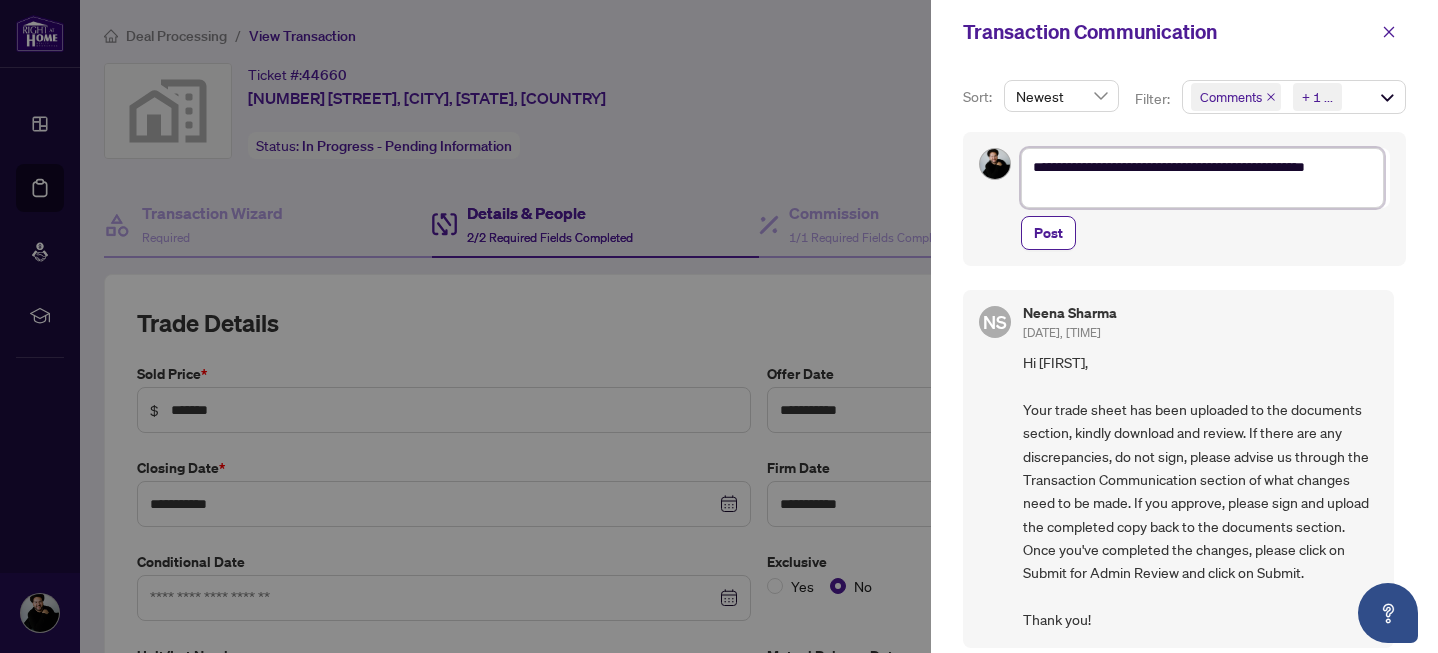 type on "**********" 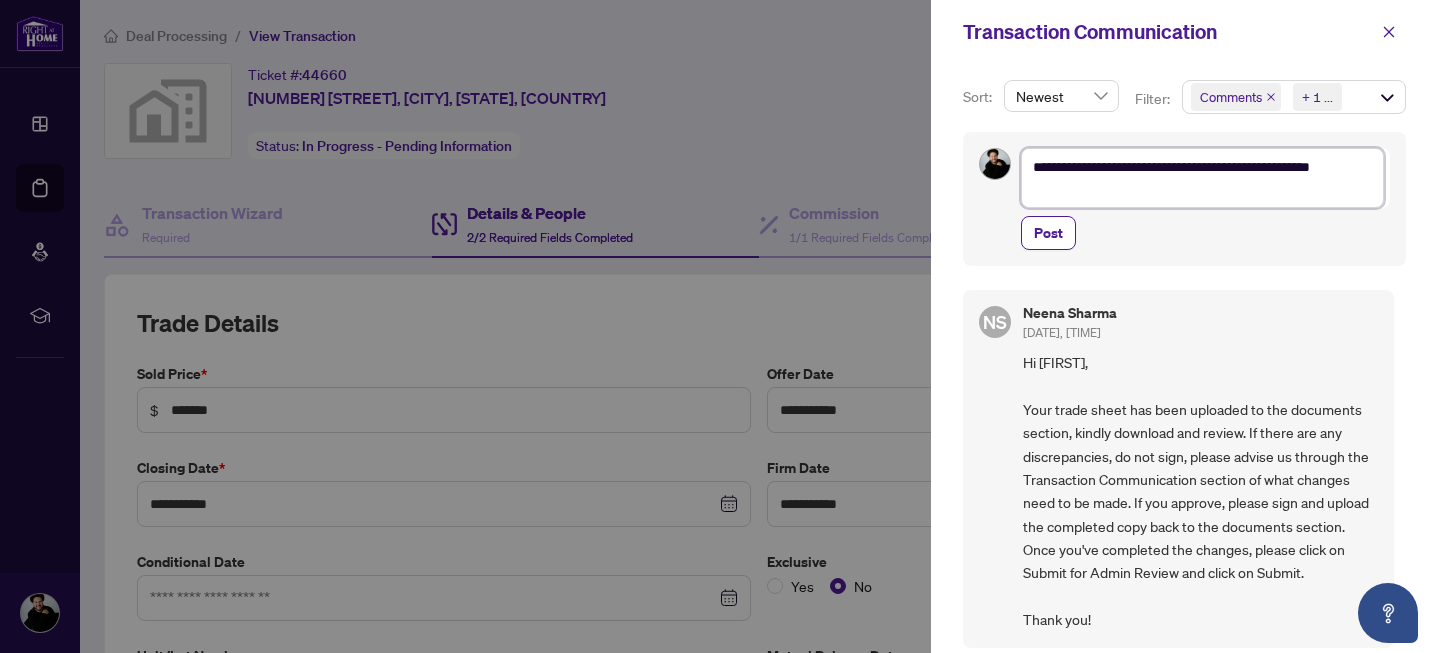 type on "**********" 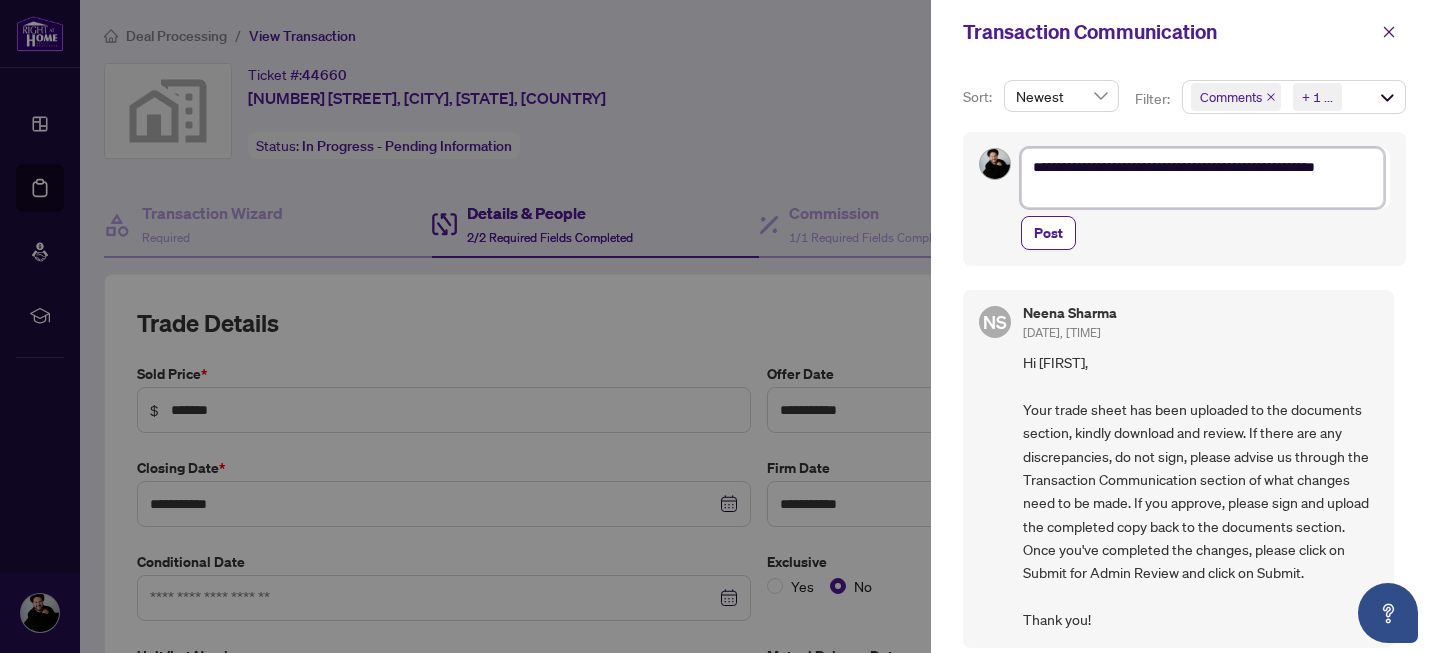 type on "**********" 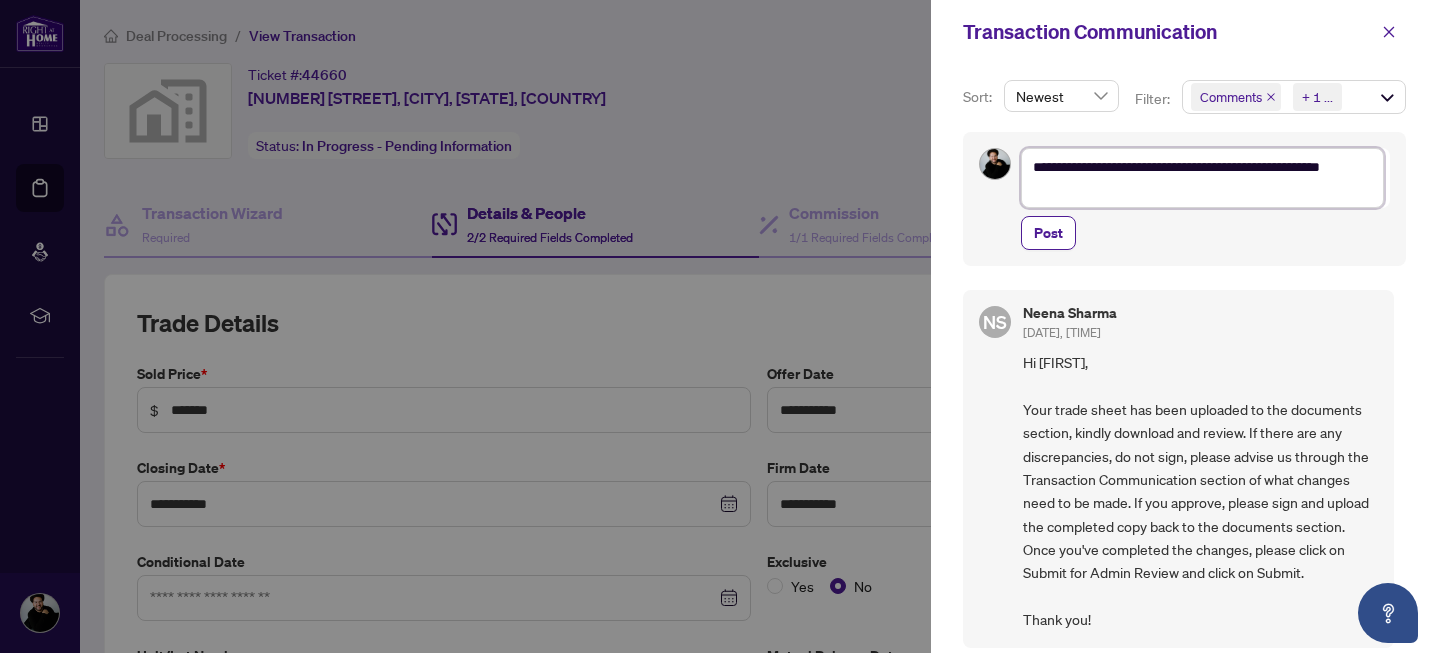 type on "**********" 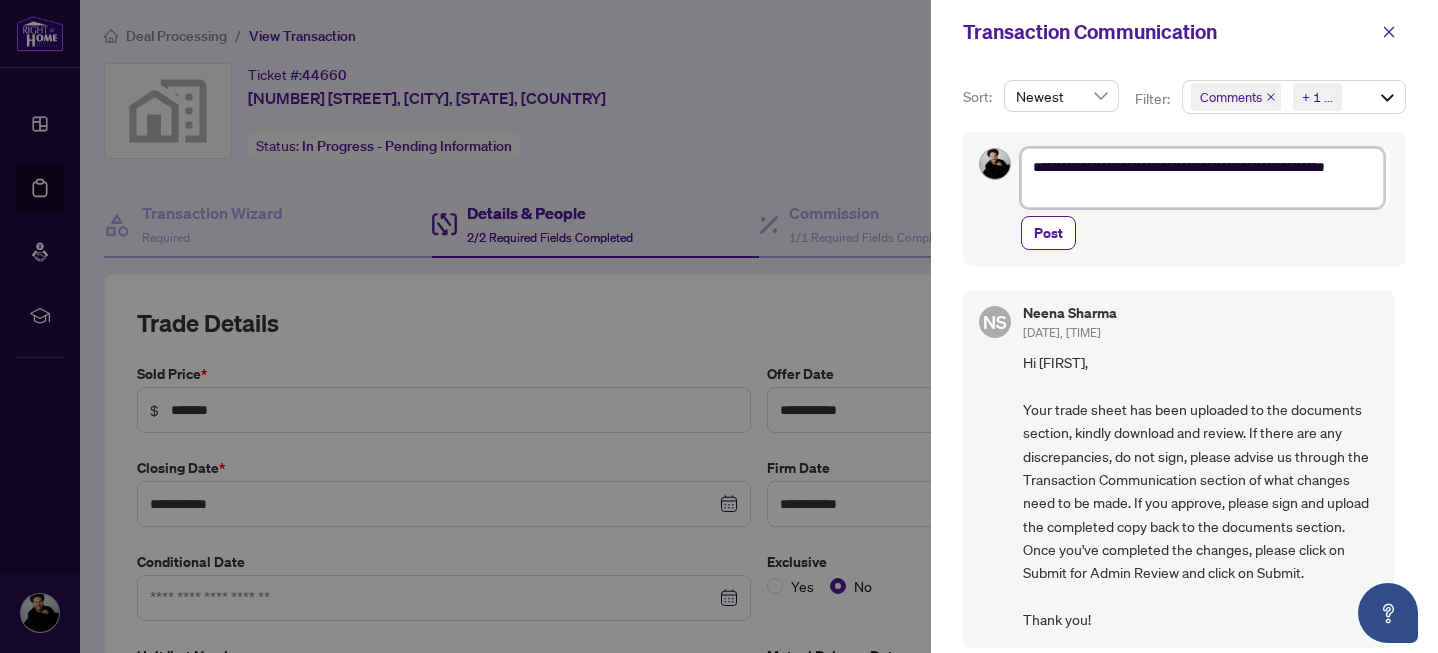 type on "**********" 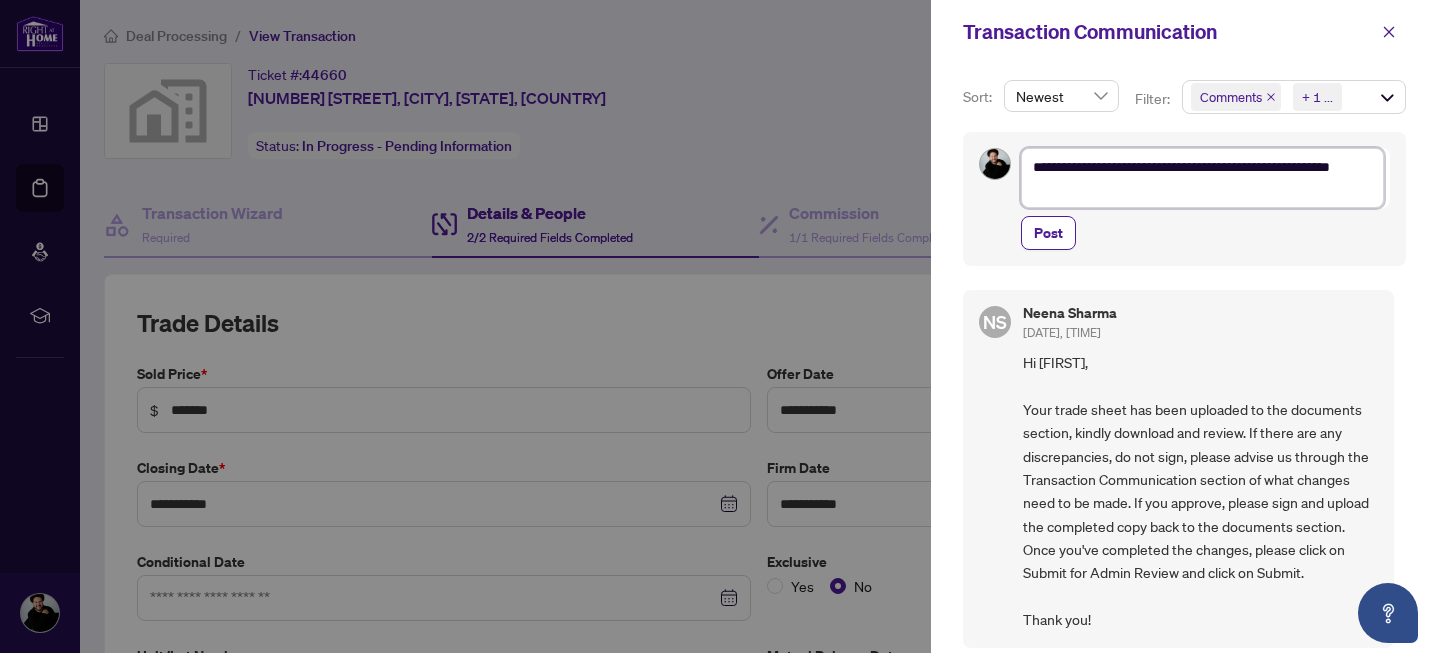 type on "**********" 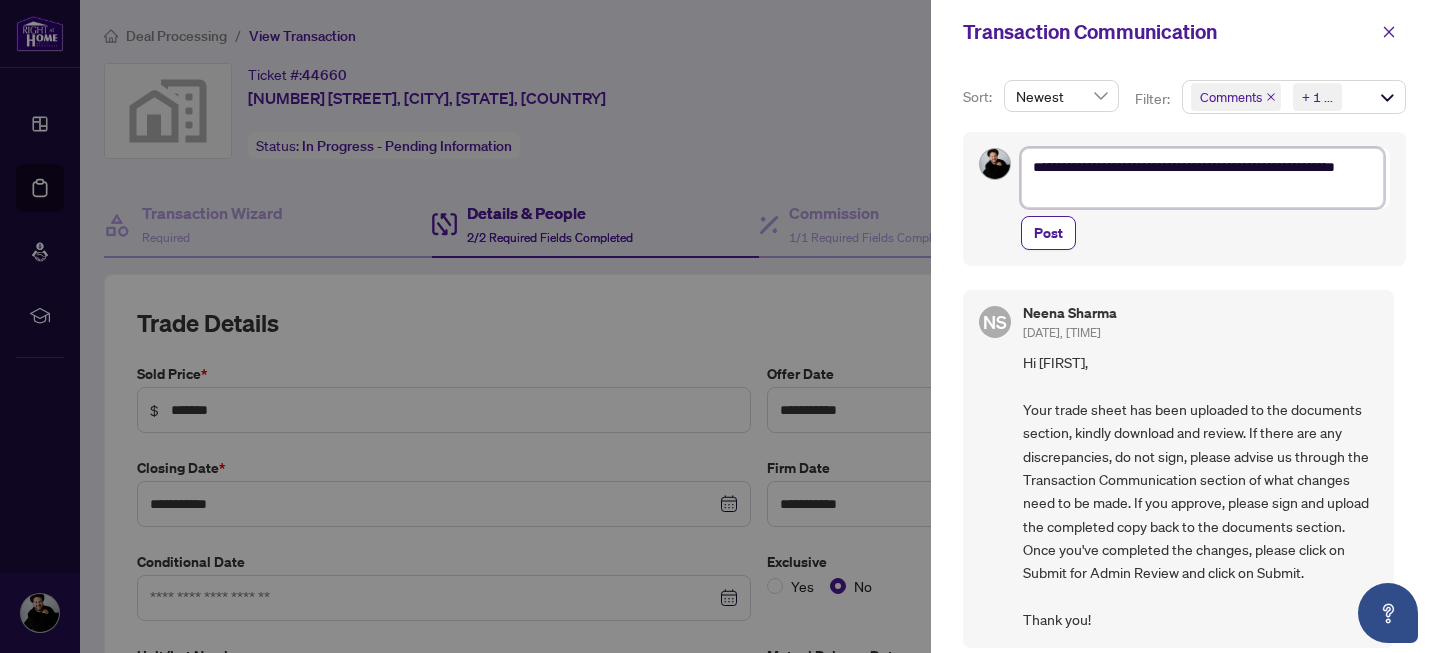 type on "**********" 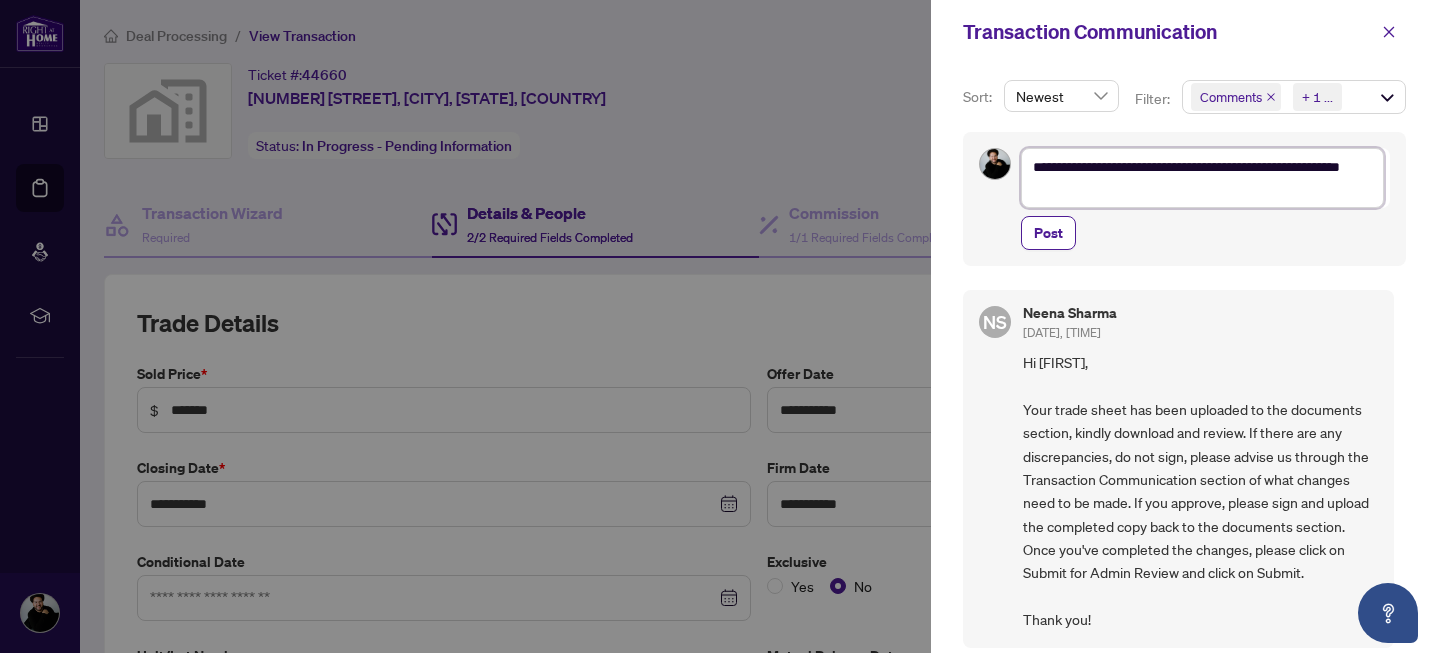 type on "**********" 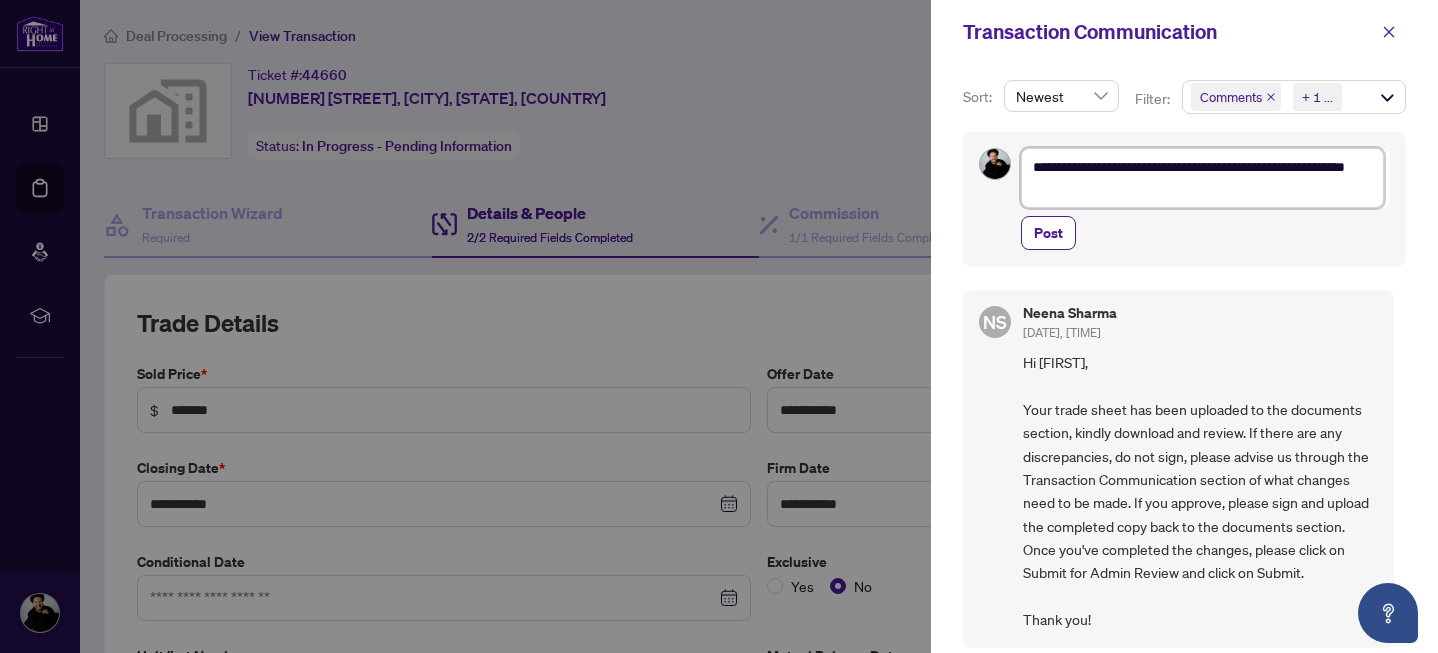 type on "**********" 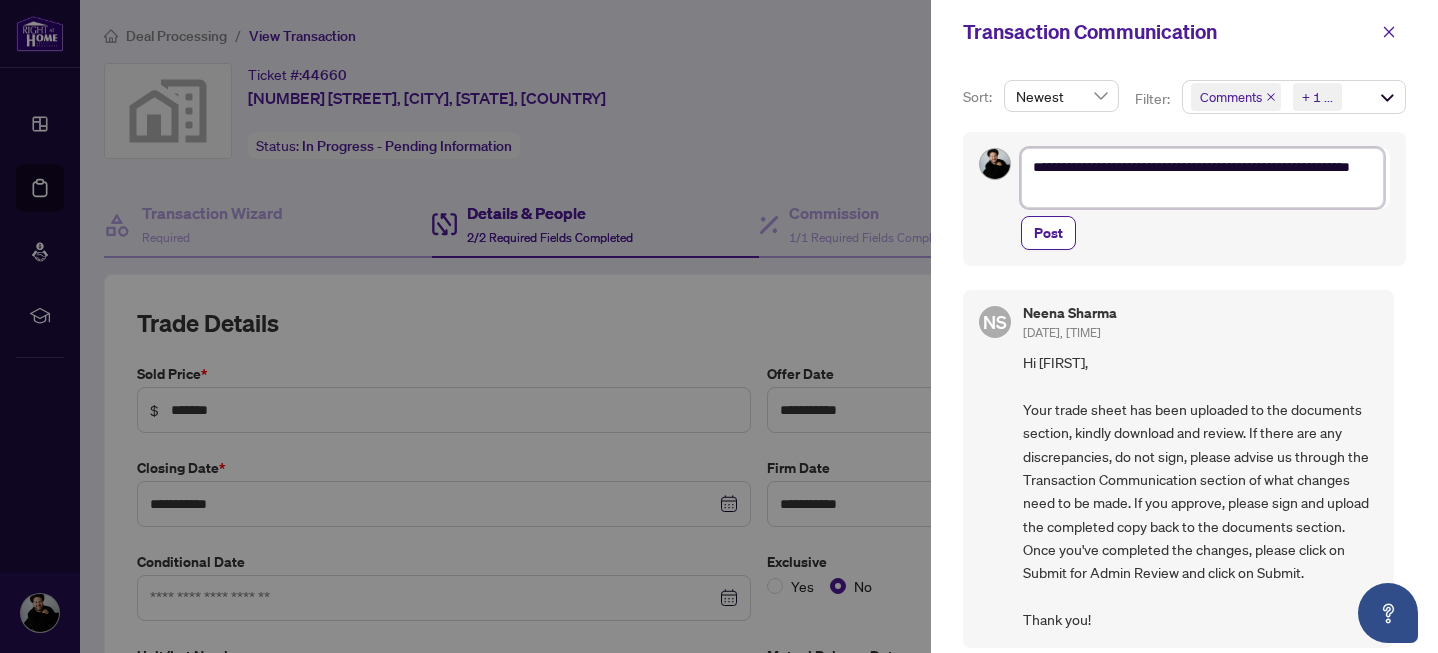 type on "**********" 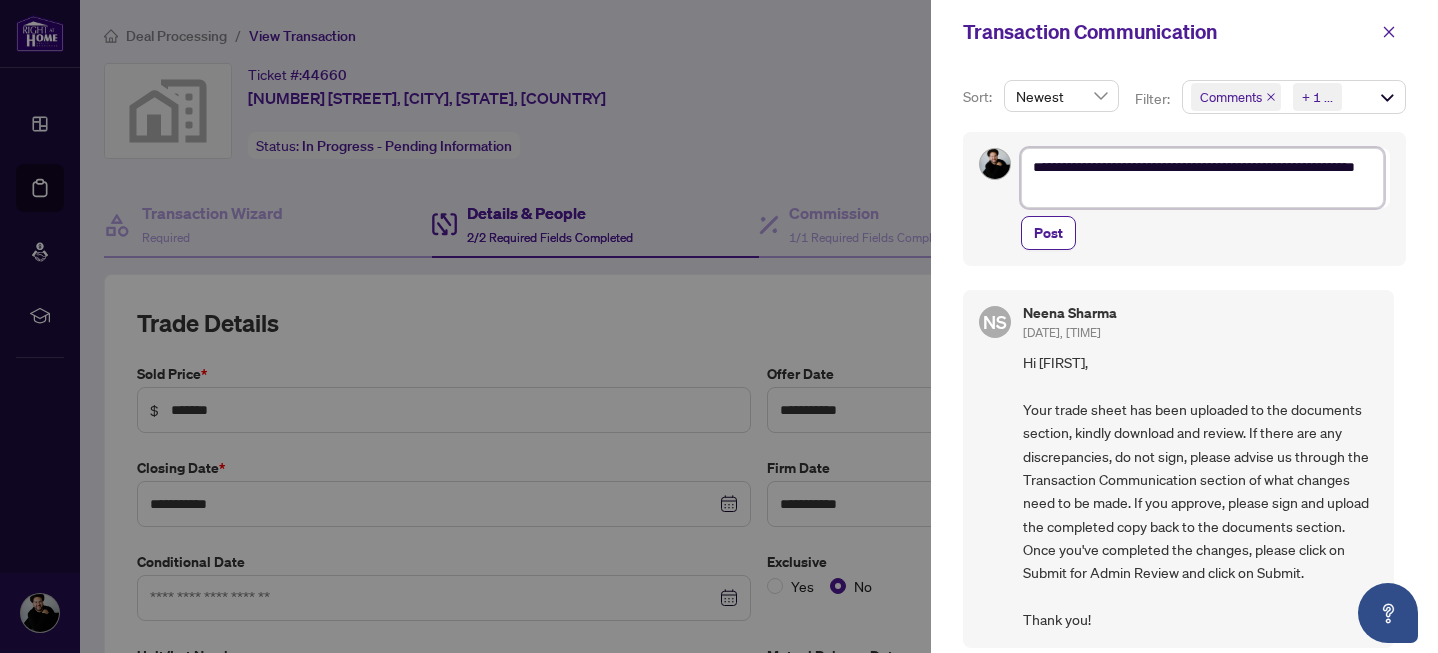 type on "**********" 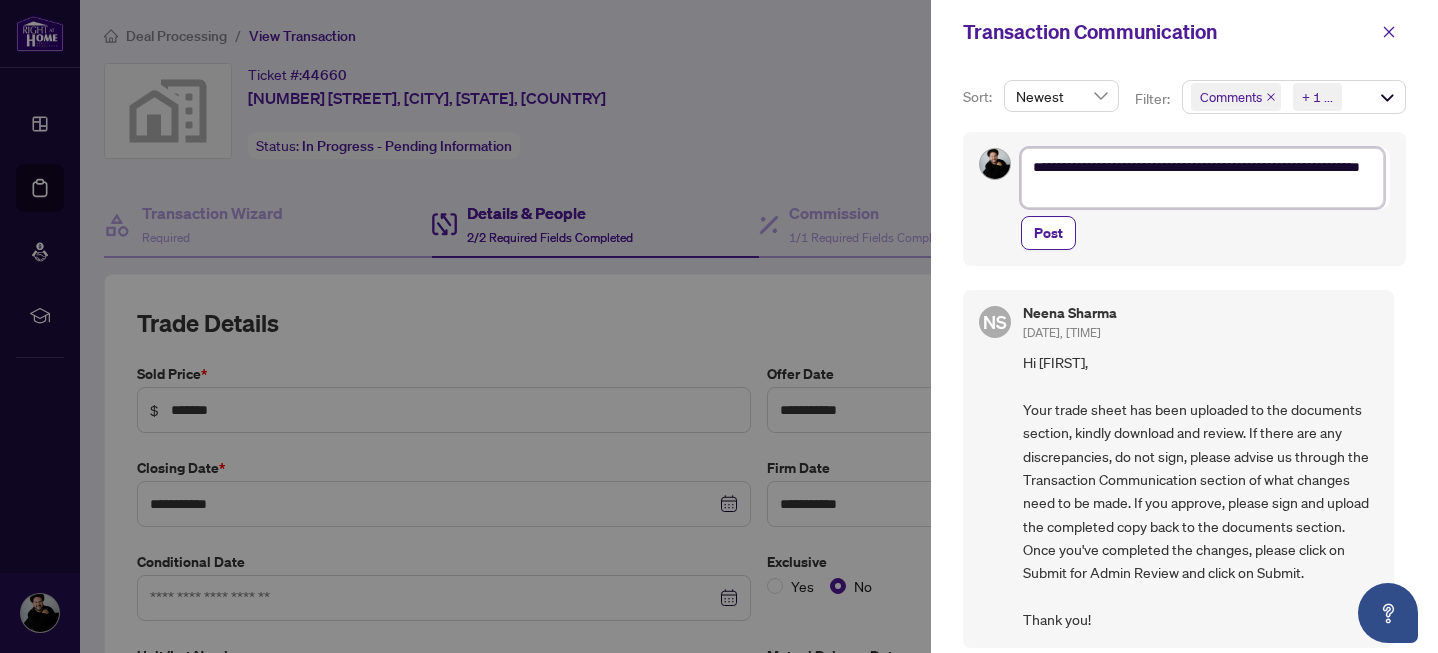 type on "**********" 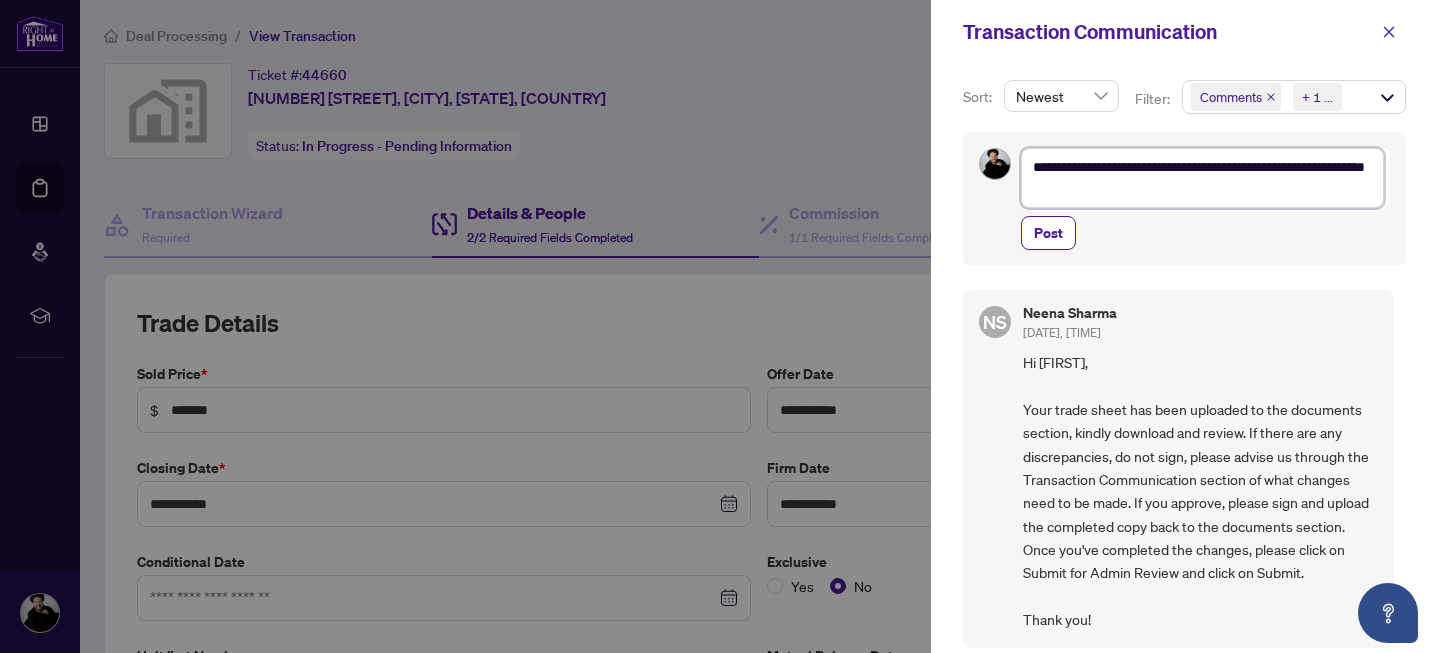 type on "**********" 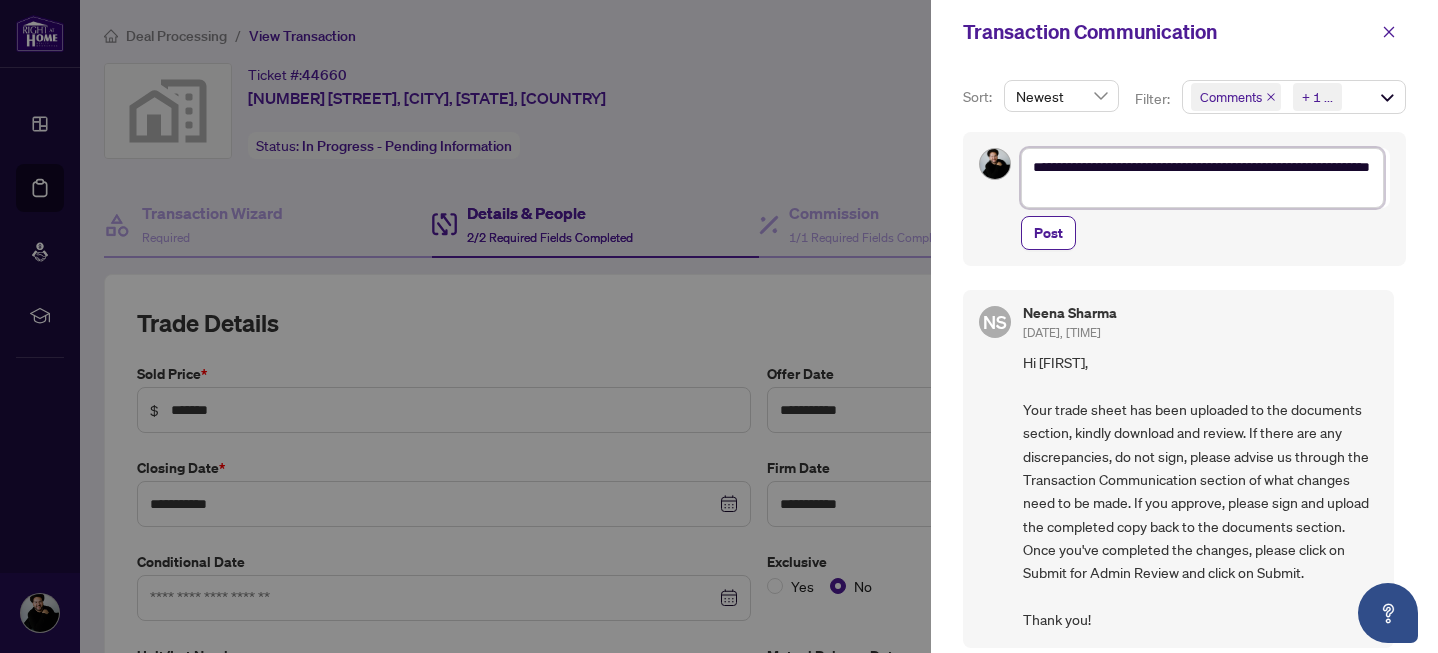 type on "**********" 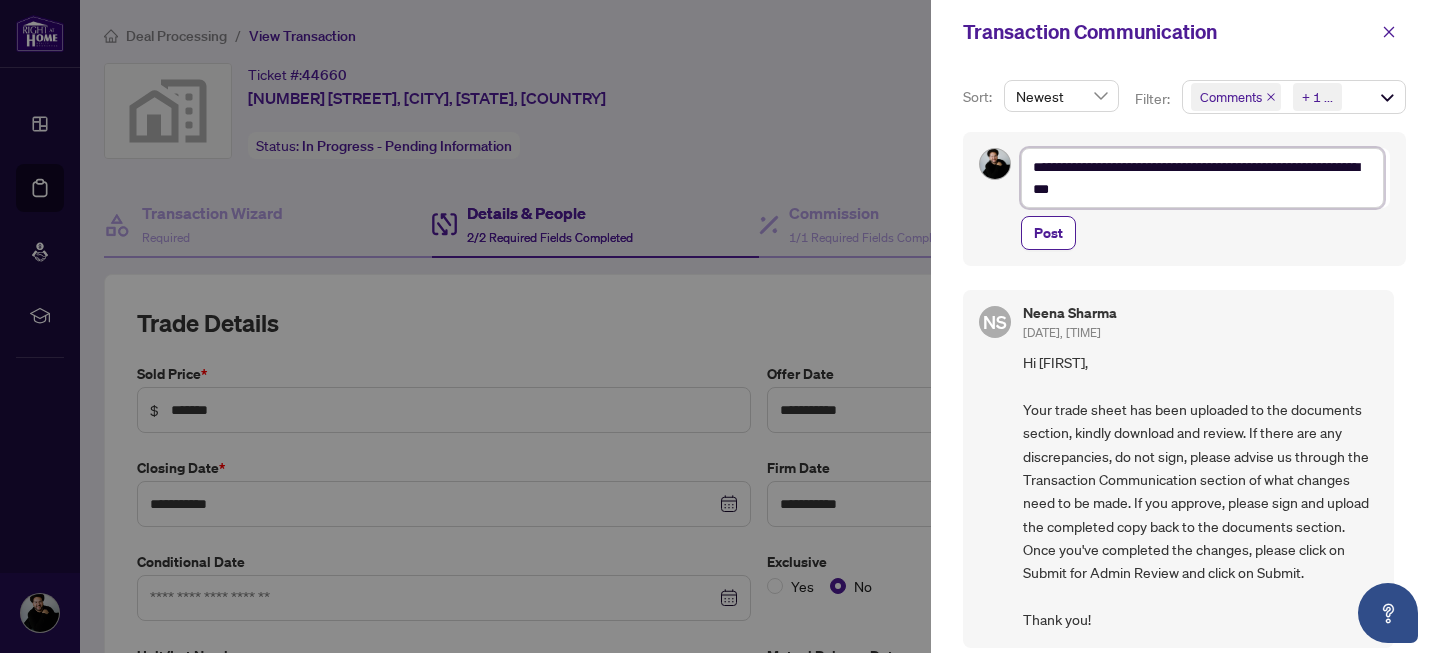 type on "**********" 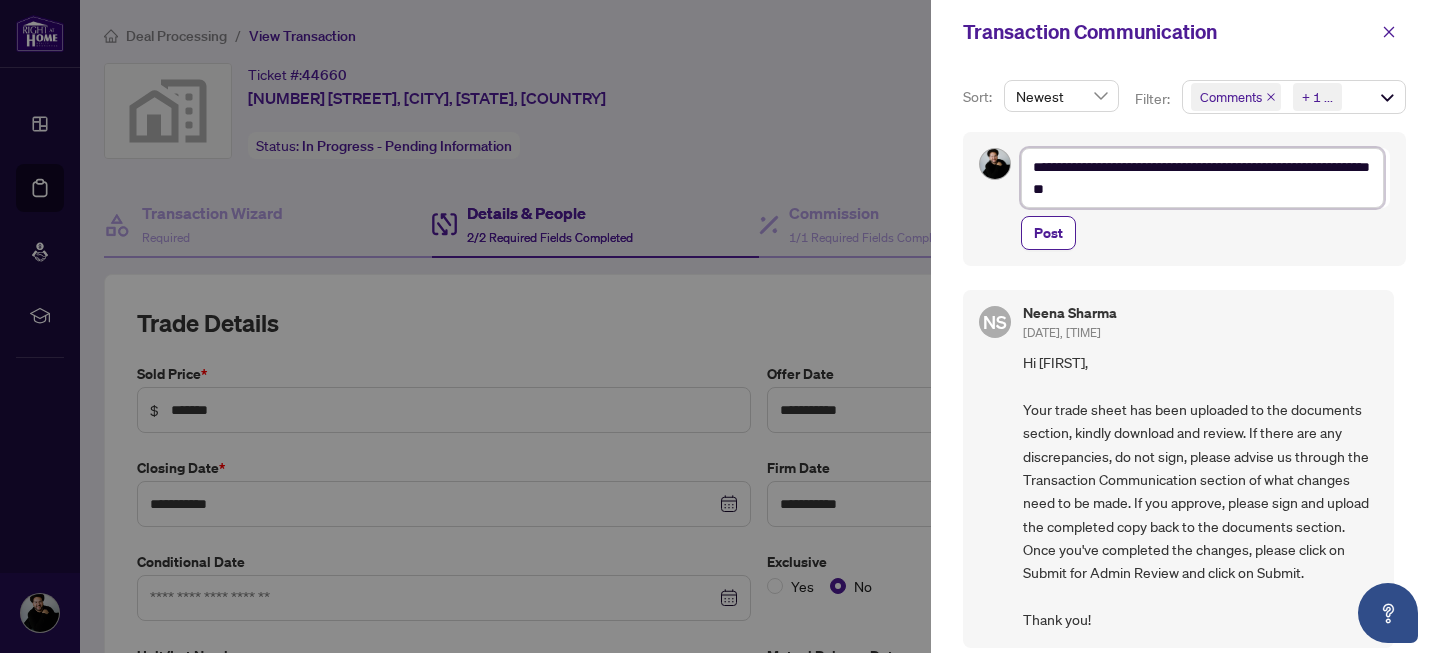 type on "**********" 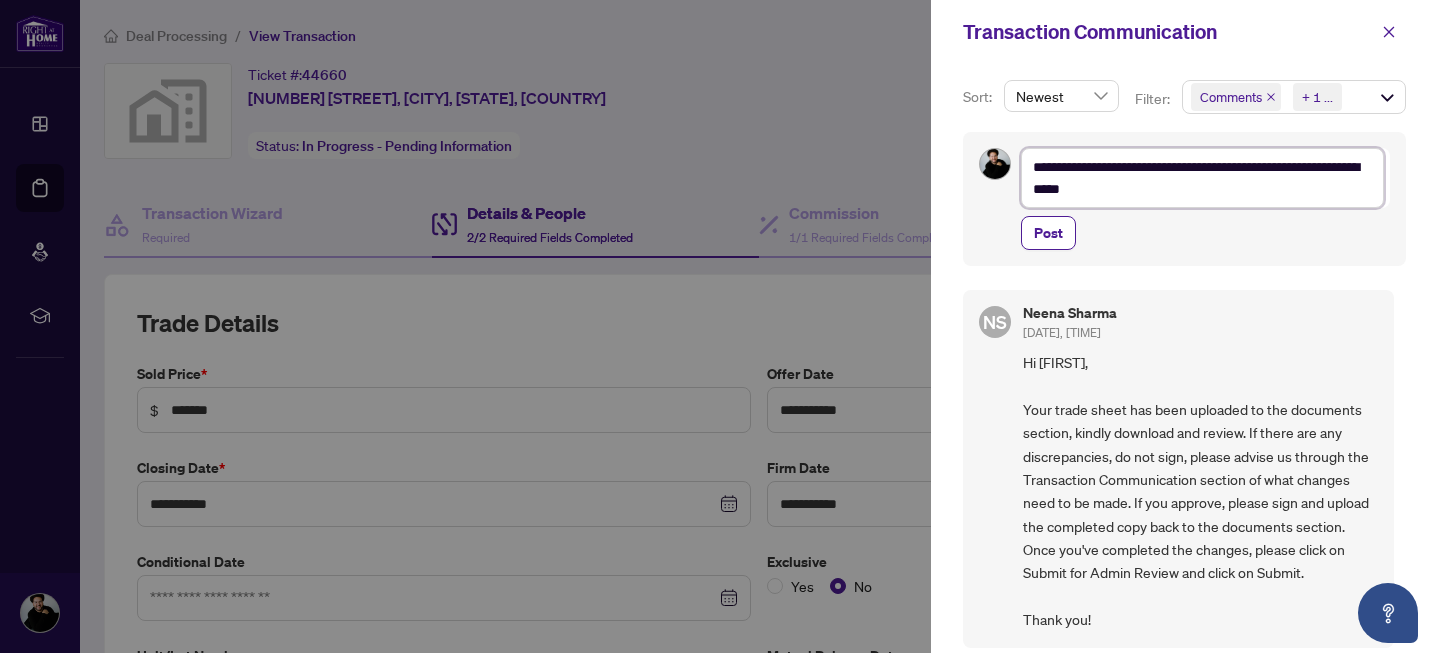 type on "**********" 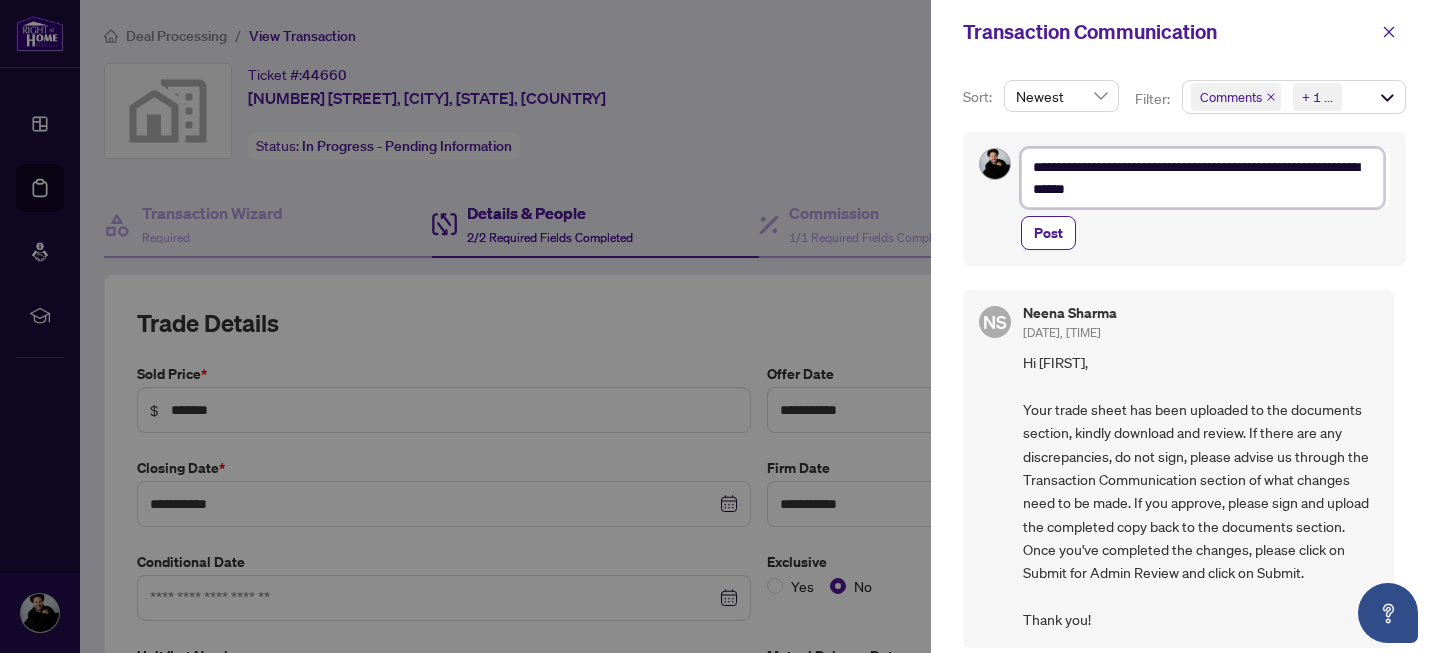 type on "**********" 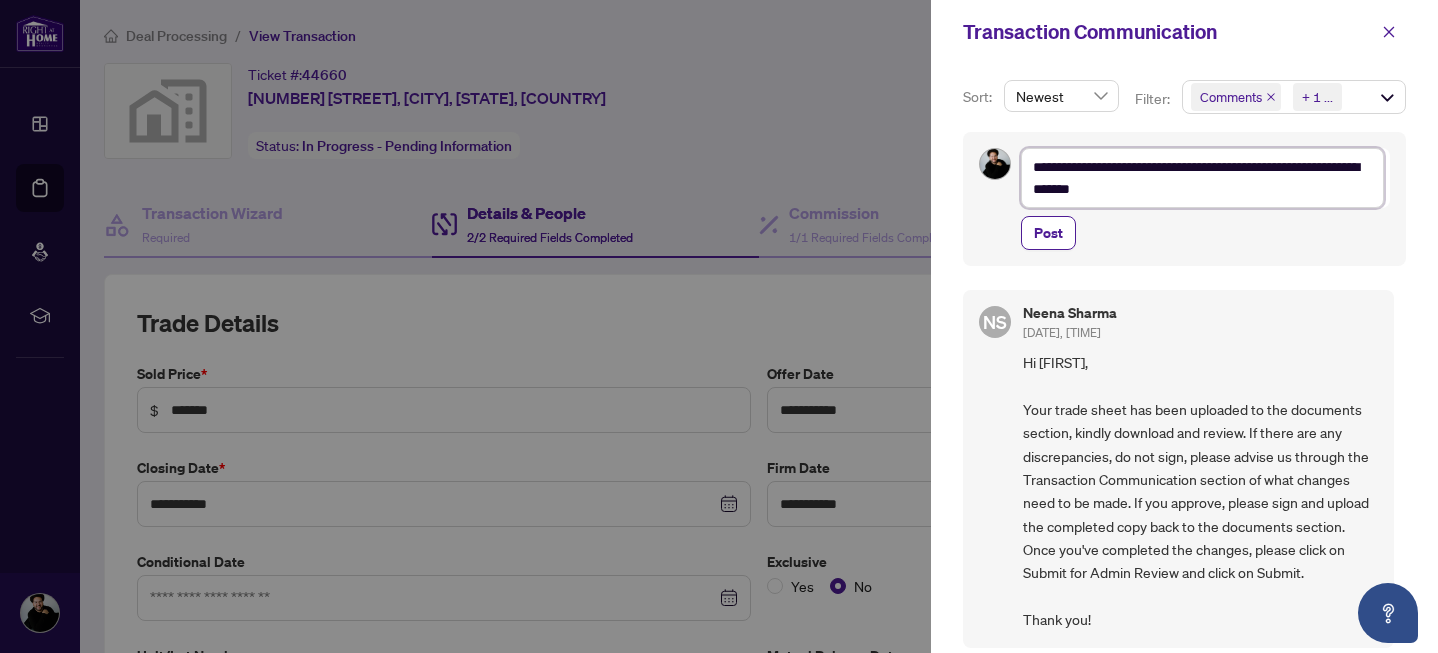 type on "**********" 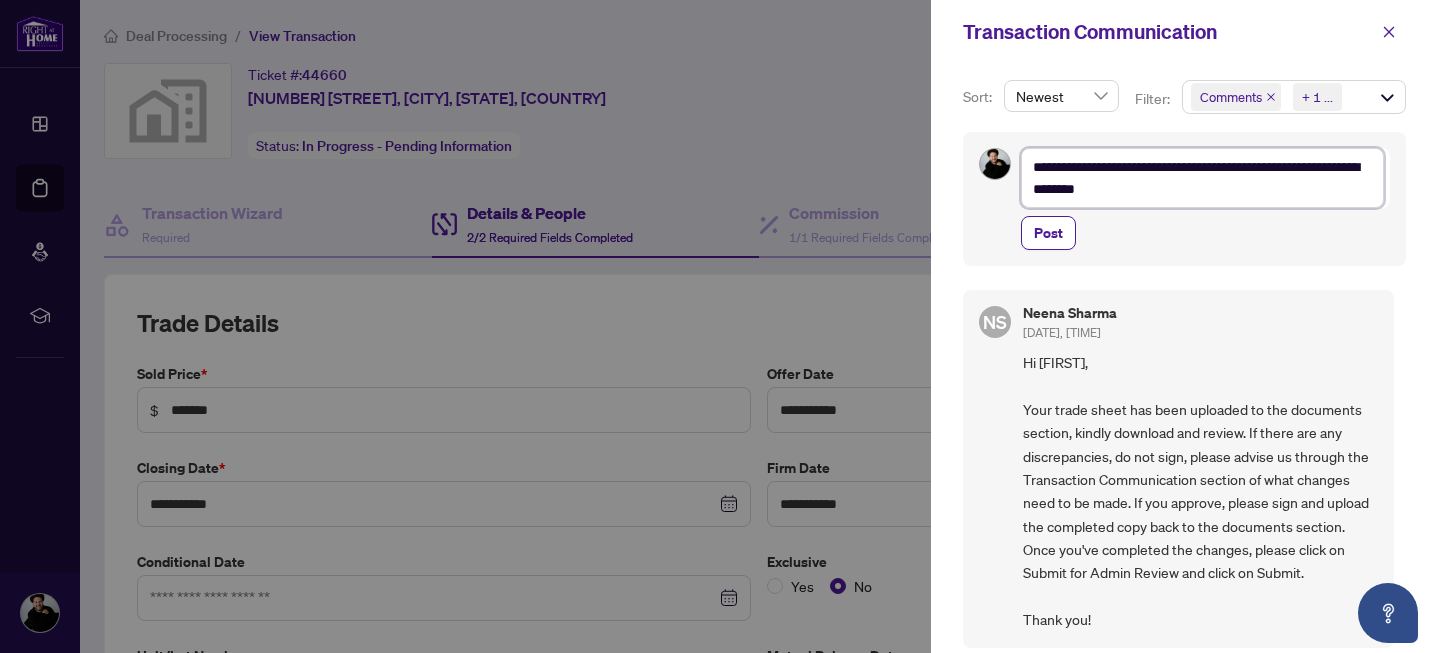 type on "**********" 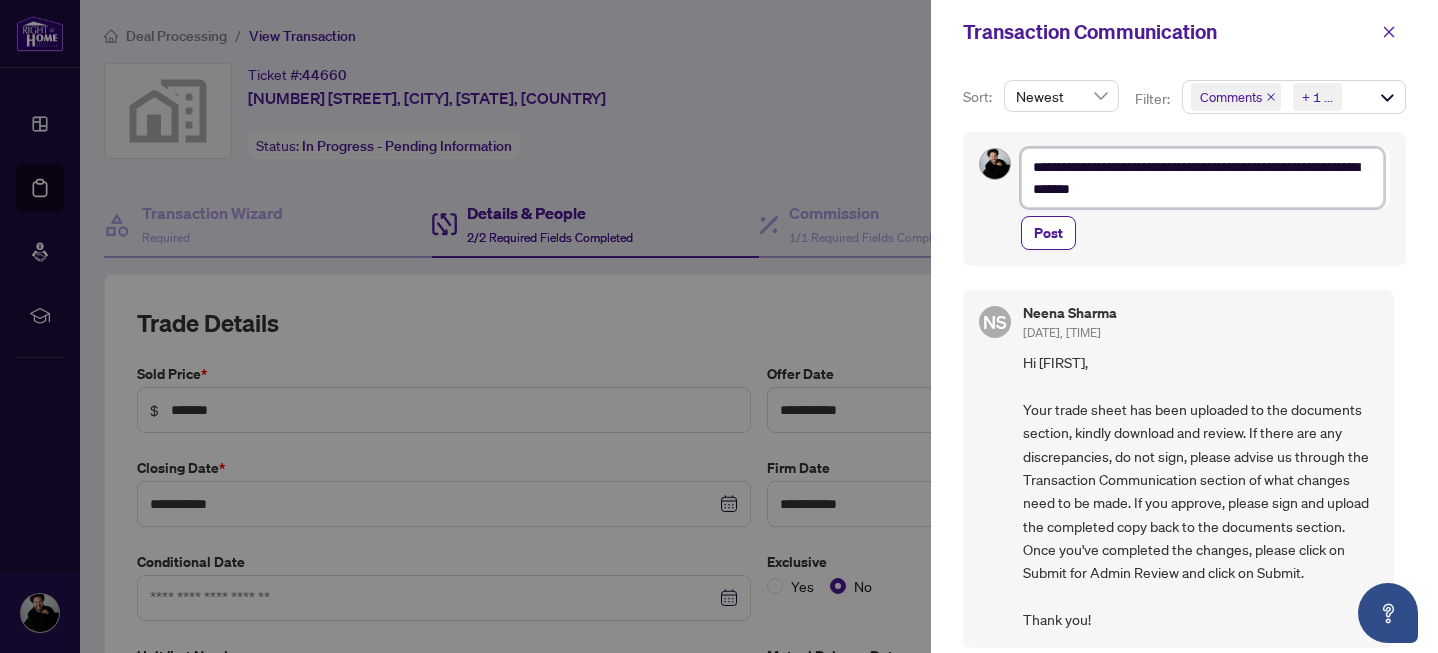 type on "**********" 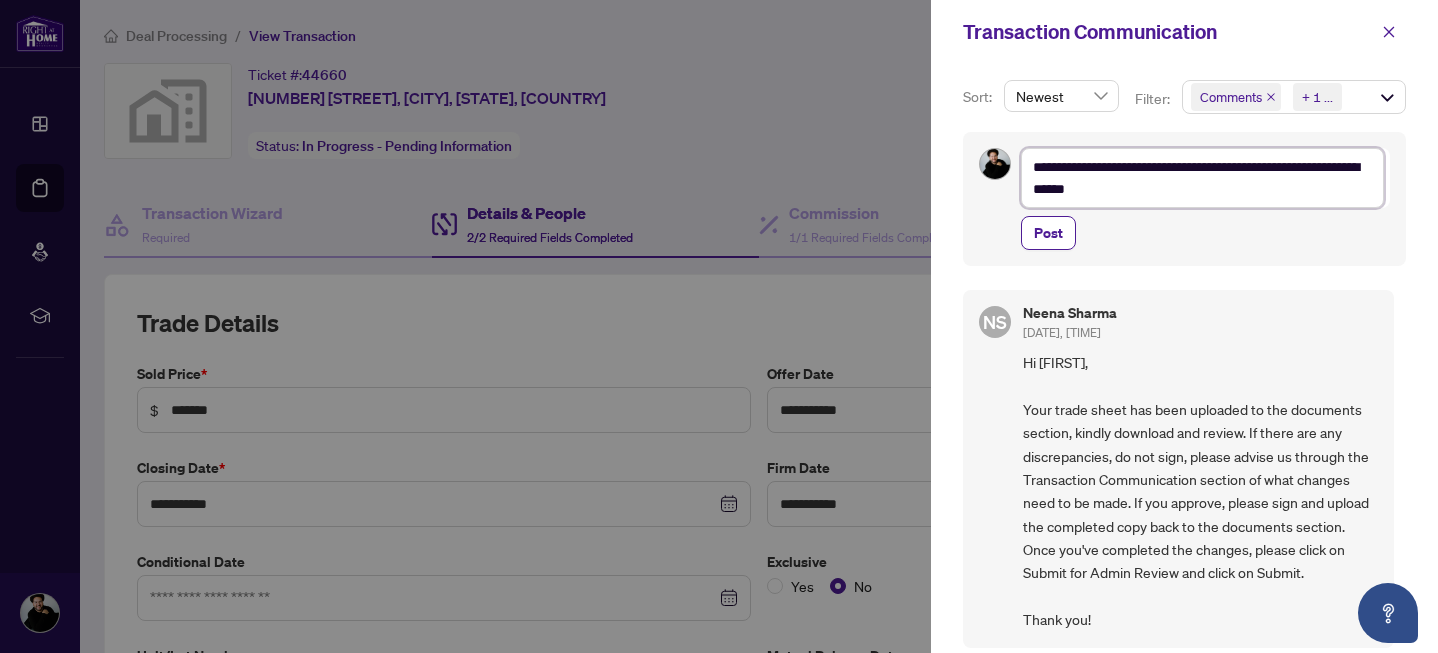 type on "**********" 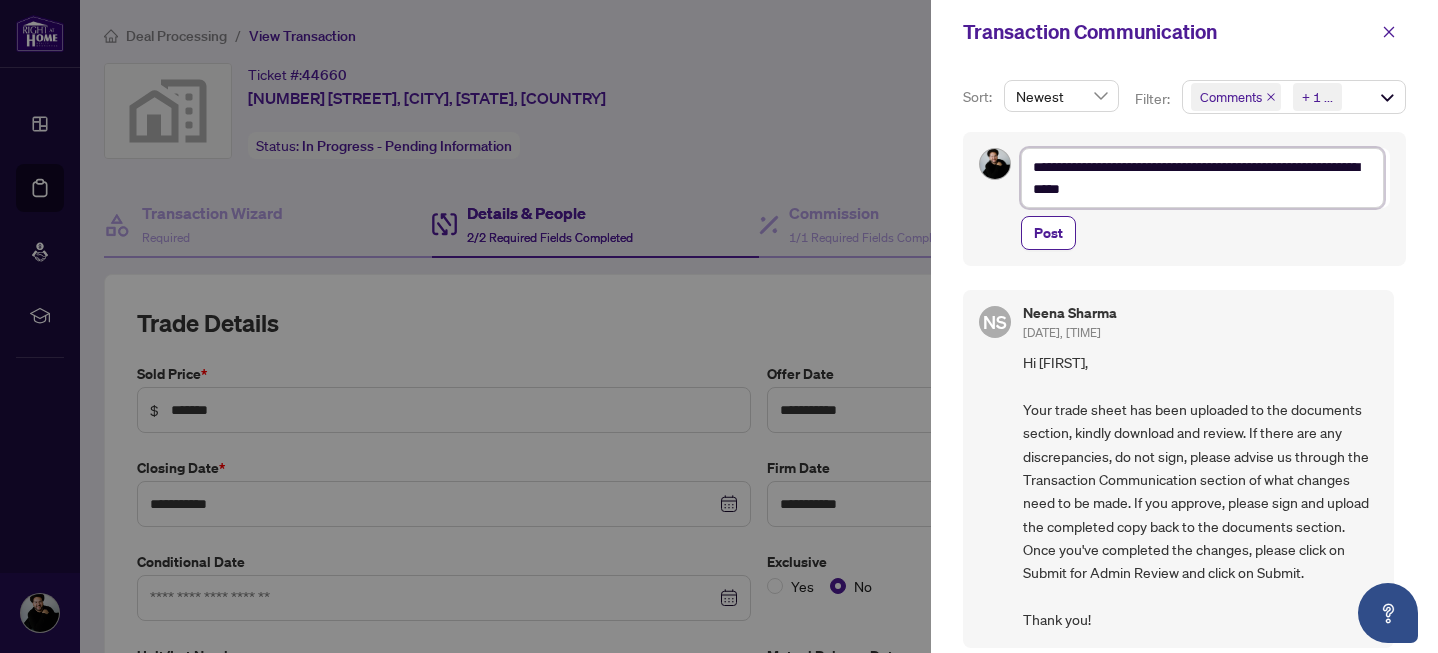 type on "**********" 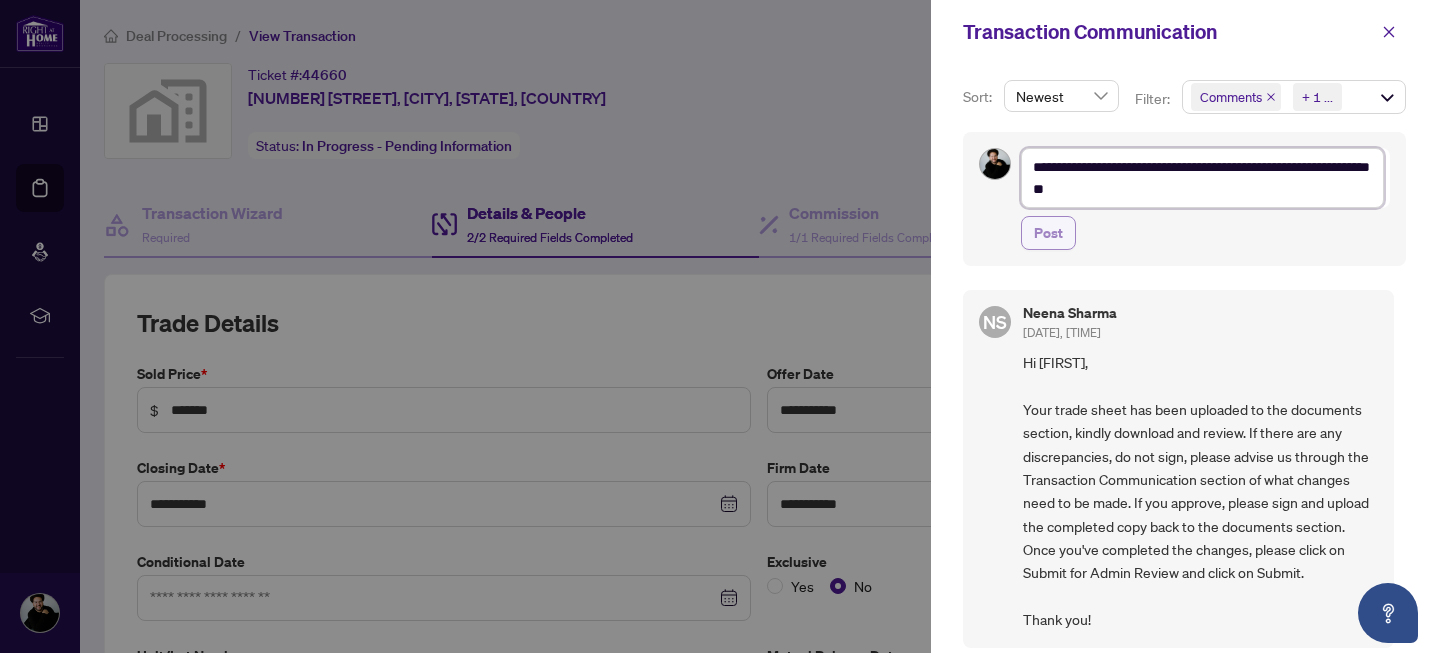 type on "**********" 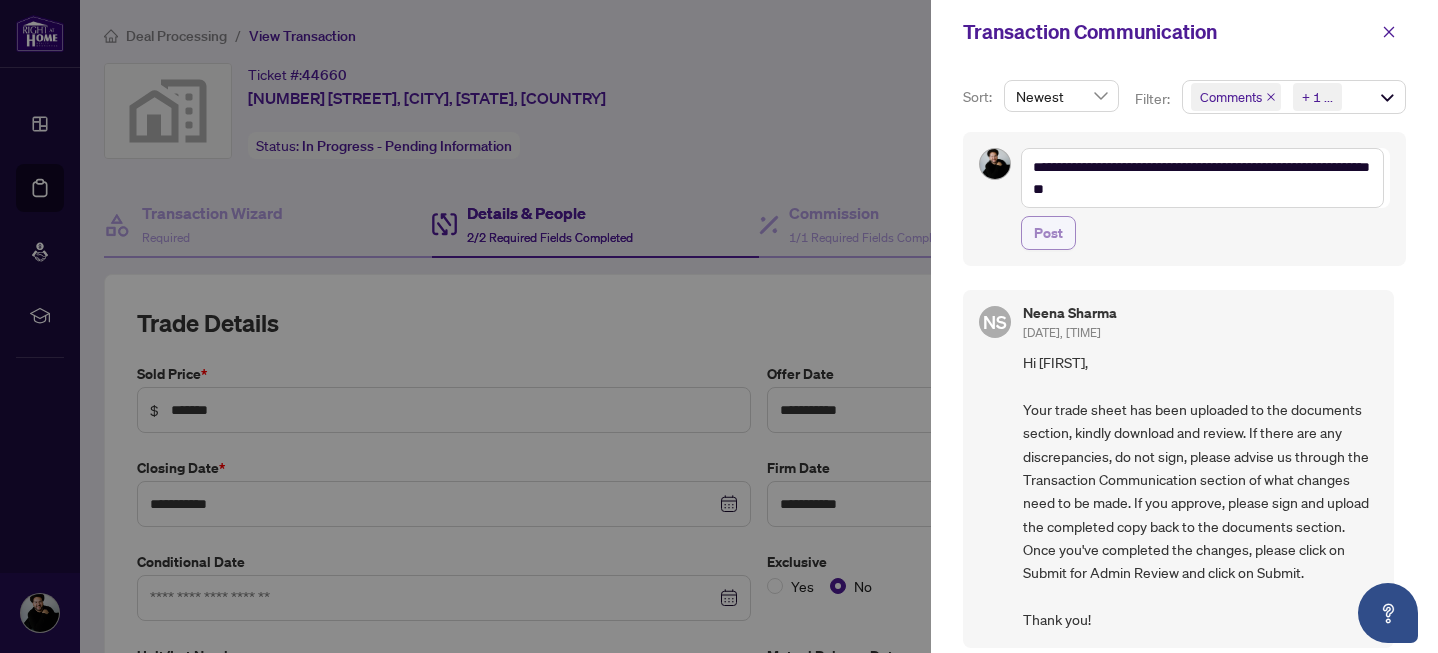 click on "Post" at bounding box center (1048, 233) 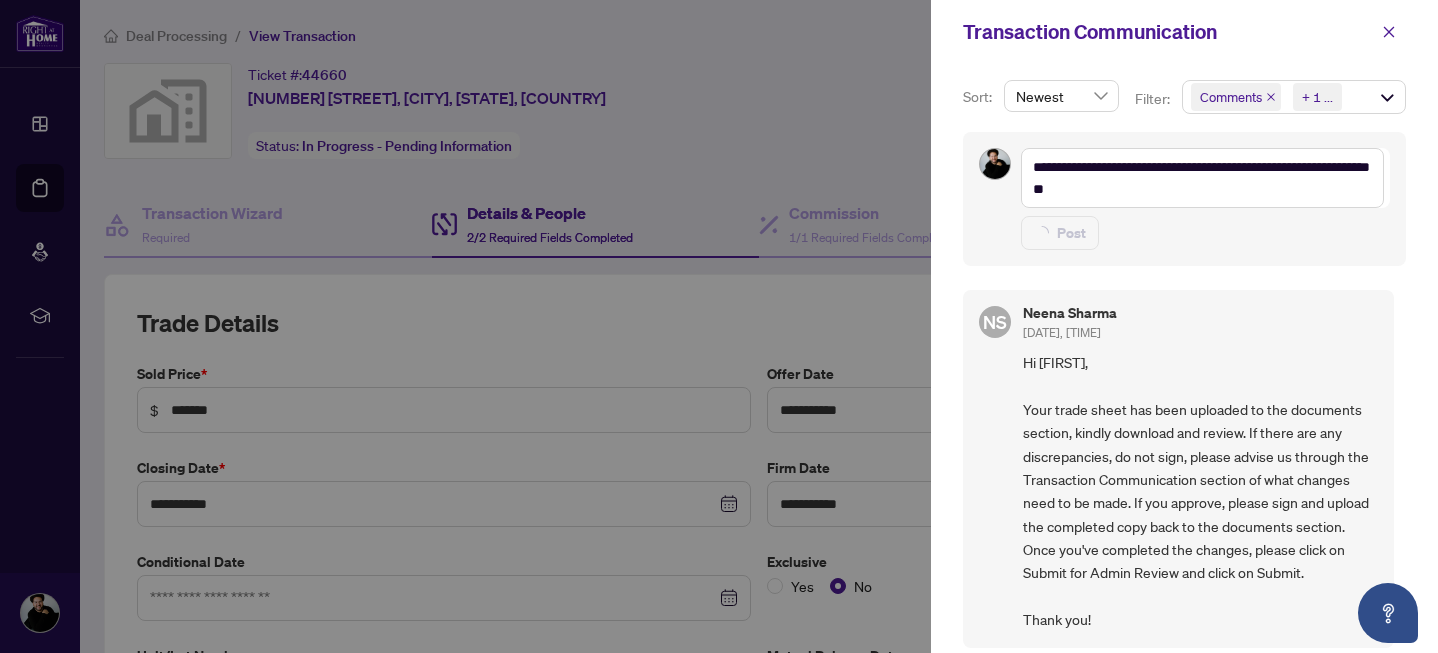 type on "**********" 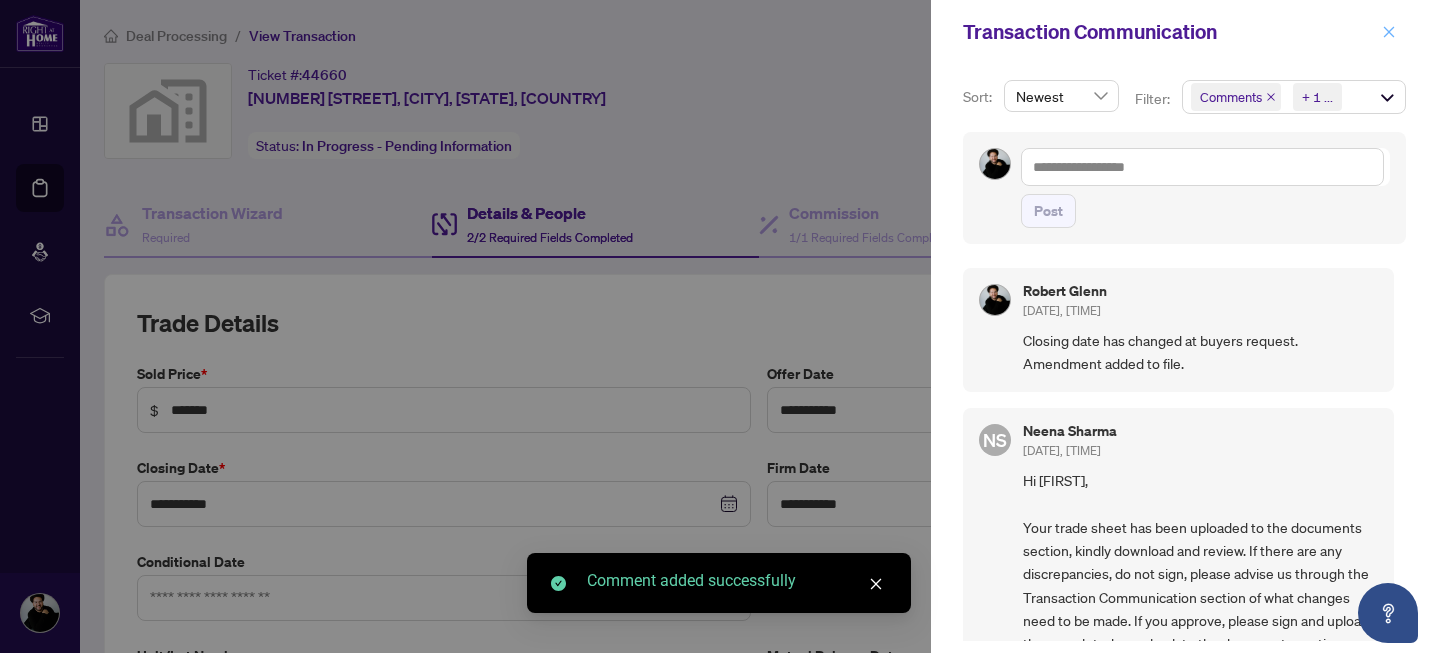 click 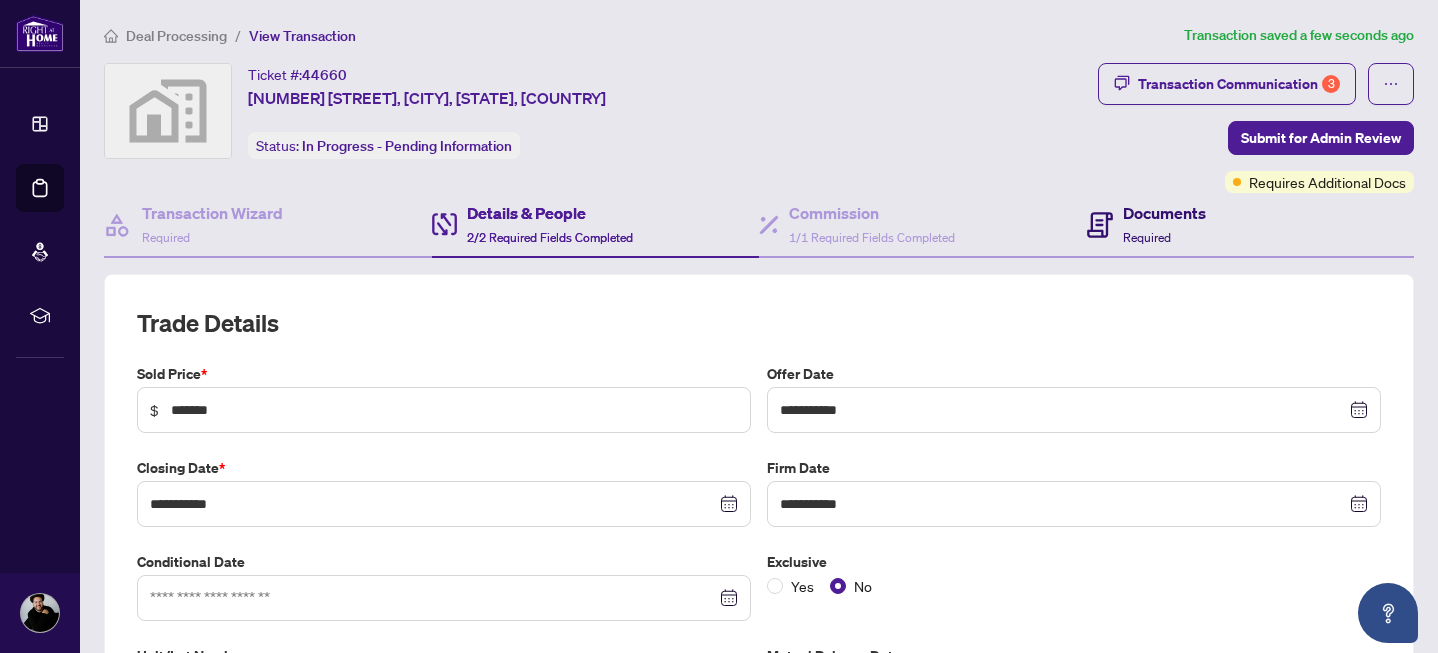 click on "Required" at bounding box center [1147, 237] 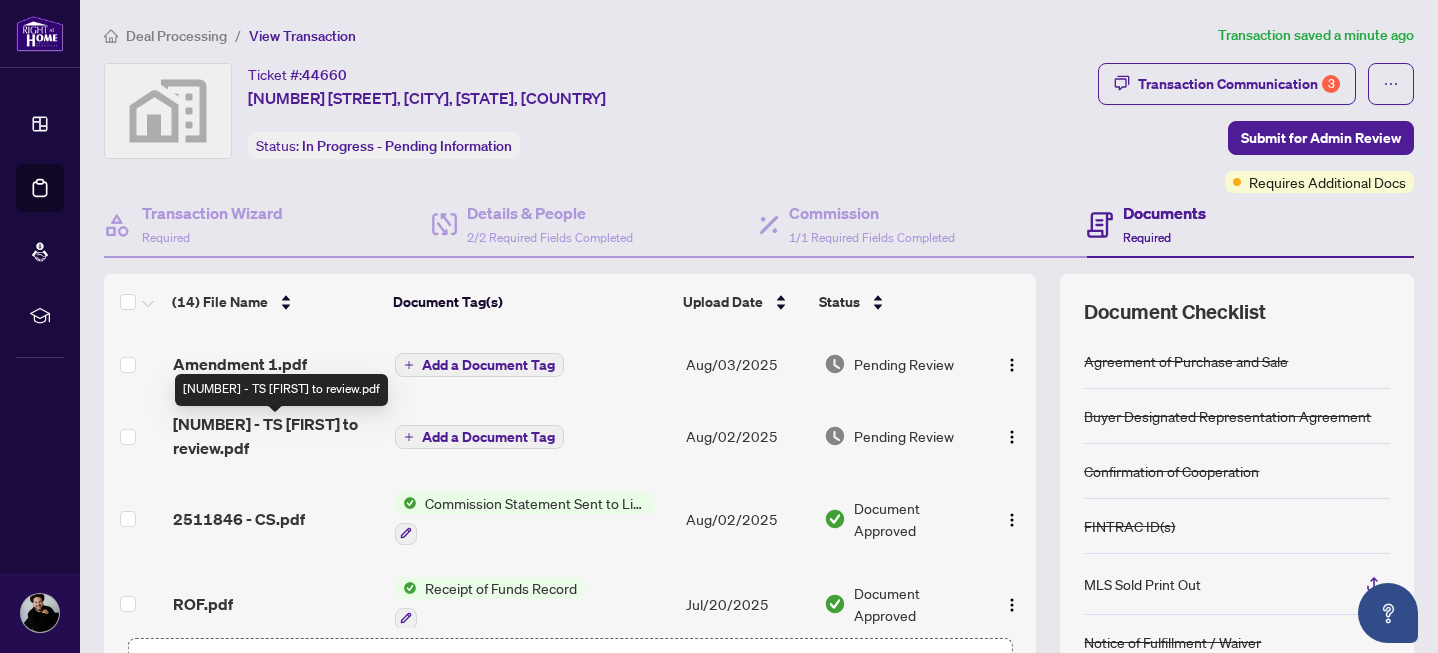 scroll, scrollTop: 54, scrollLeft: 0, axis: vertical 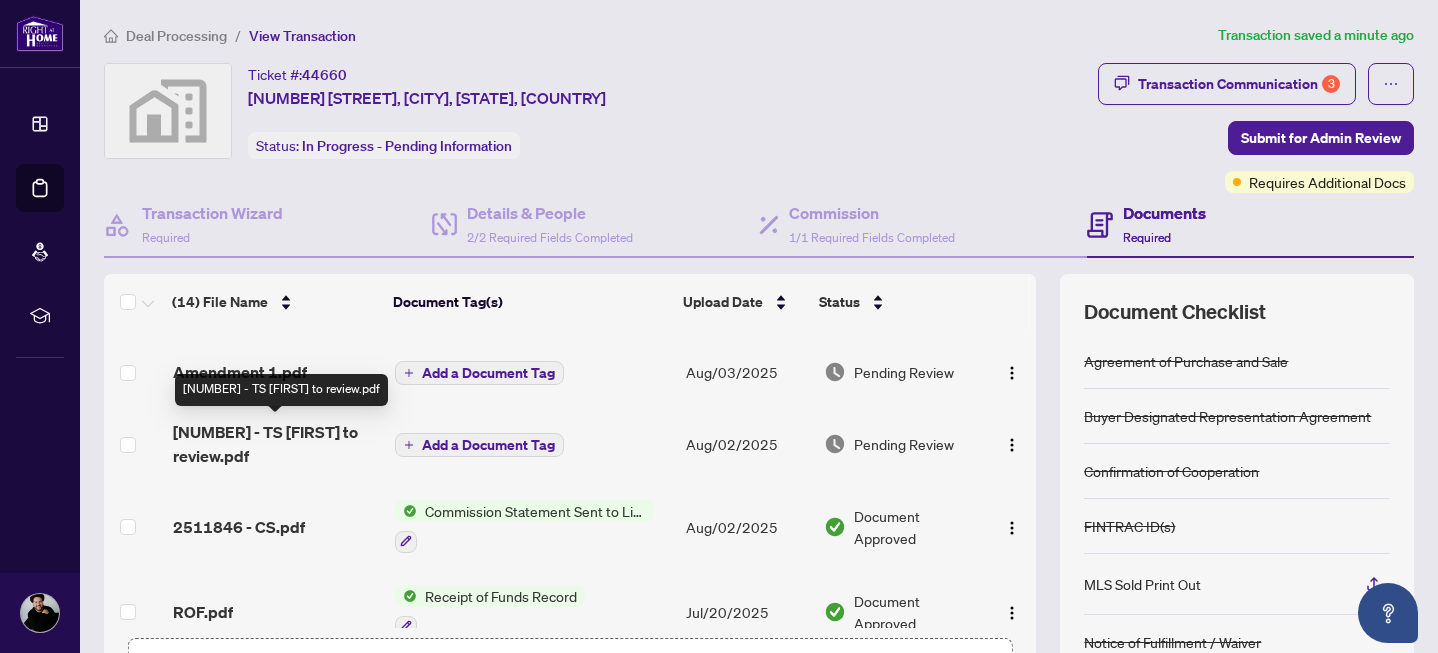 click on "[NUMBER] - TS [FIRST] to review.pdf" at bounding box center (276, 444) 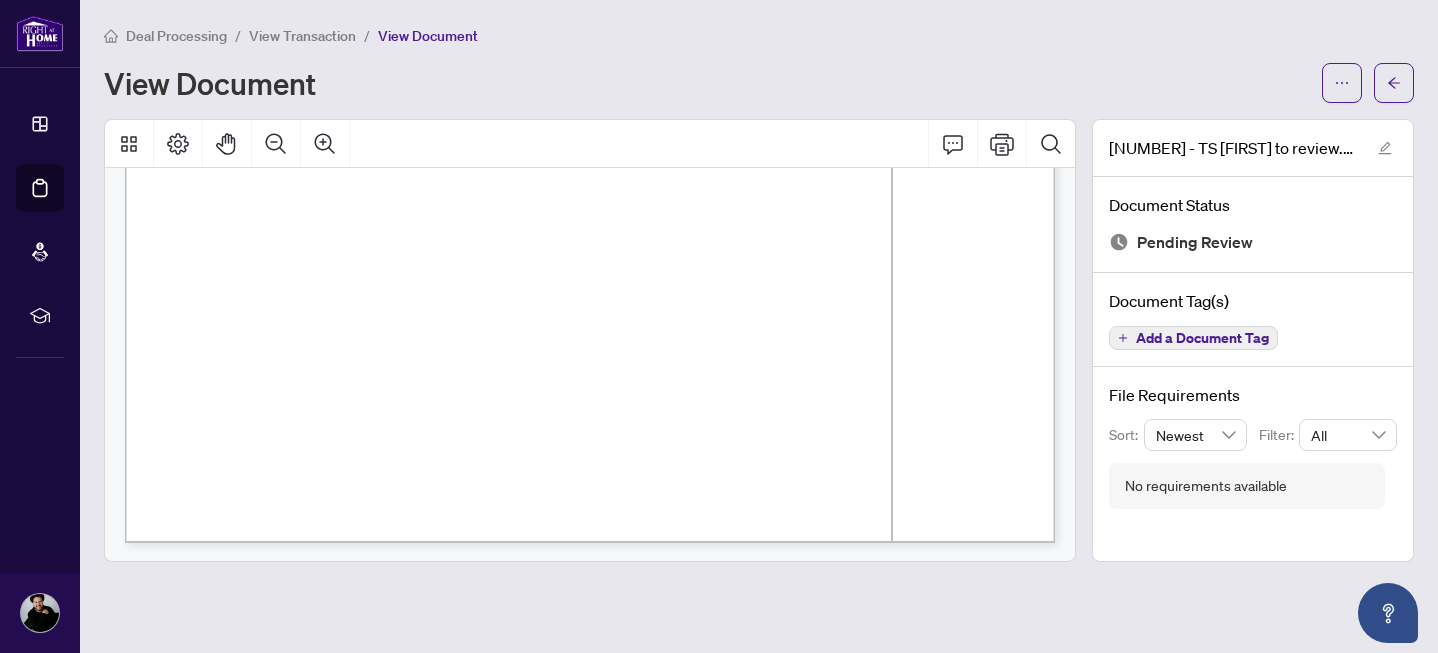 scroll, scrollTop: 0, scrollLeft: 0, axis: both 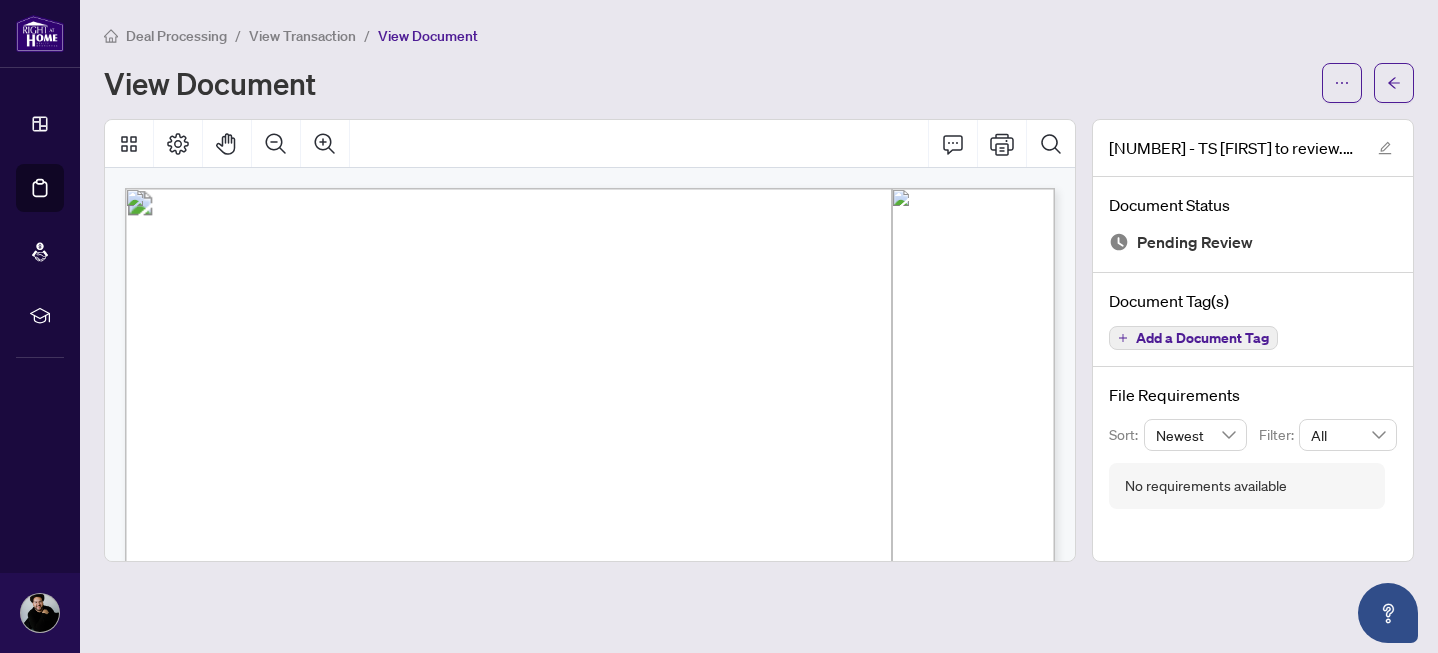 click on "View Transaction" at bounding box center [302, 36] 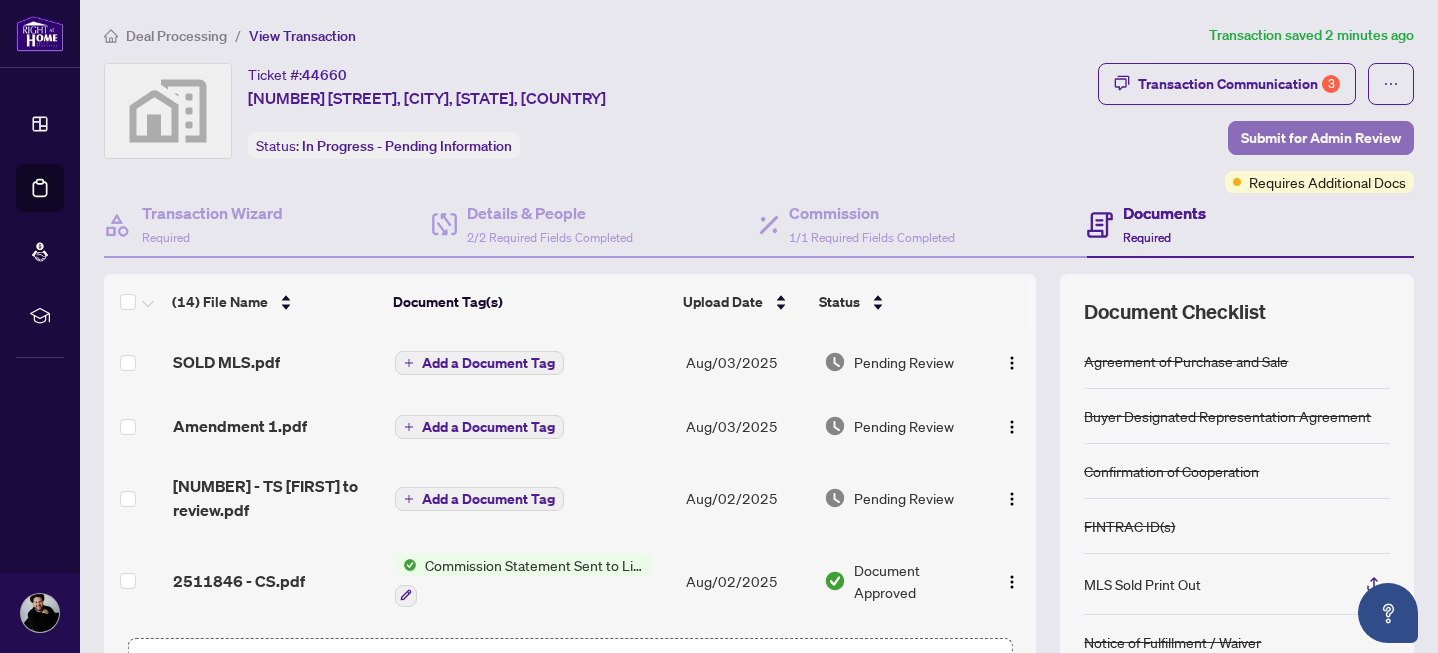 click on "Submit for Admin Review" at bounding box center [1321, 138] 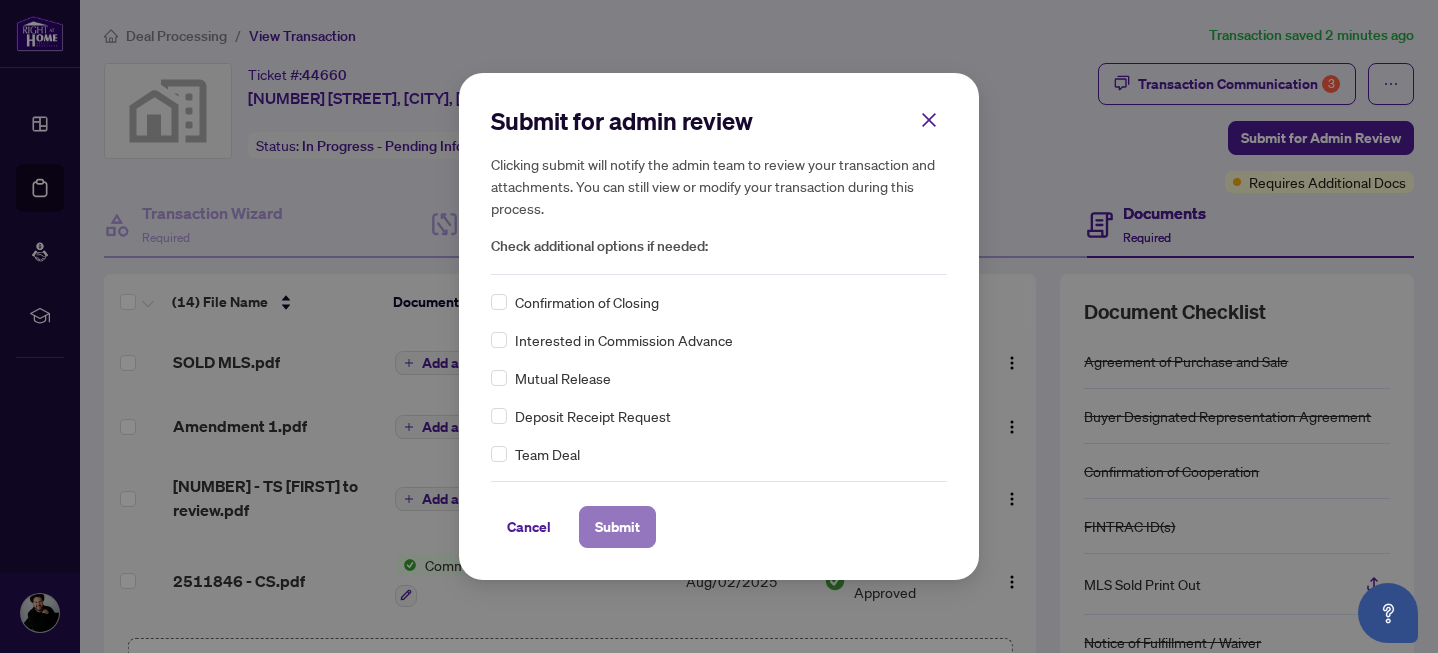 click on "Submit" at bounding box center [617, 527] 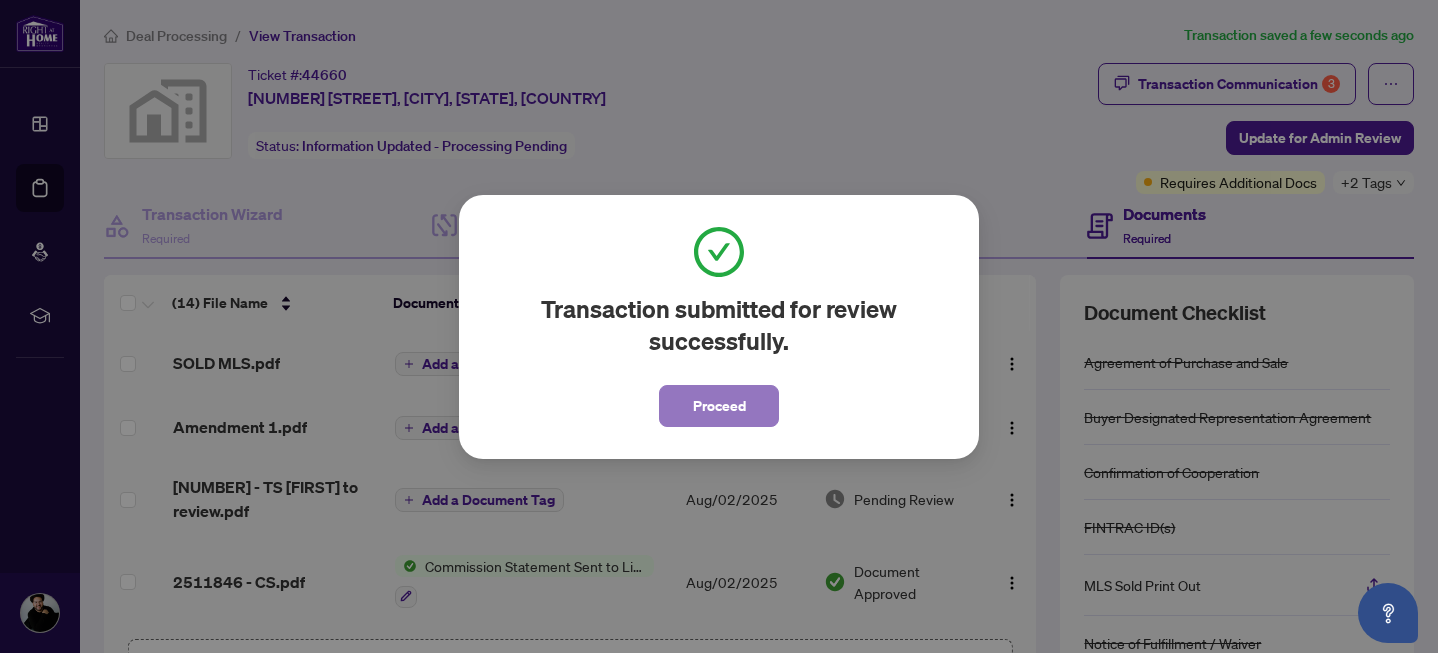 click on "Proceed" at bounding box center [719, 406] 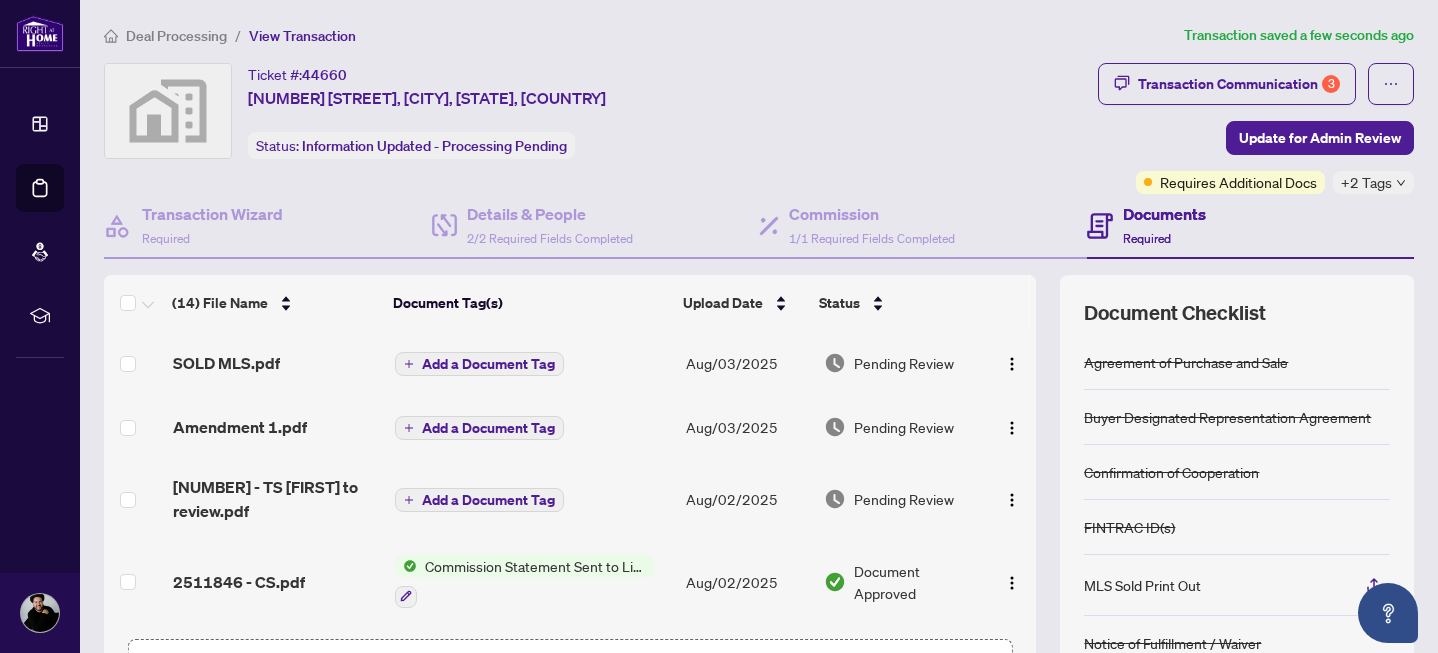 click on "**********" at bounding box center [759, 500] 